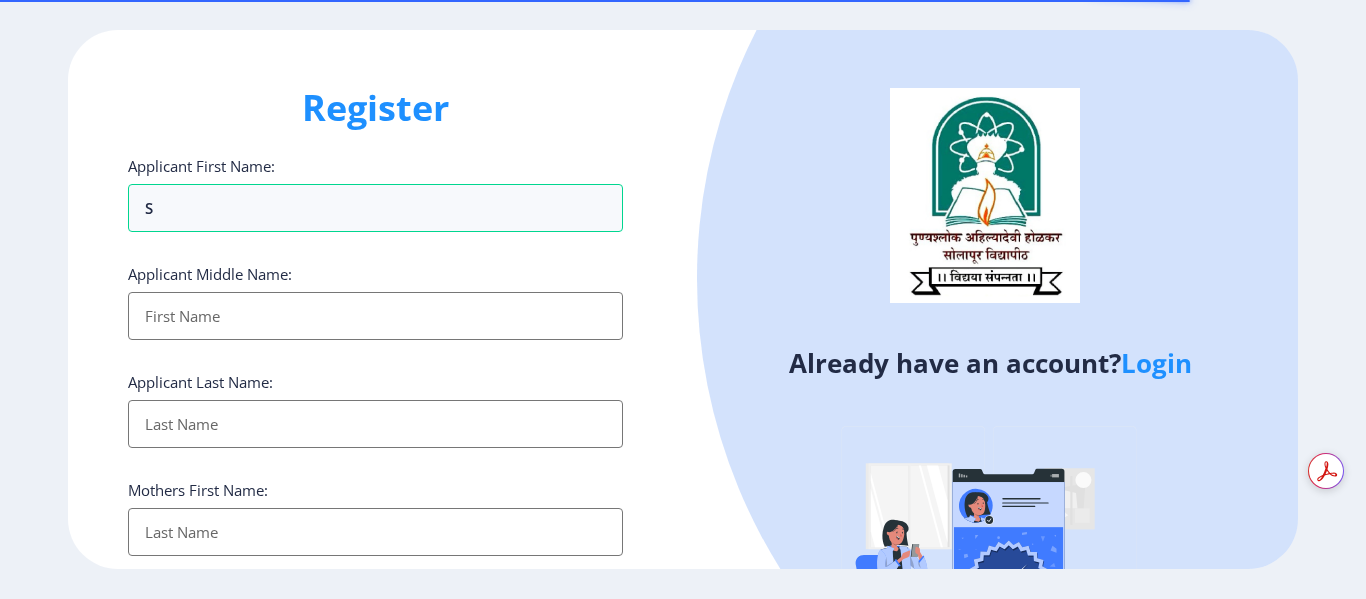 select 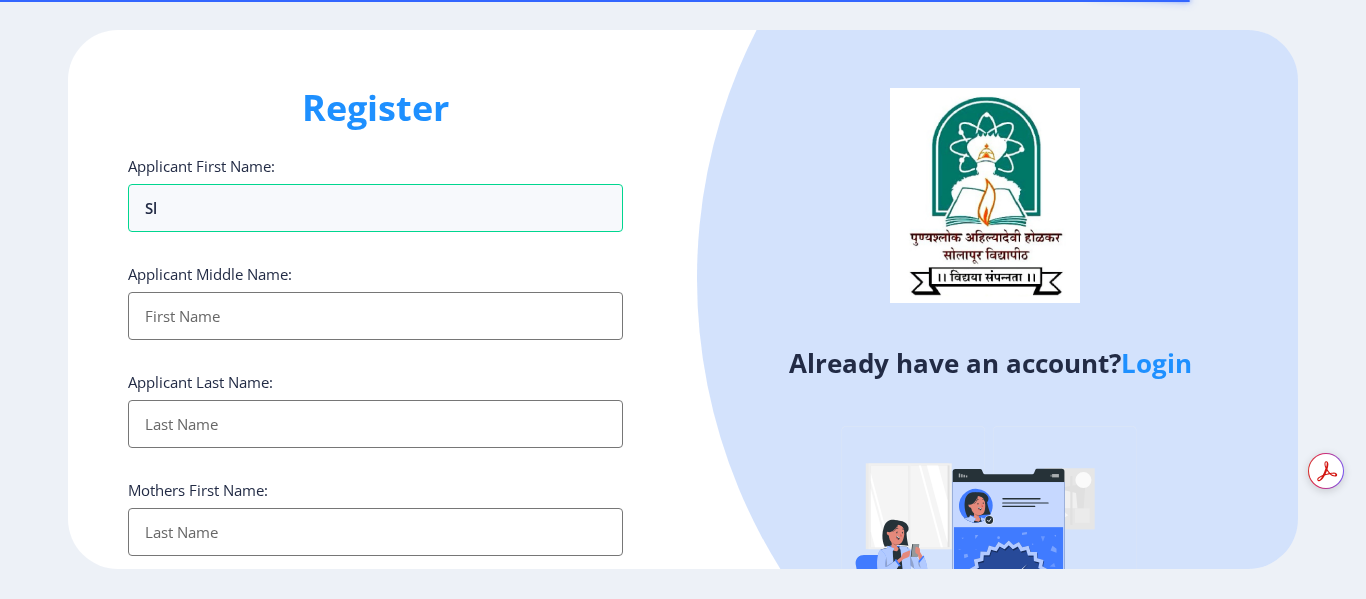 scroll, scrollTop: 0, scrollLeft: 0, axis: both 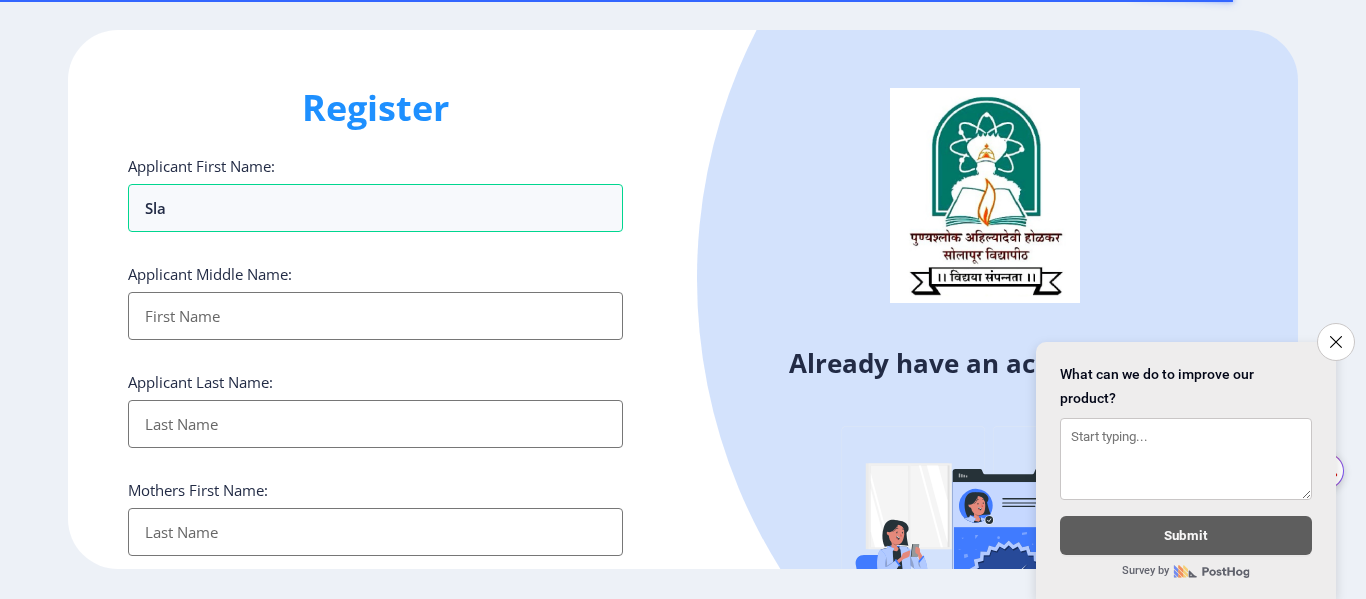 type on "Sla" 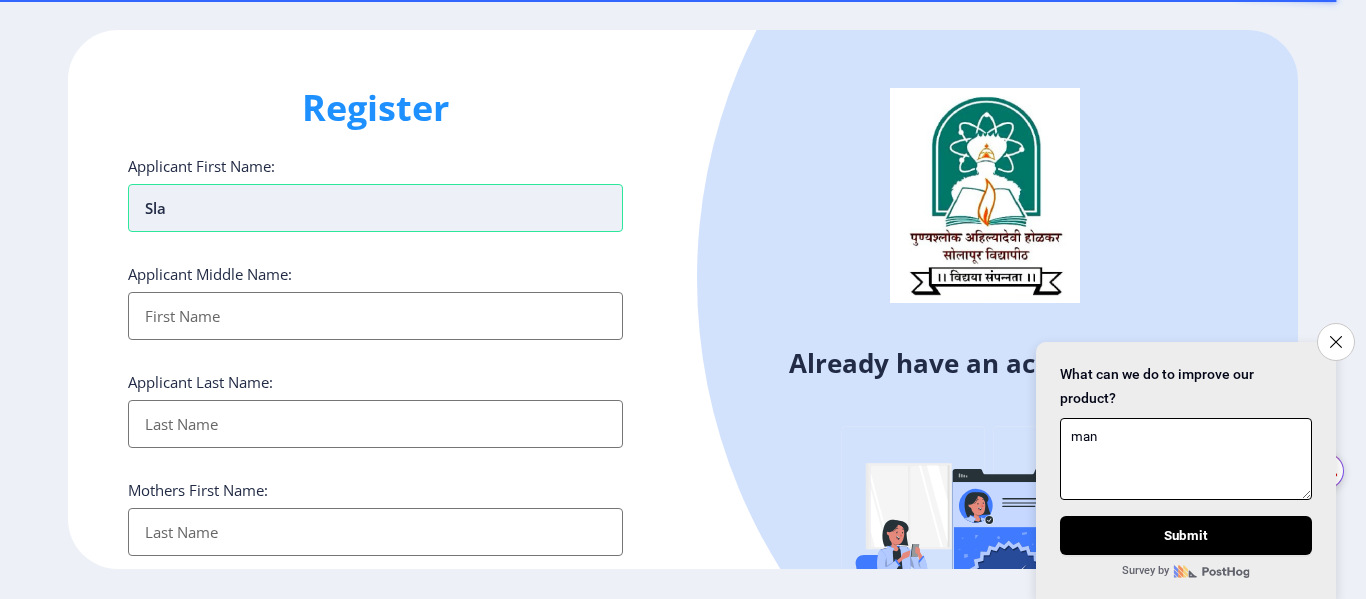 type on "man" 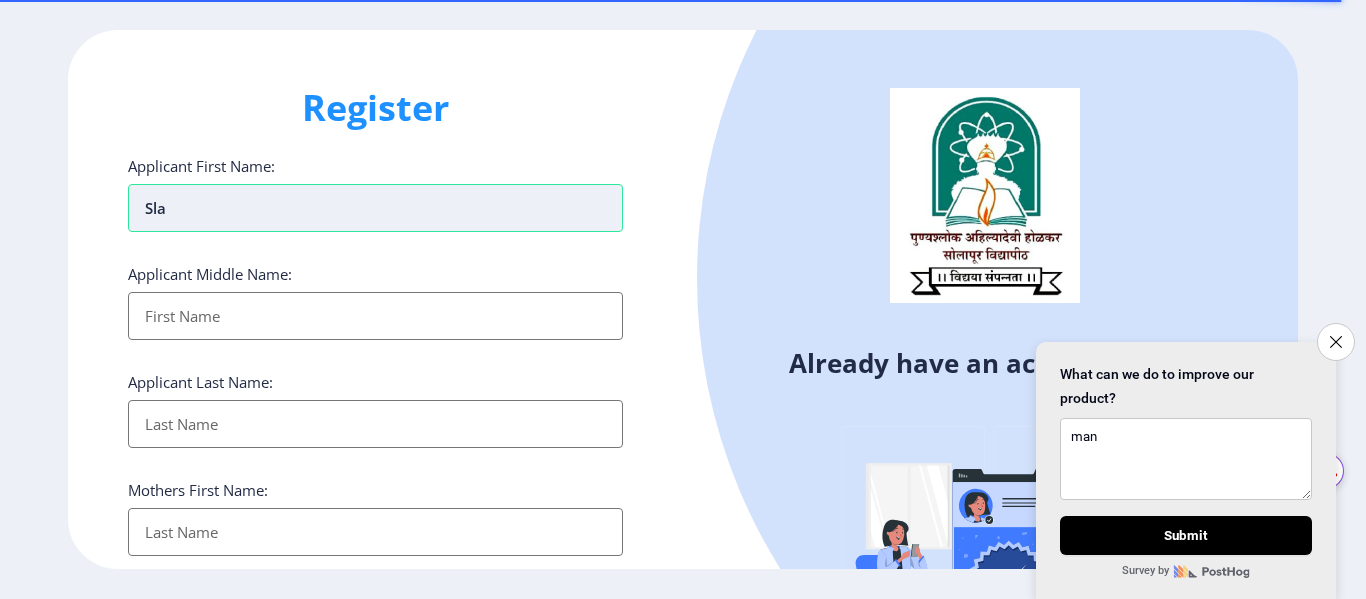 click on "Sla" at bounding box center (375, 208) 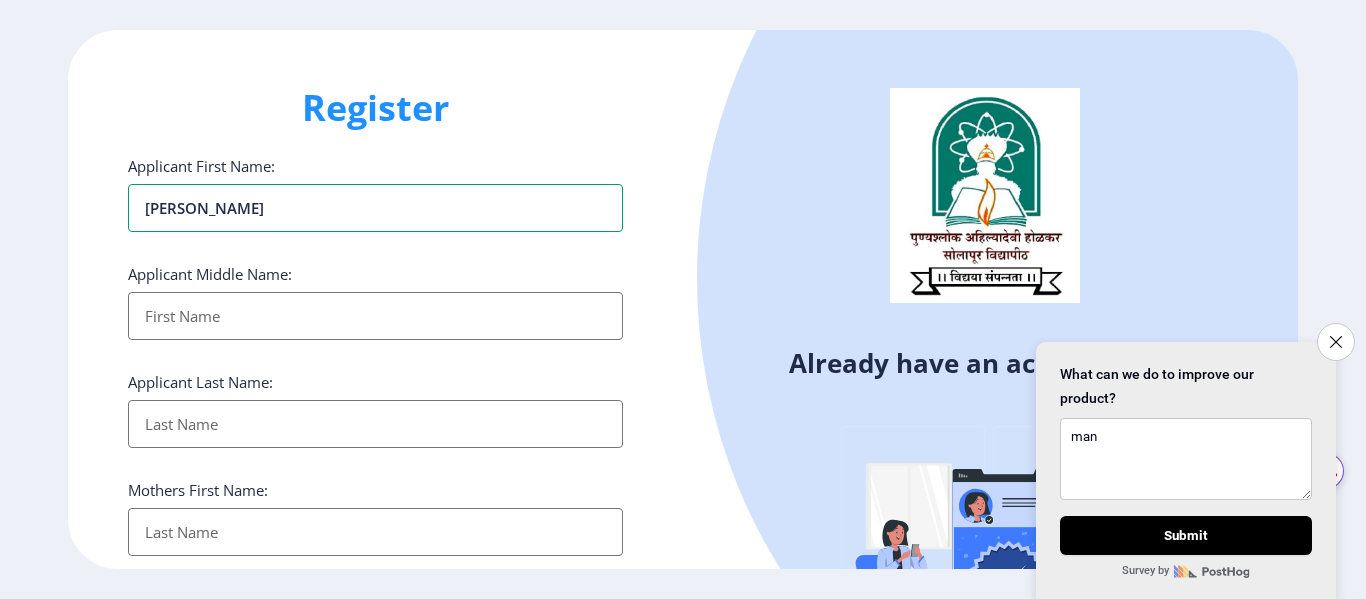 type on "Salman" 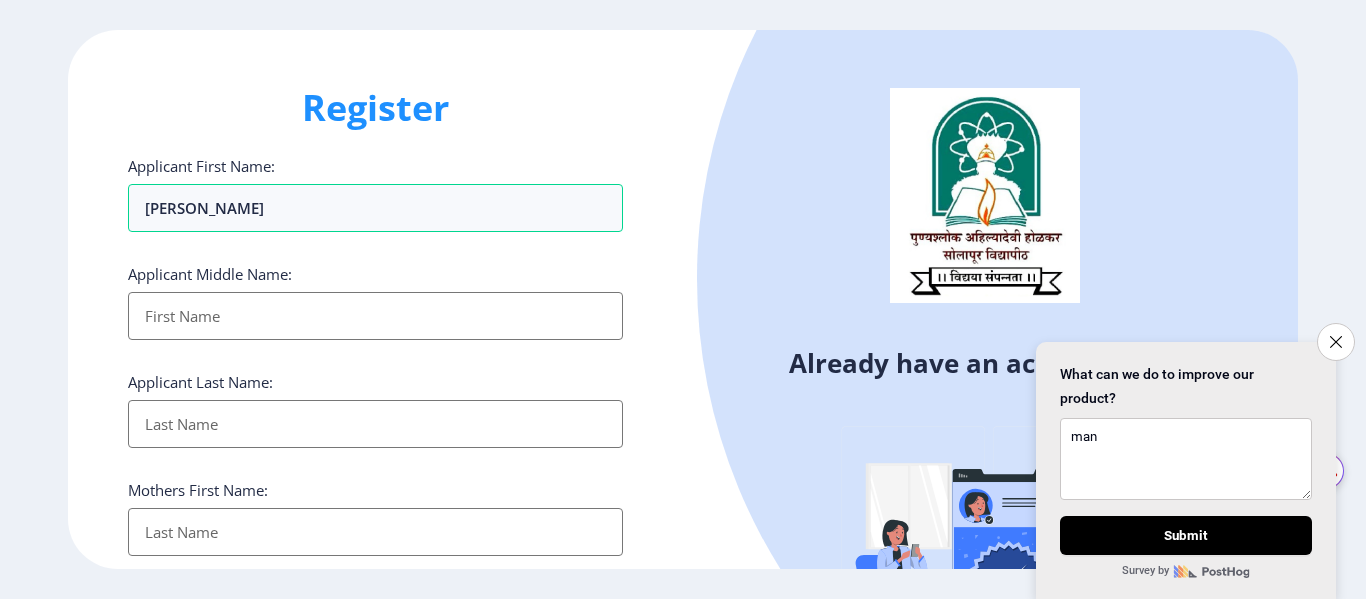 click on "Applicant First Name:" at bounding box center [375, 316] 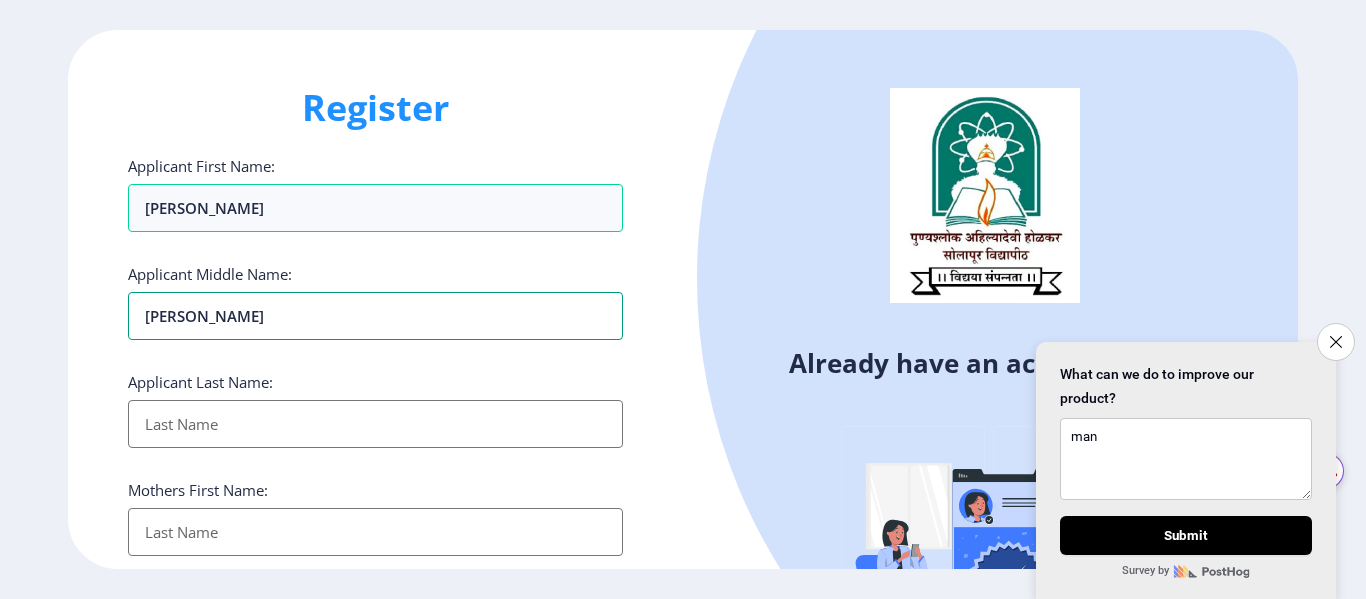 type on "Ismail" 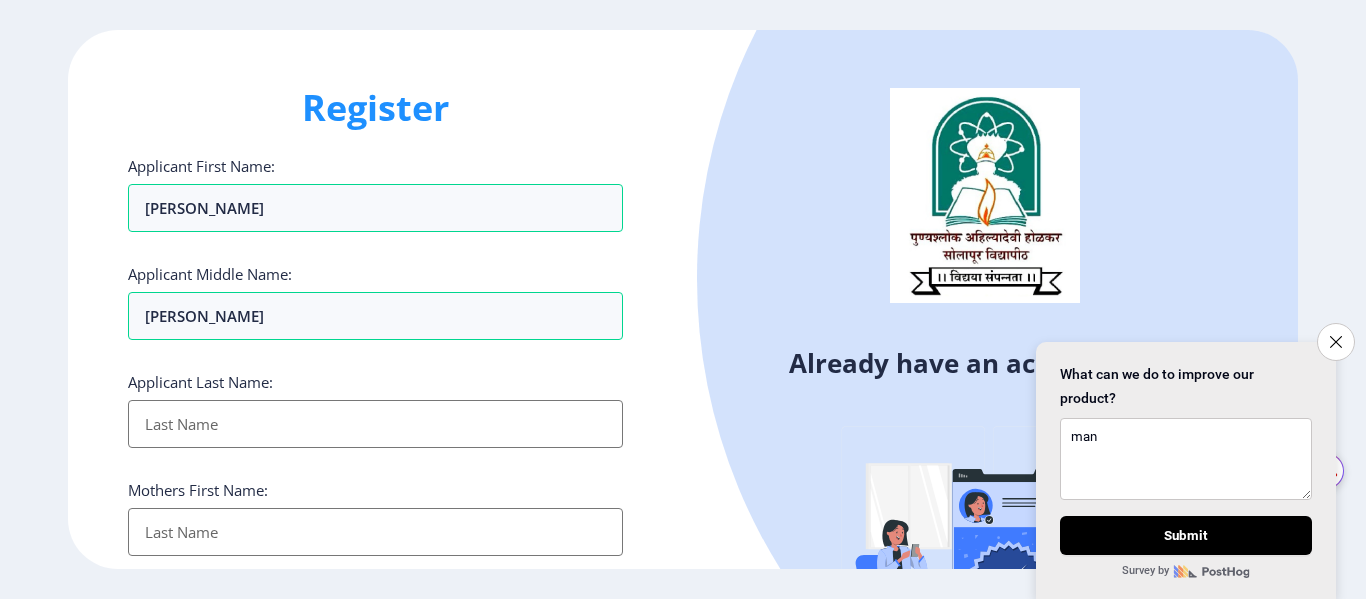 click on "Applicant First Name:" at bounding box center [375, 424] 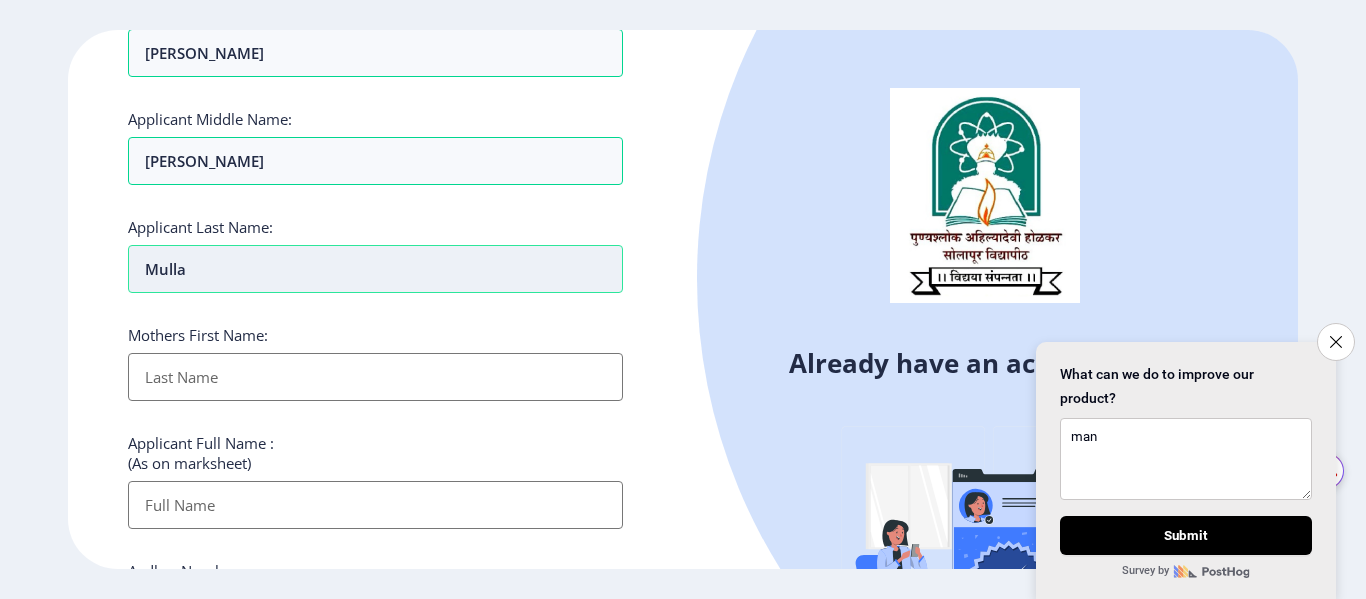 scroll, scrollTop: 200, scrollLeft: 0, axis: vertical 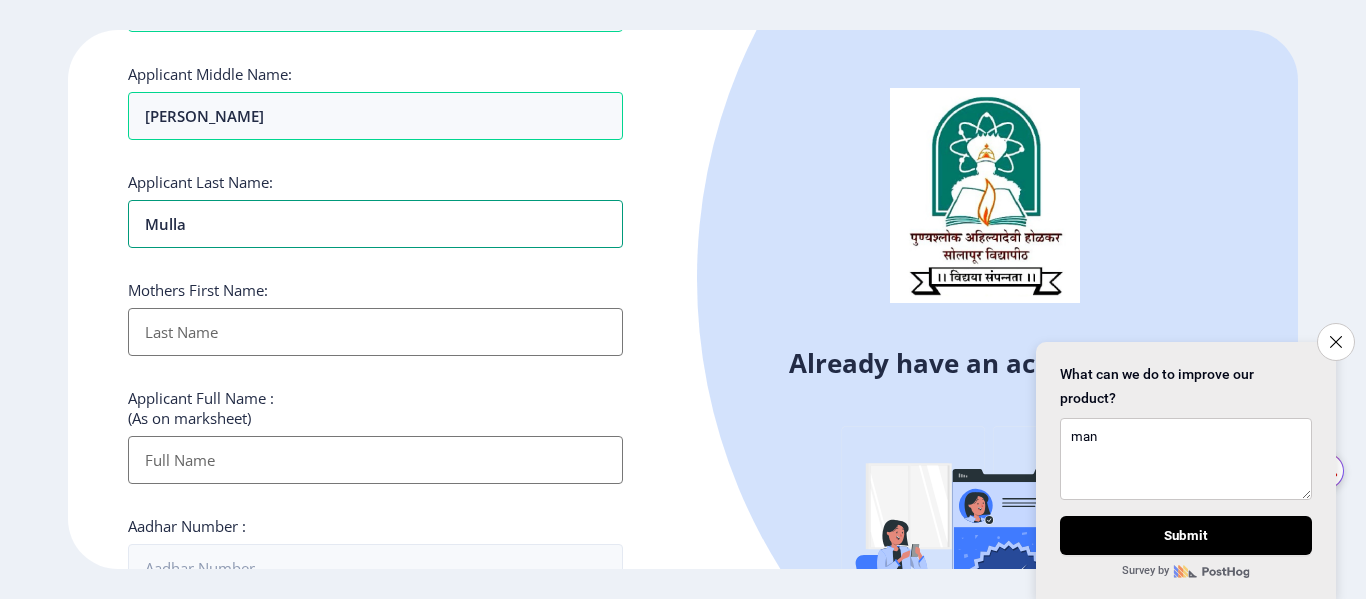 type on "mulla" 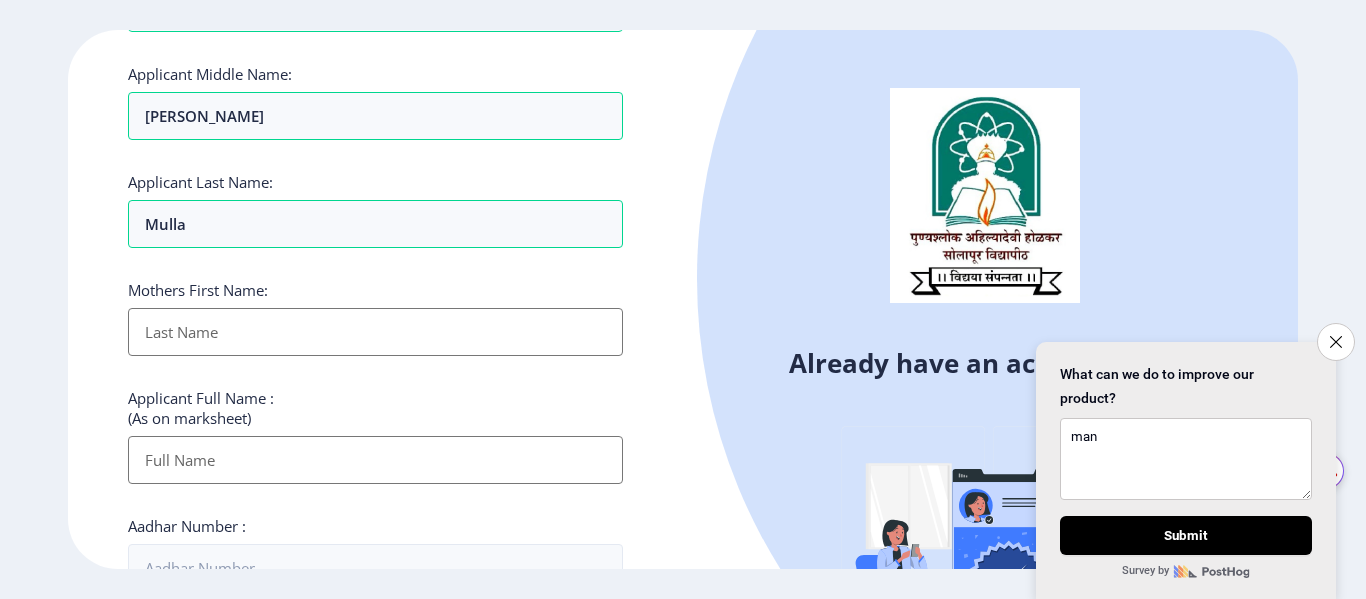 click on "Applicant First Name:" at bounding box center (375, 332) 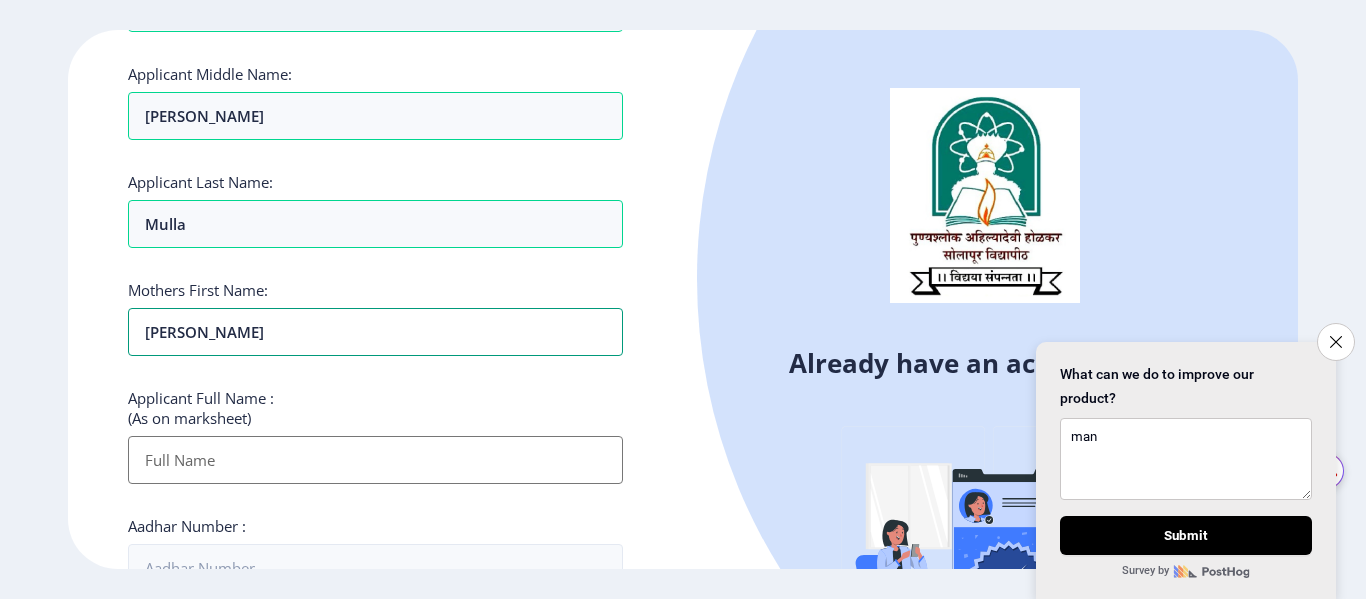 type on "Shamshad" 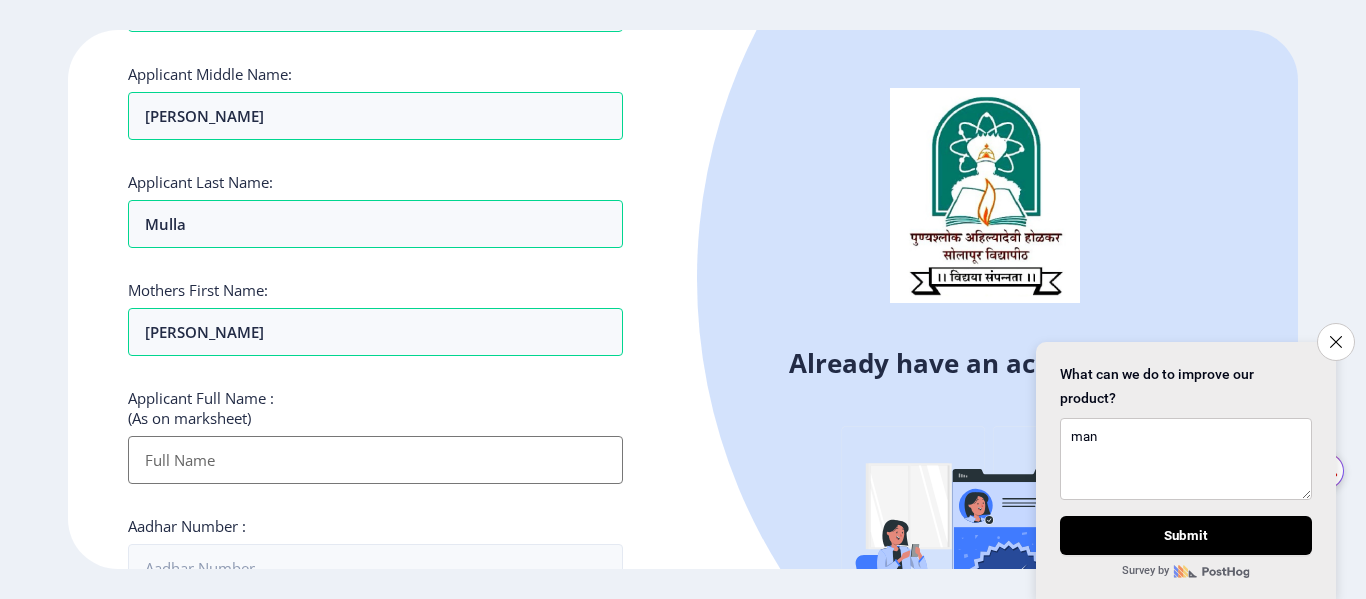 click on "Applicant First Name:" at bounding box center [375, 460] 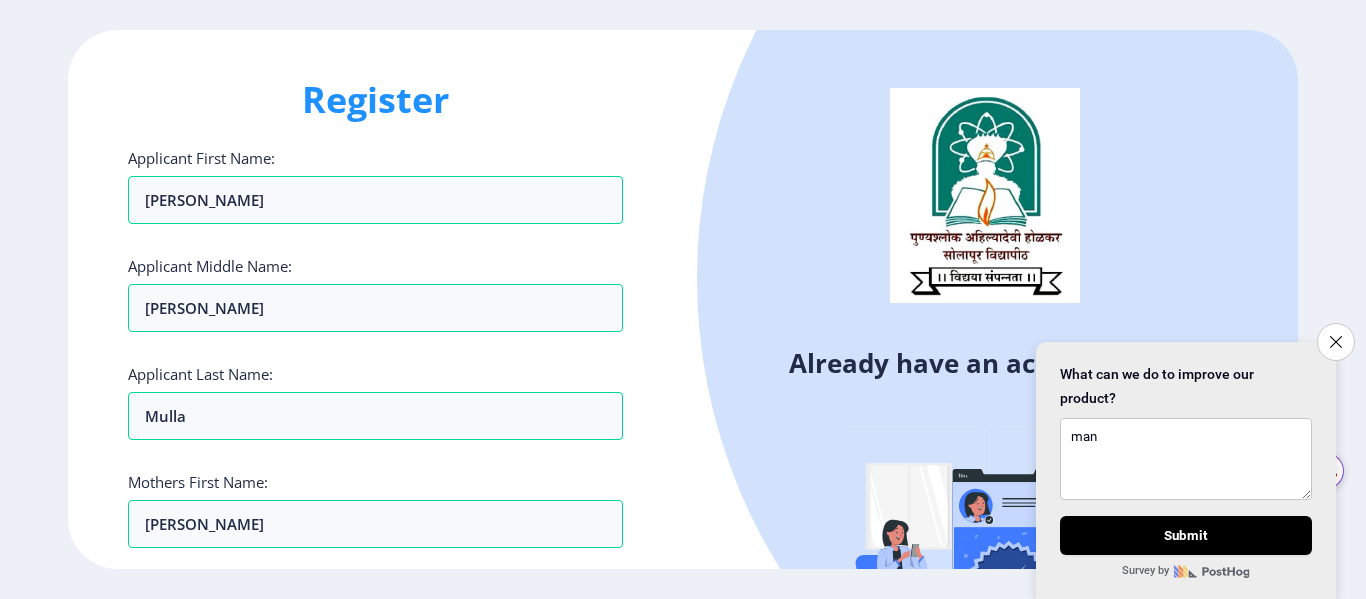scroll, scrollTop: 0, scrollLeft: 0, axis: both 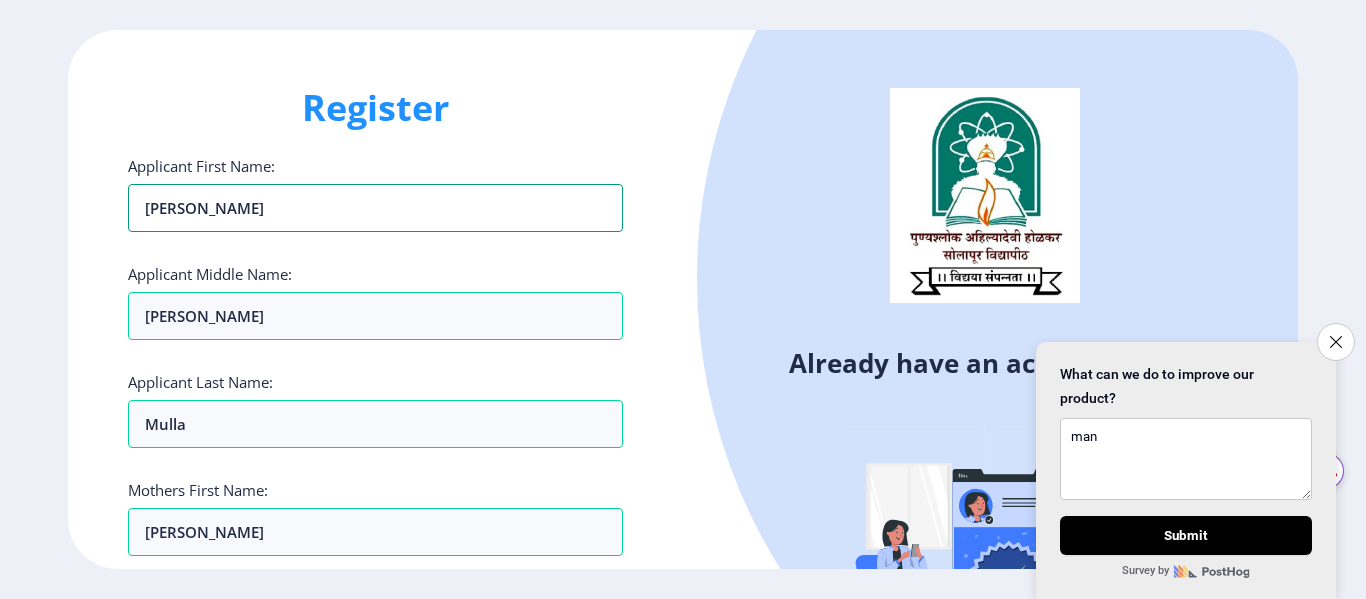 drag, startPoint x: 204, startPoint y: 206, endPoint x: 70, endPoint y: 217, distance: 134.45073 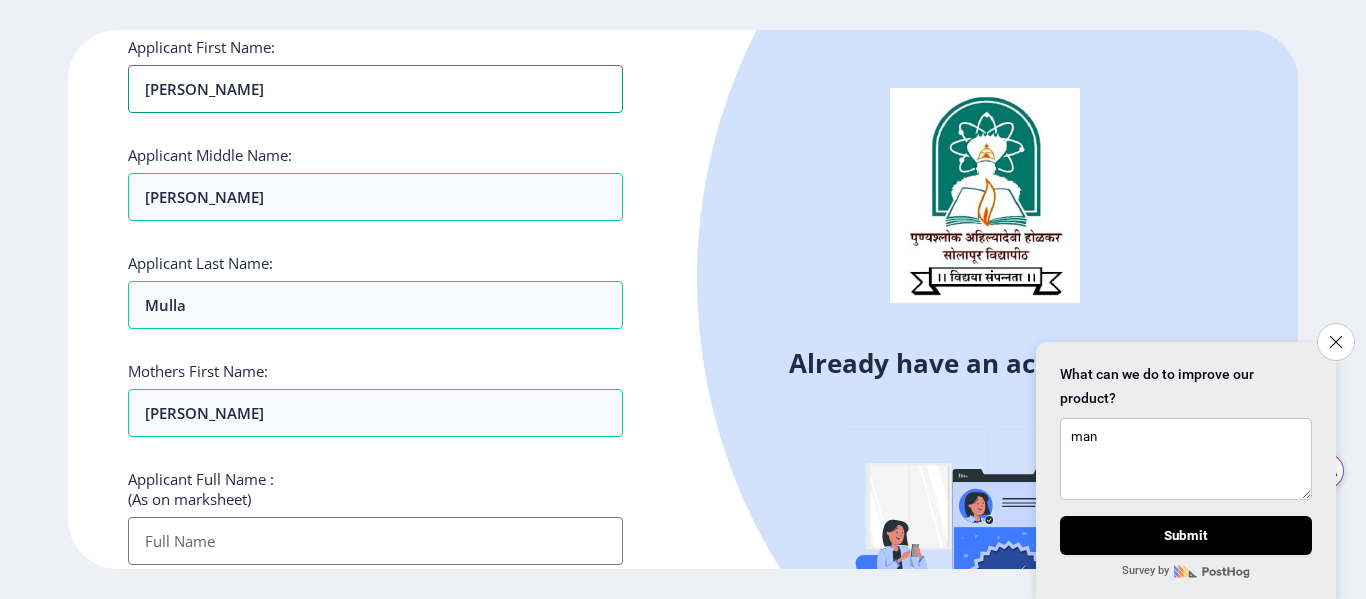 scroll, scrollTop: 300, scrollLeft: 0, axis: vertical 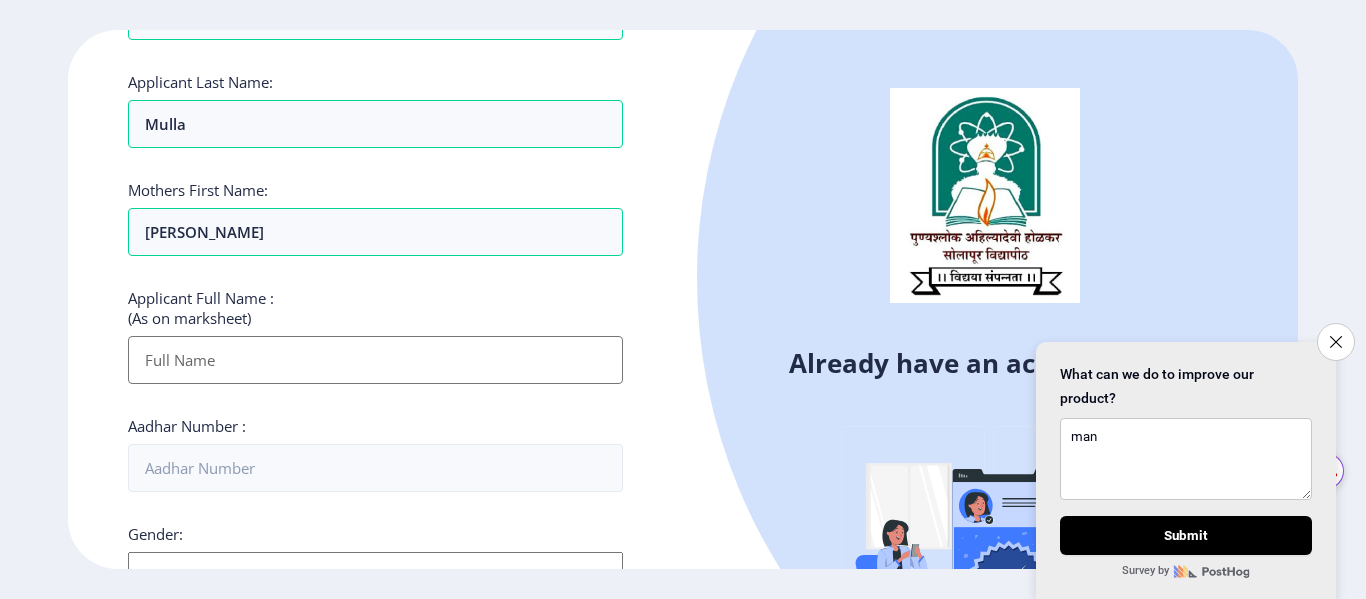click on "Applicant First Name:" at bounding box center [375, 360] 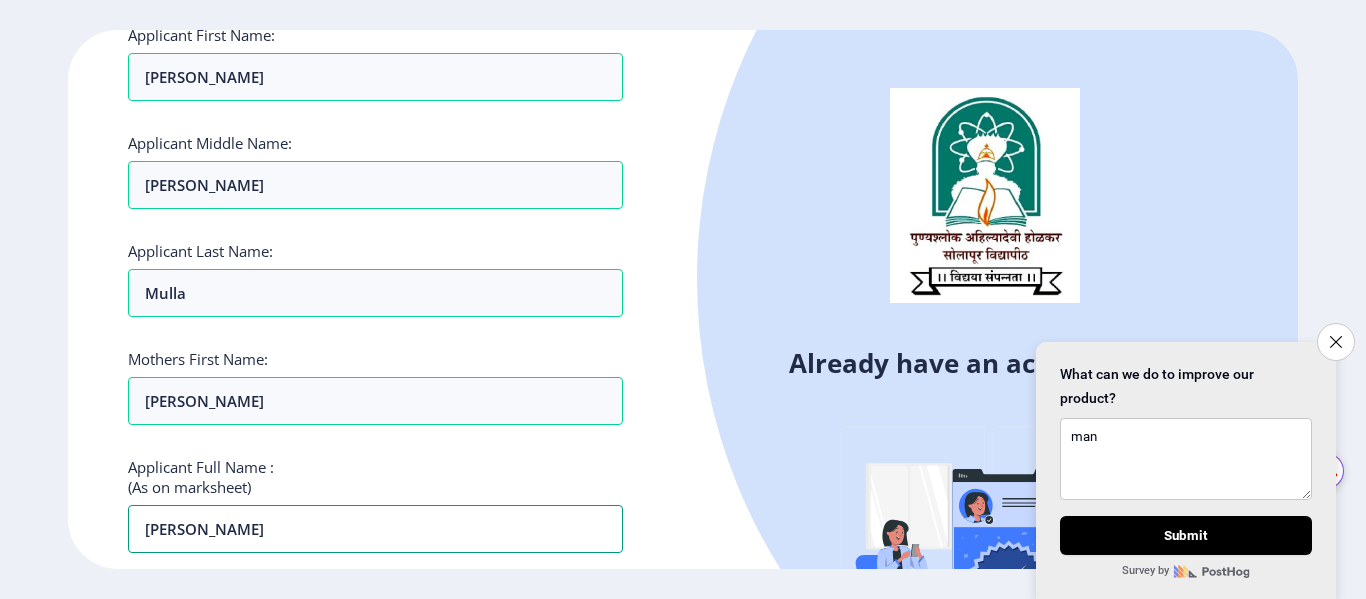 scroll, scrollTop: 0, scrollLeft: 0, axis: both 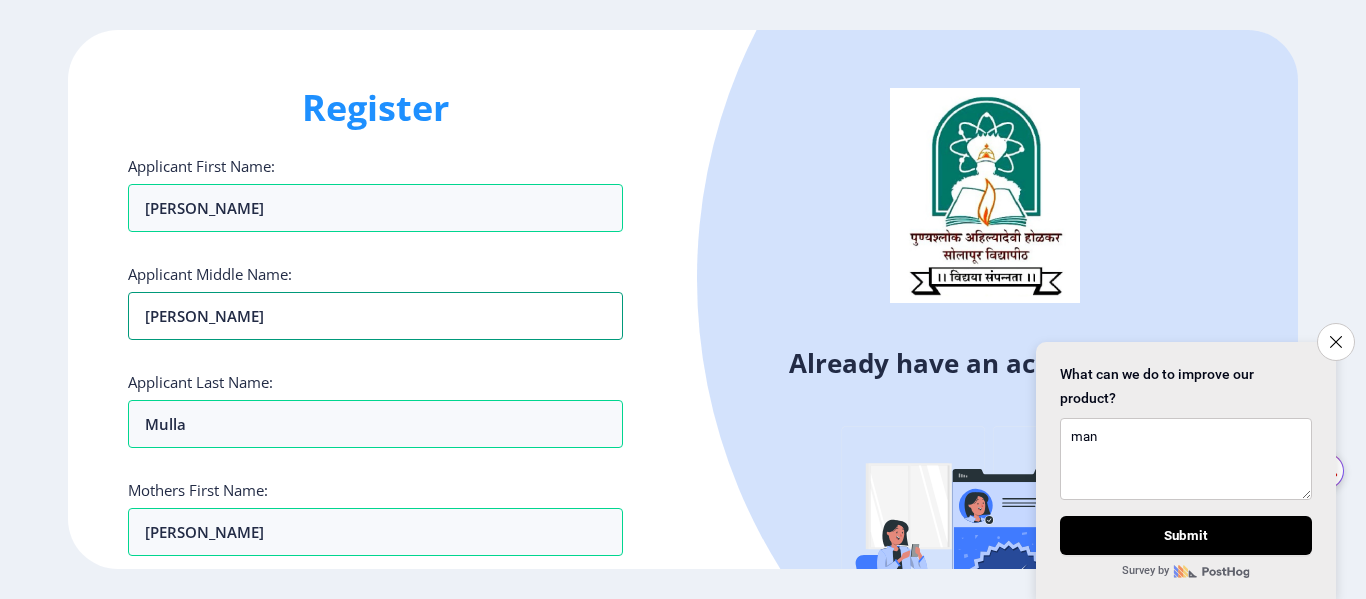 drag, startPoint x: 209, startPoint y: 311, endPoint x: 50, endPoint y: 315, distance: 159.05031 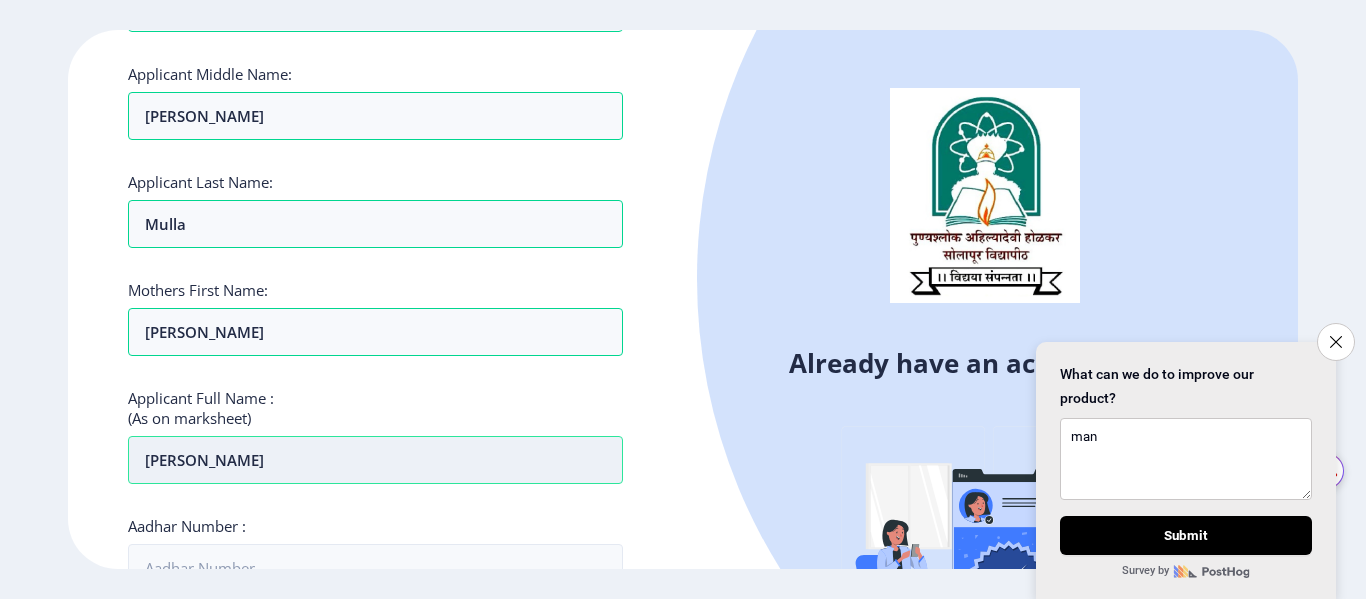 click on "Salman" at bounding box center [375, 460] 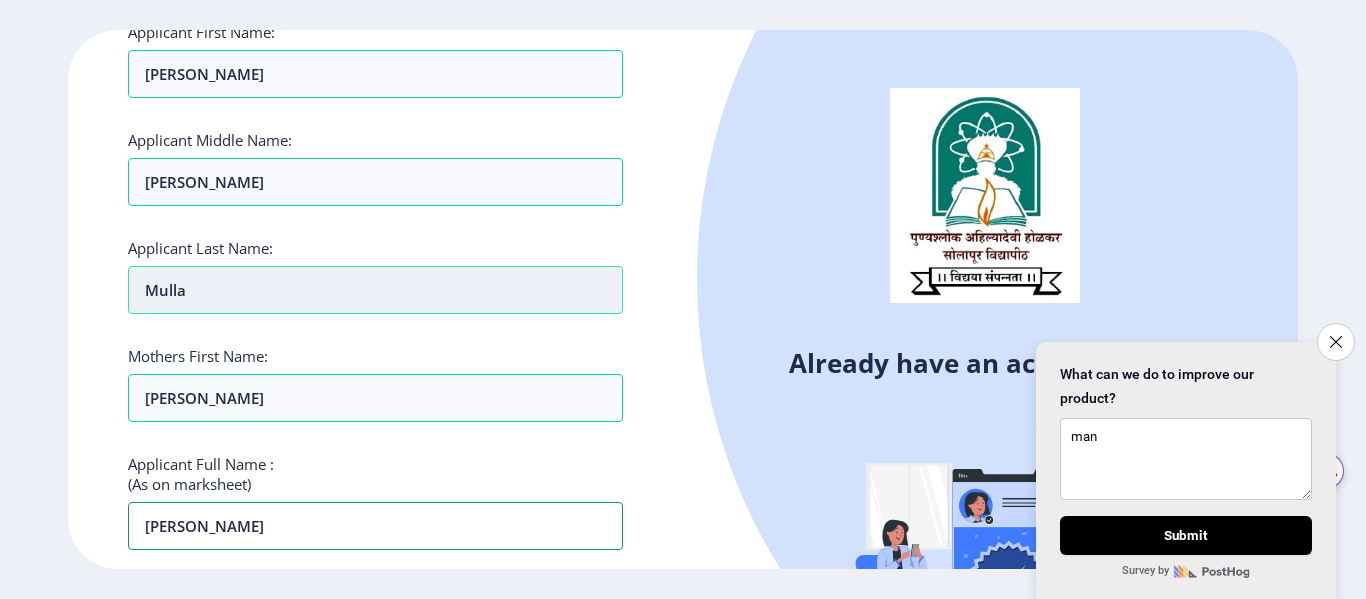 scroll, scrollTop: 100, scrollLeft: 0, axis: vertical 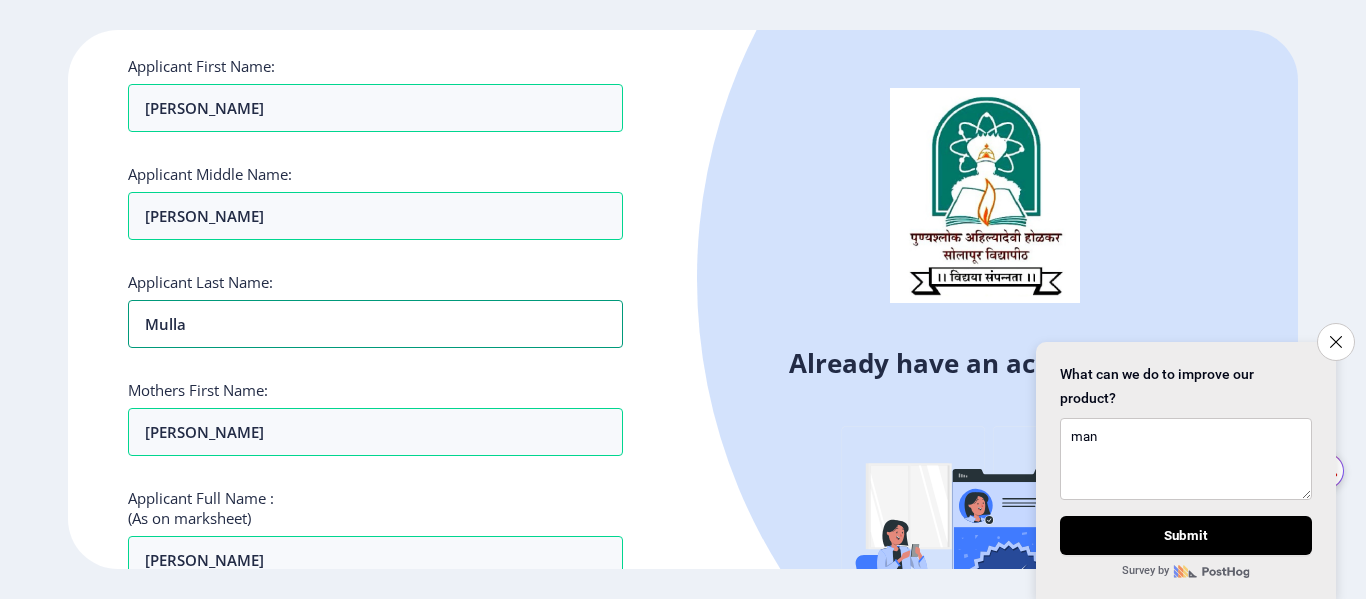 drag, startPoint x: 214, startPoint y: 317, endPoint x: 0, endPoint y: 317, distance: 214 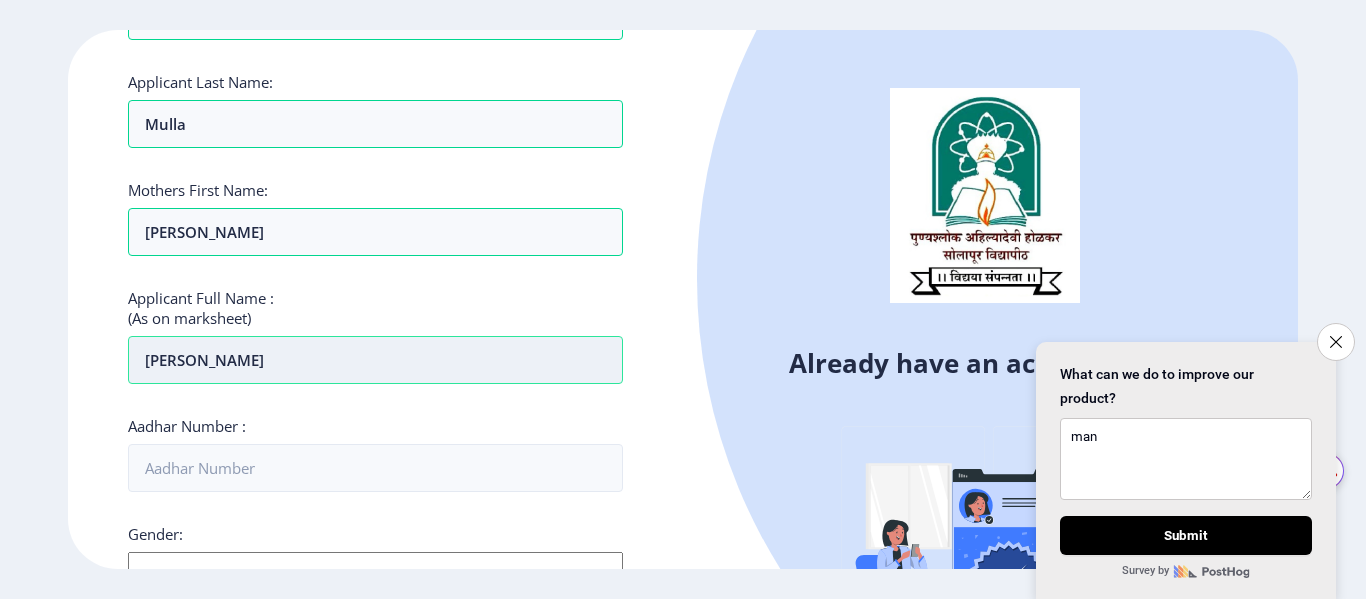 click on "Salman Ismail" at bounding box center [375, -92] 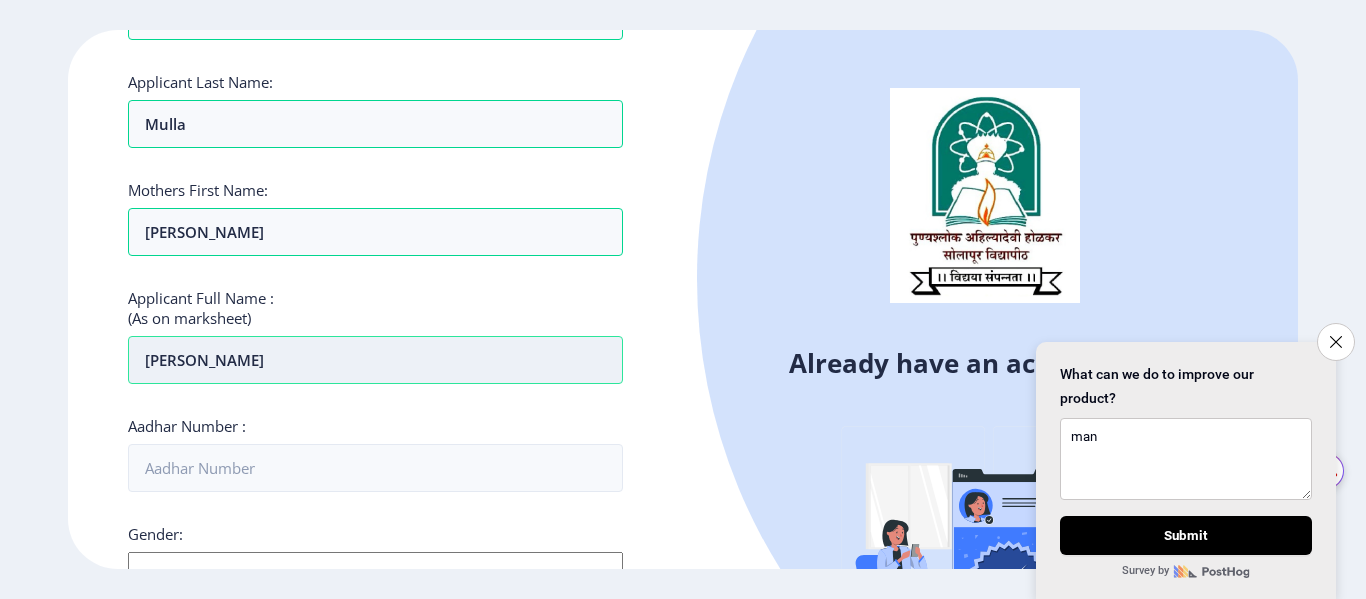 paste on "mulla" 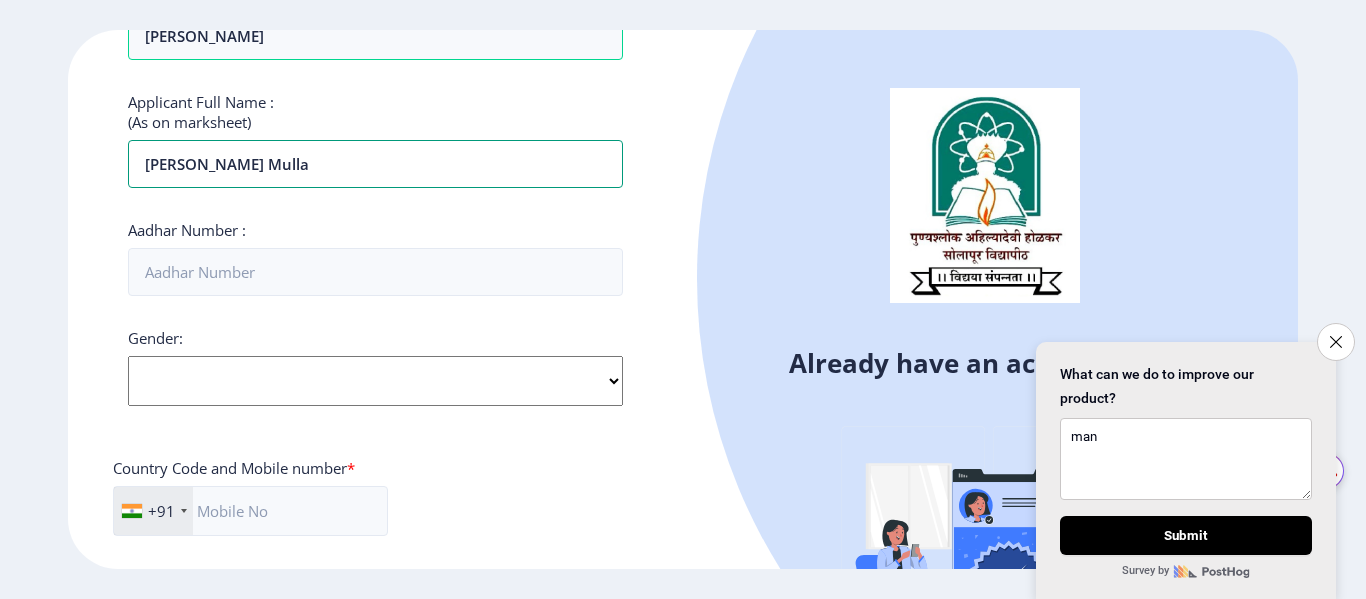 scroll, scrollTop: 500, scrollLeft: 0, axis: vertical 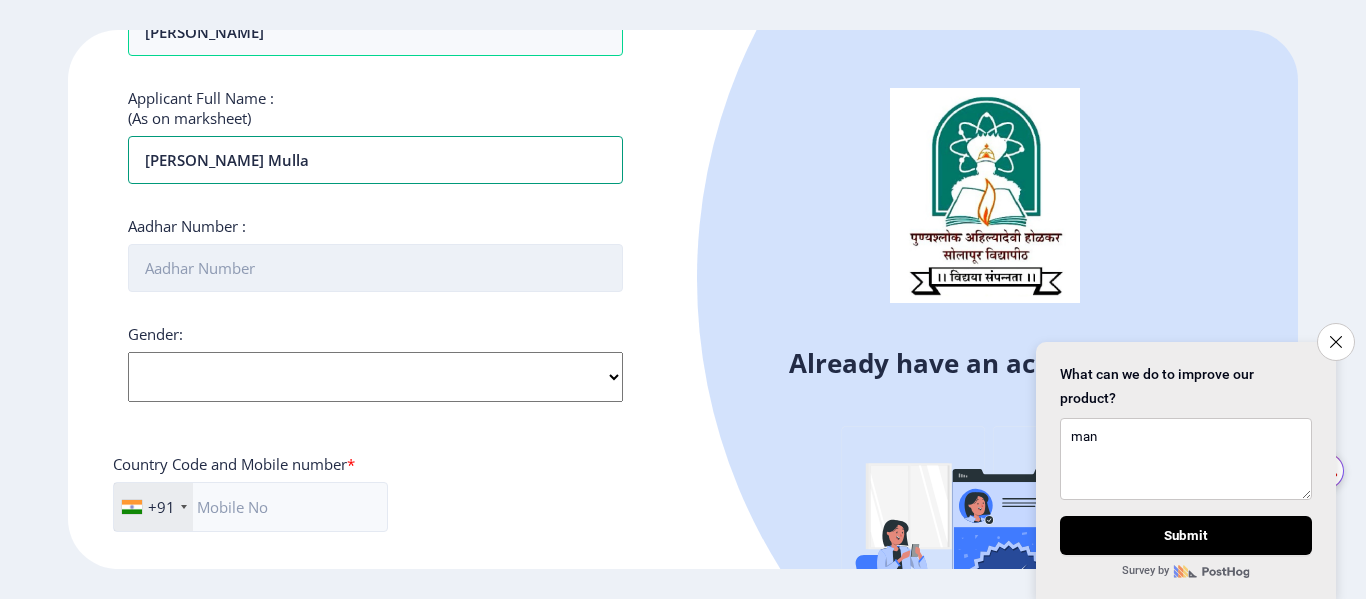 type on "Salman Ismail mulla" 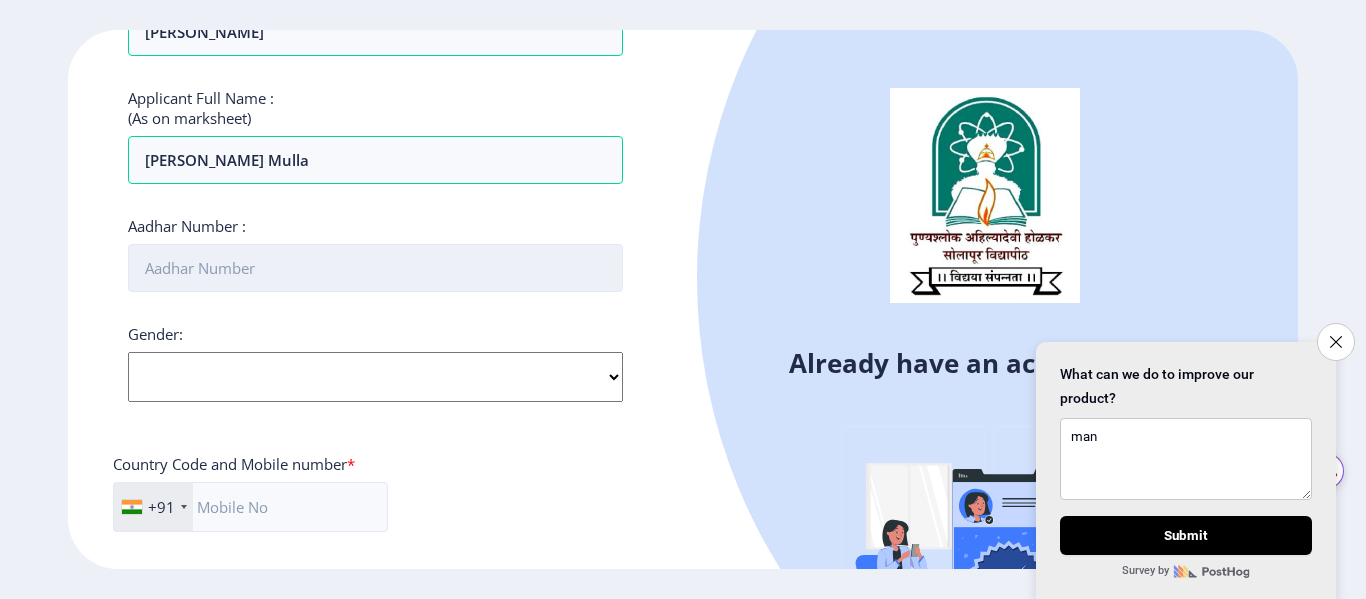 click on "Aadhar Number :" at bounding box center (375, 268) 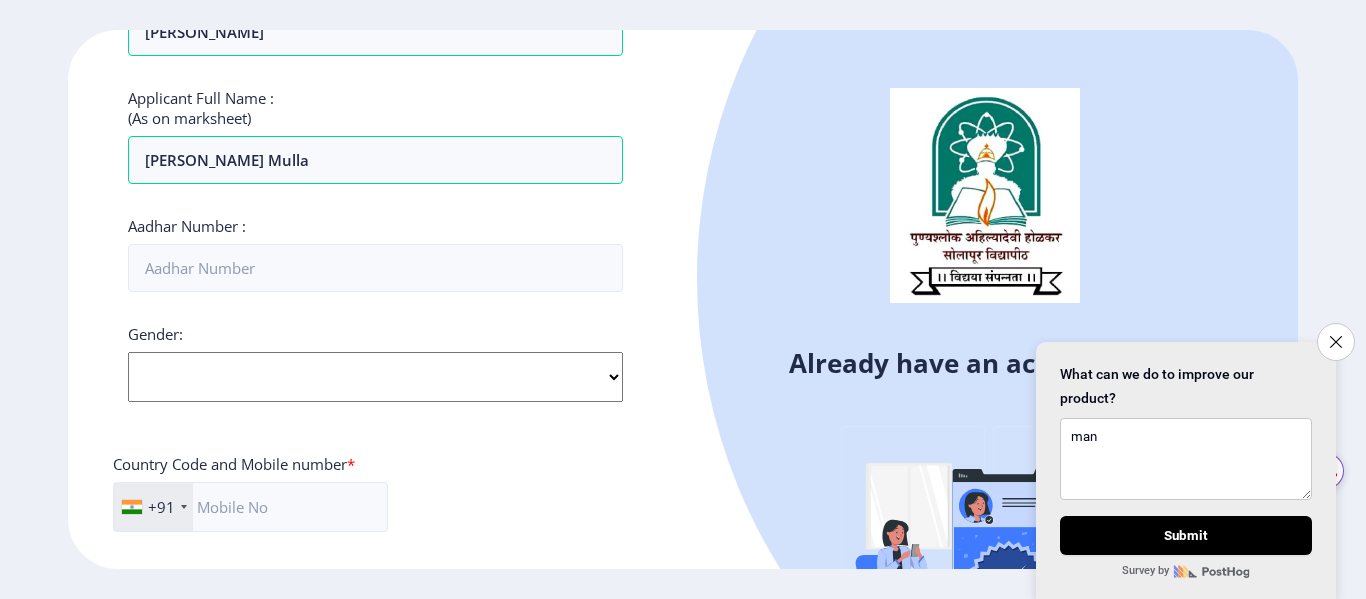 click on "Gender: Select Gender Male Female Other" 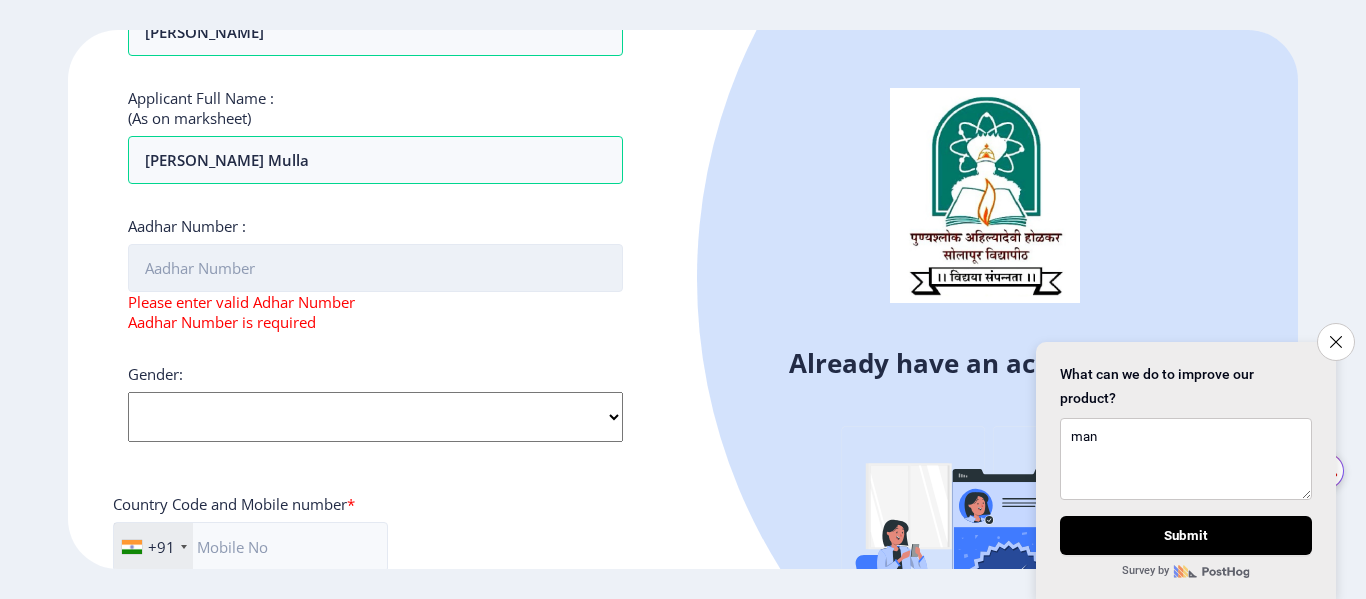 click on "Aadhar Number :" at bounding box center [375, 268] 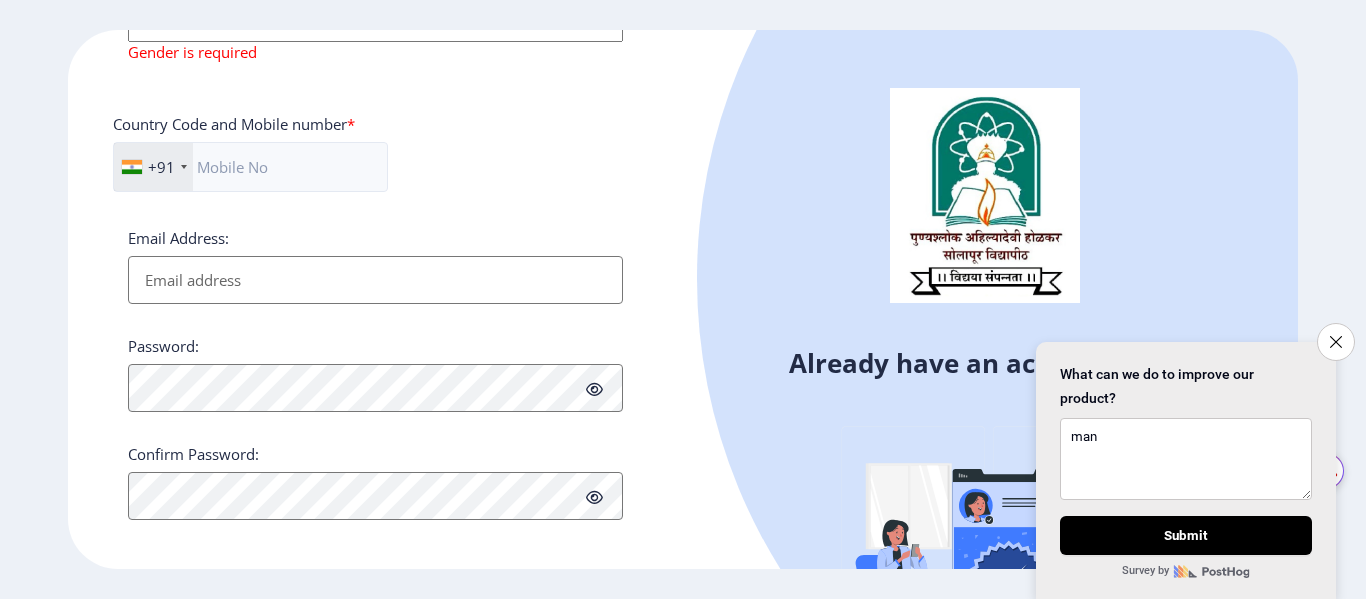 scroll, scrollTop: 600, scrollLeft: 0, axis: vertical 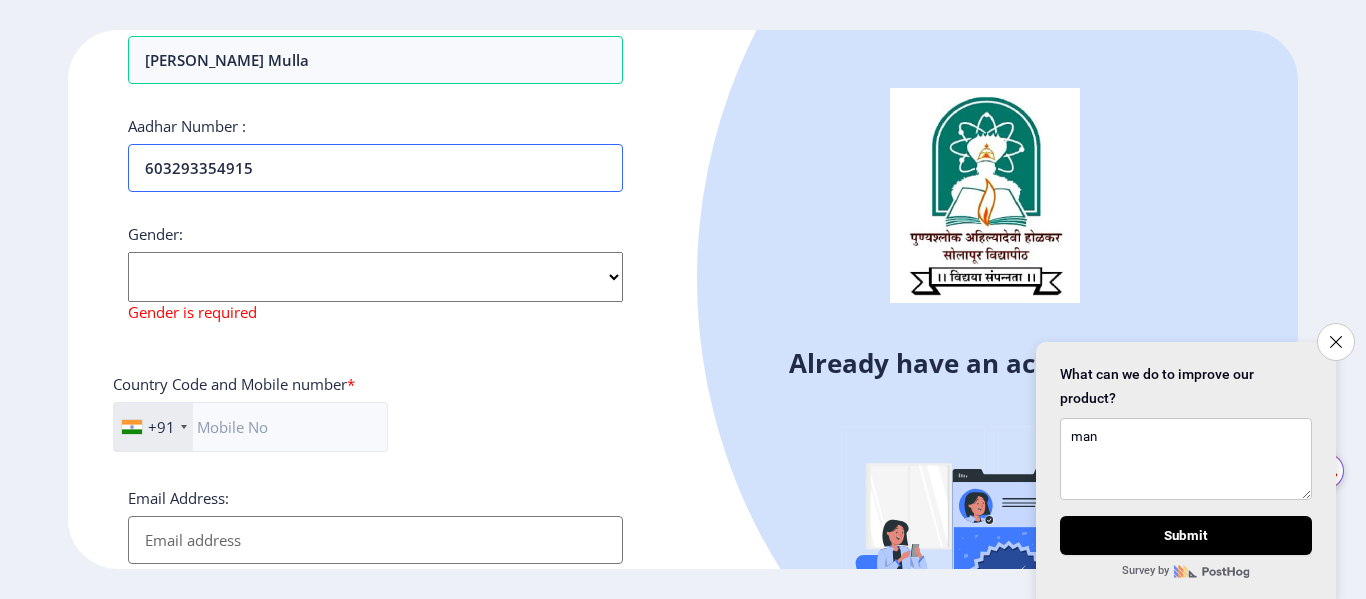 type on "603293354915" 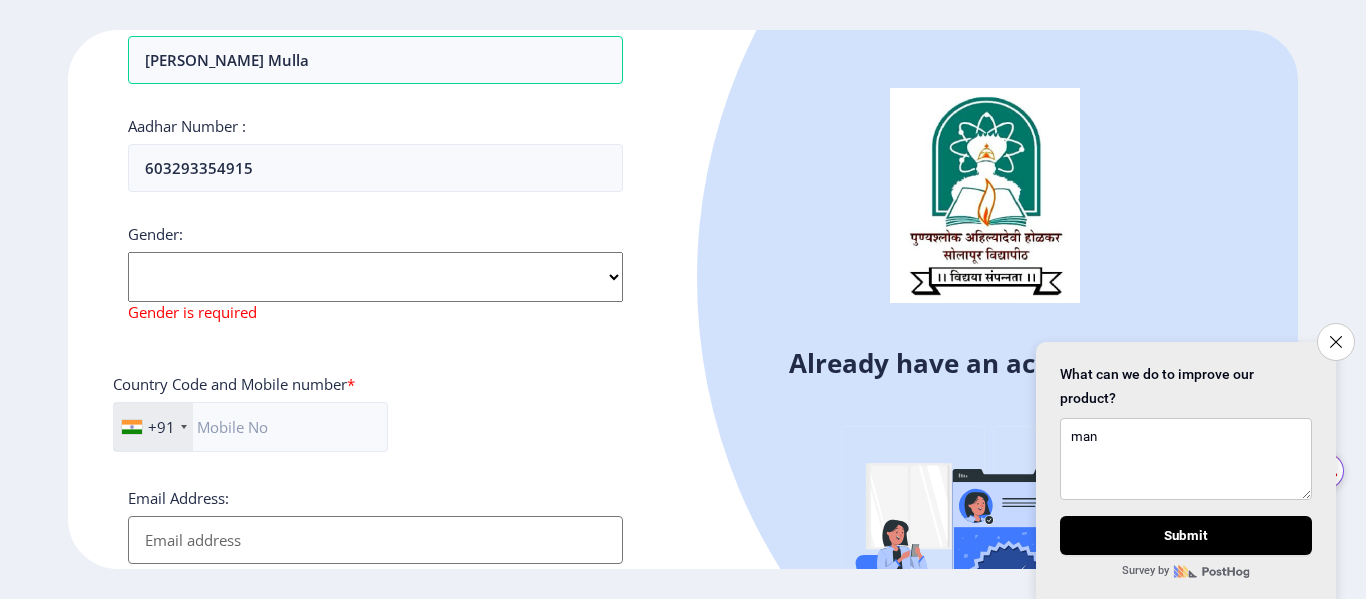 click on "Select Gender Male Female Other" 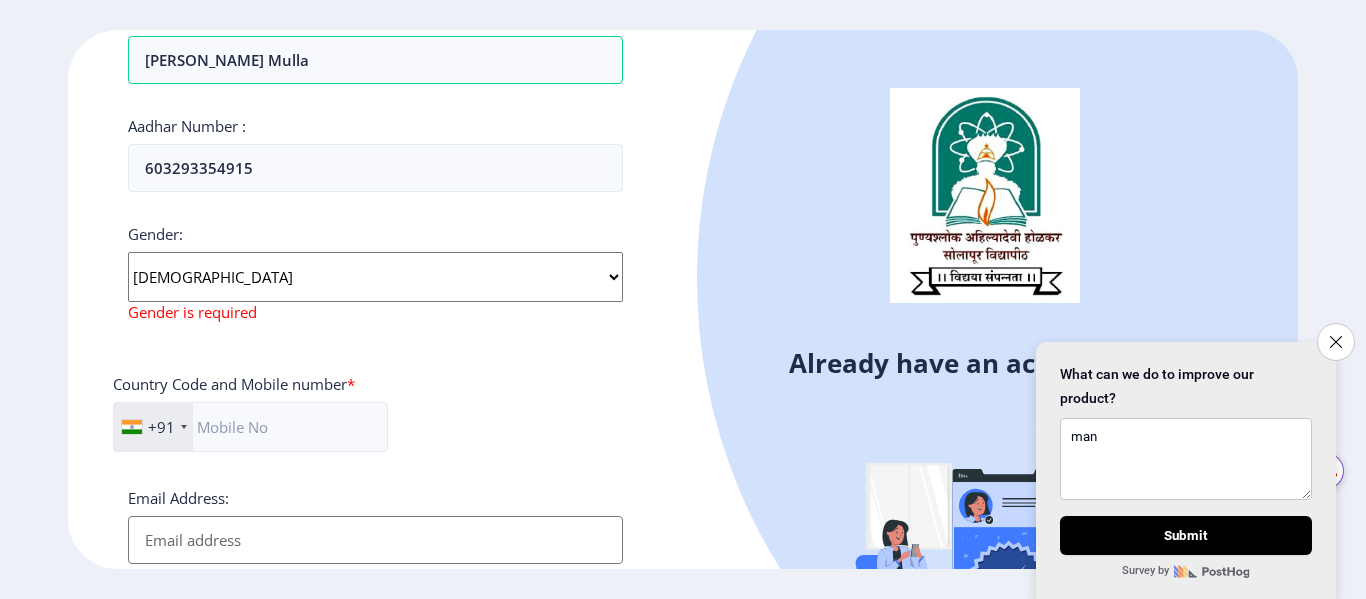 click on "Select Gender Male Female Other" 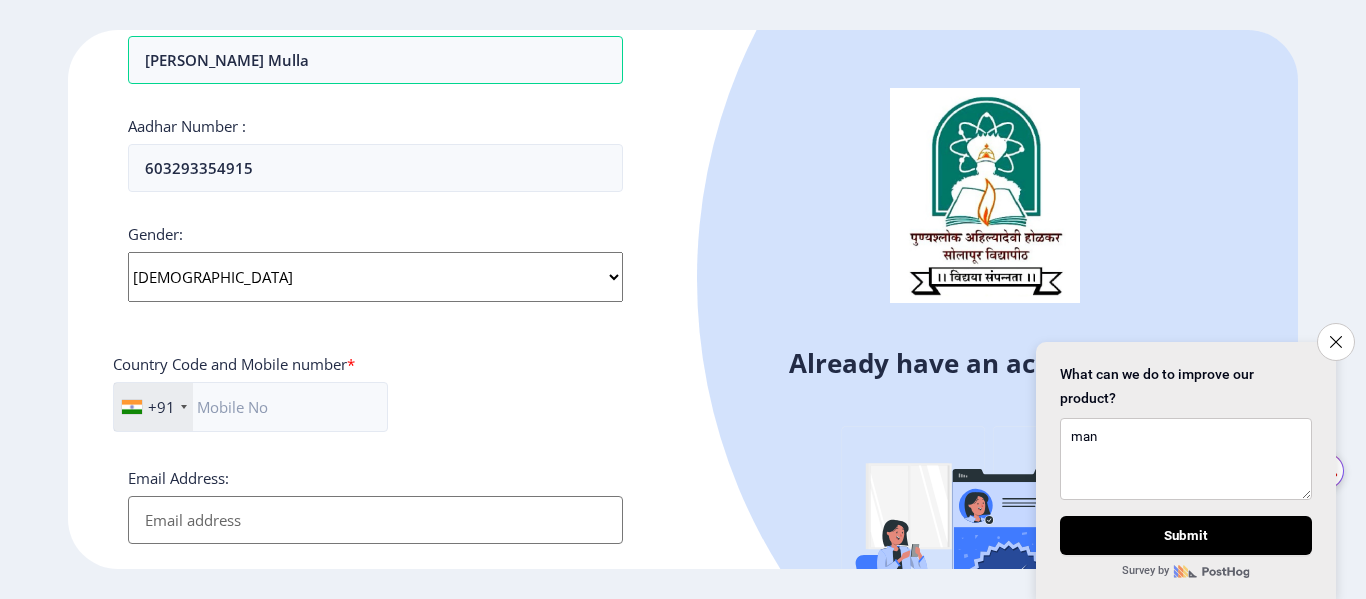 scroll, scrollTop: 700, scrollLeft: 0, axis: vertical 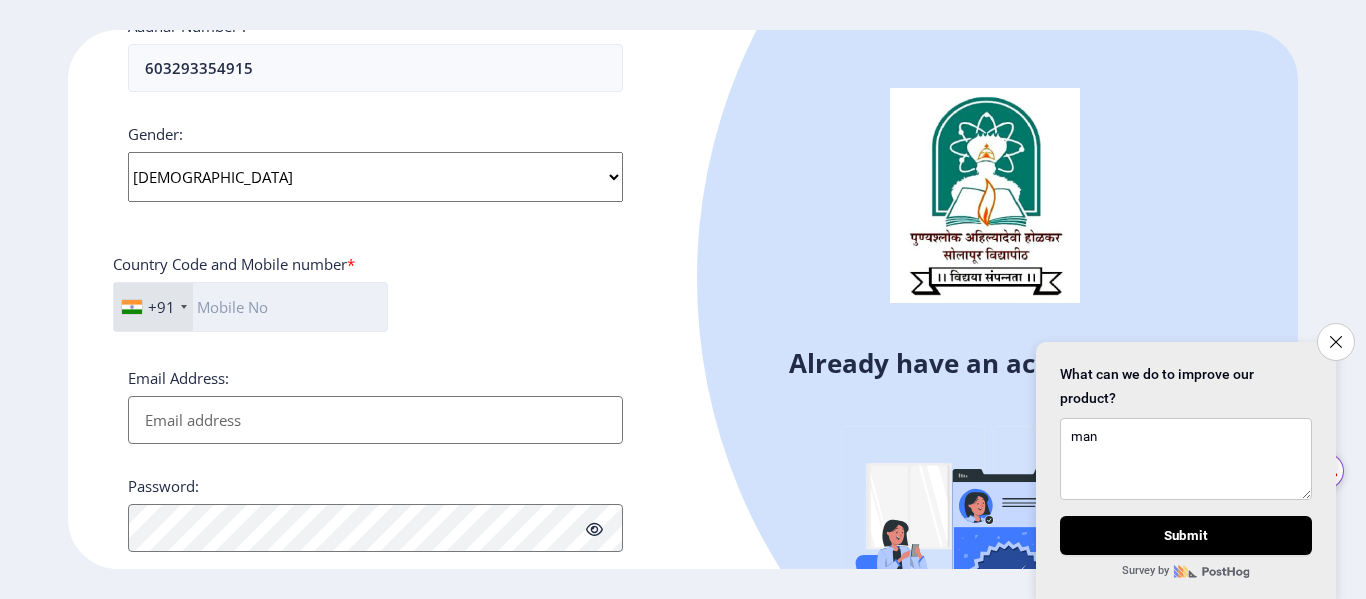 click 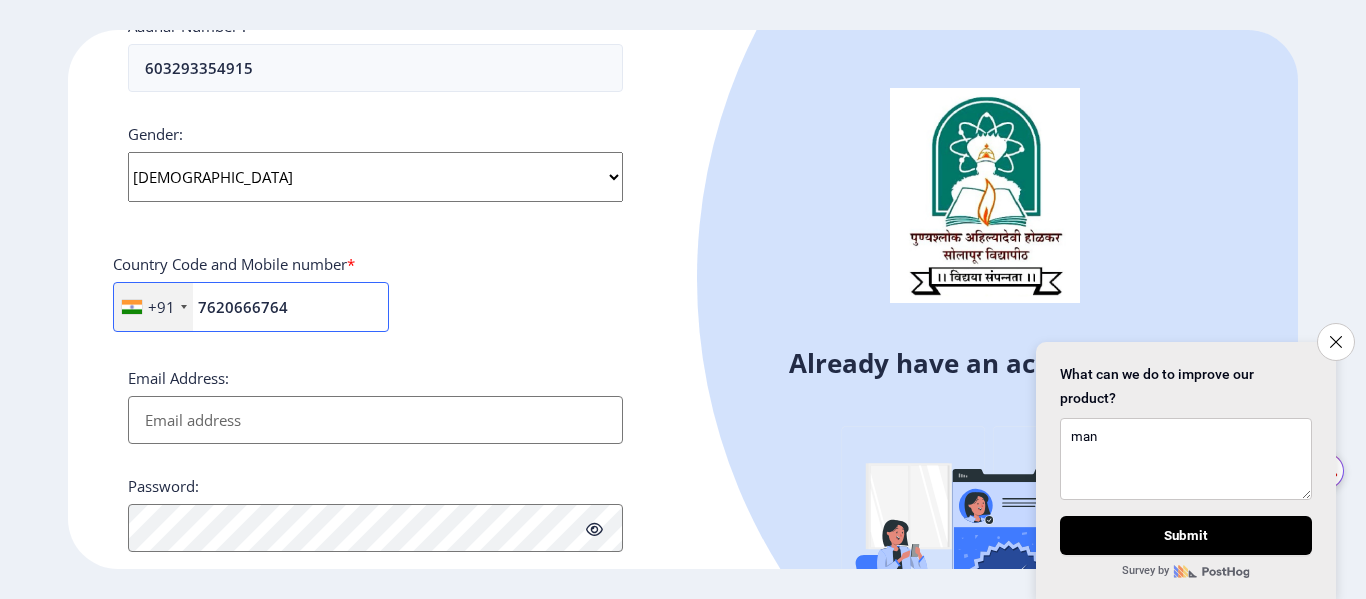 type on "7620666764" 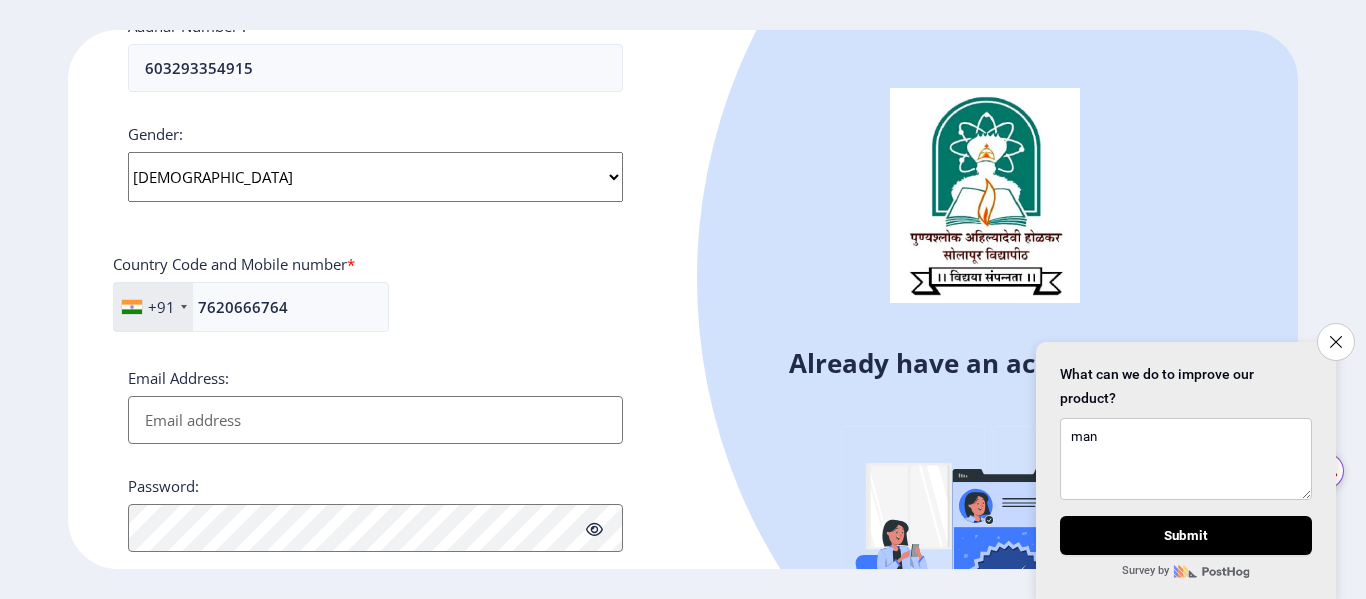 click on "Email Address:" at bounding box center (375, 420) 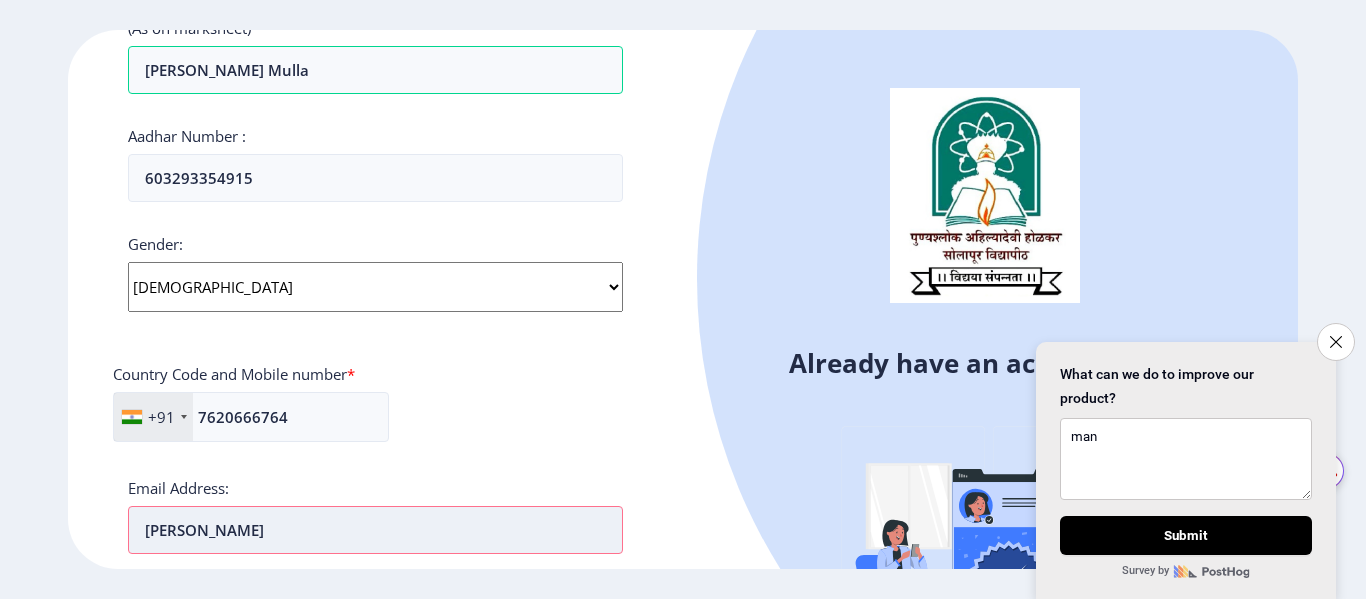 scroll, scrollTop: 853, scrollLeft: 0, axis: vertical 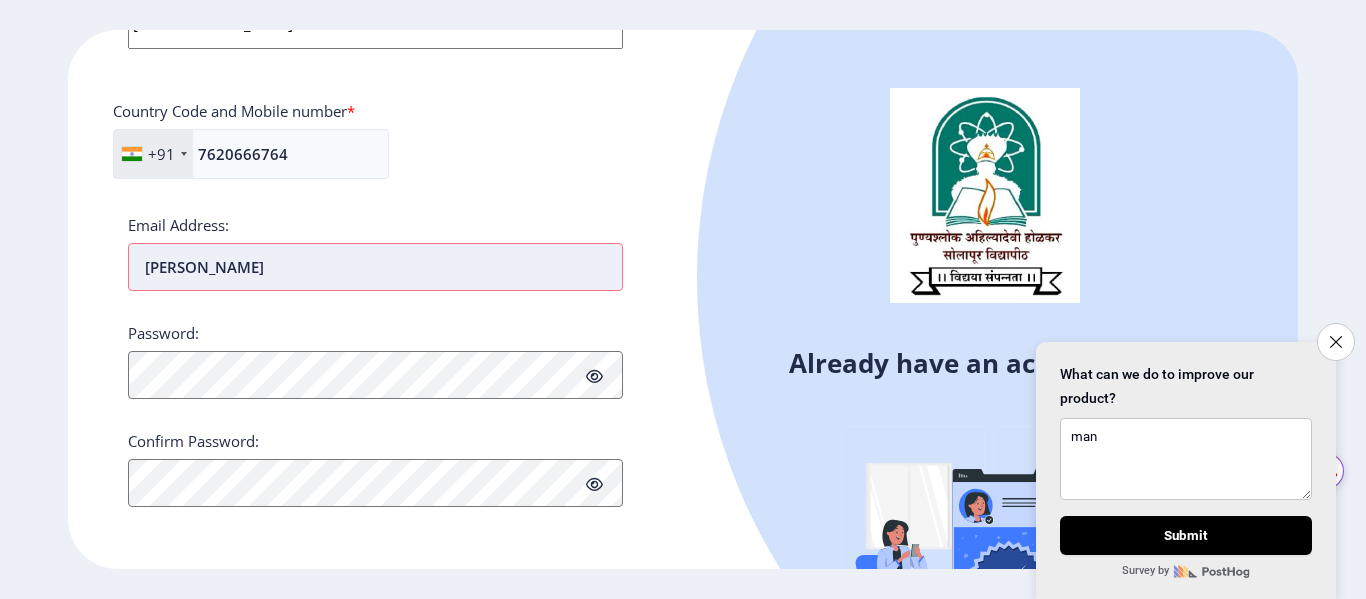 click on "salman" at bounding box center [375, 267] 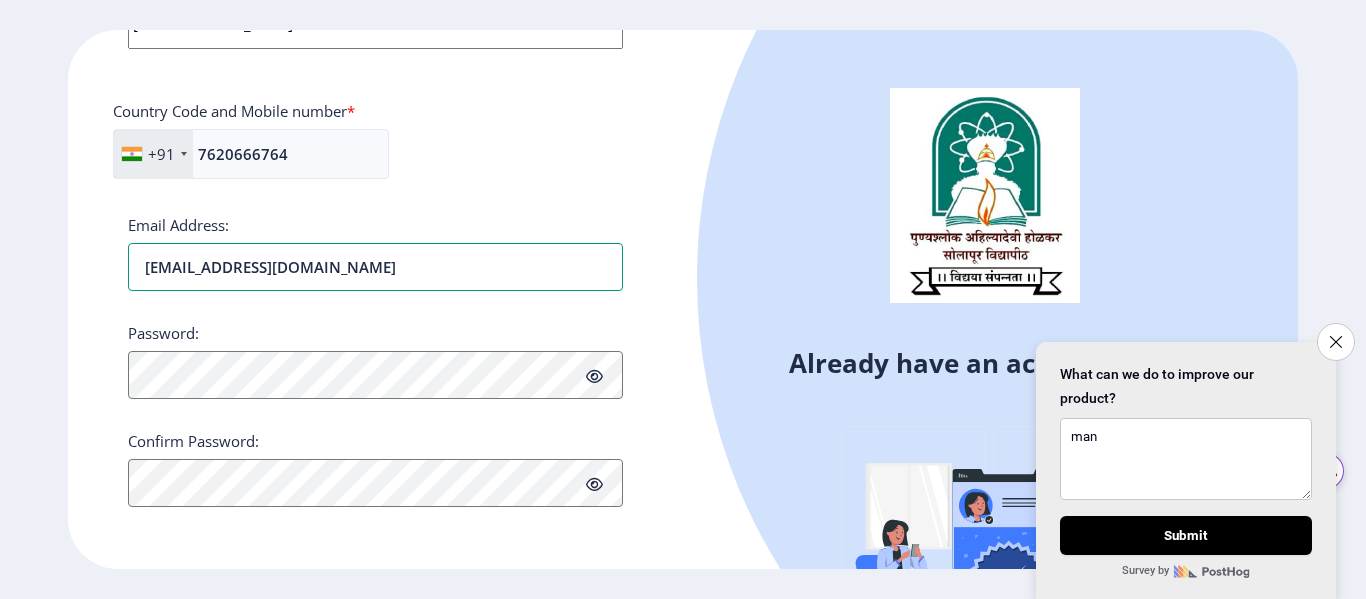 type on "salmanmulla214@gmail.com" 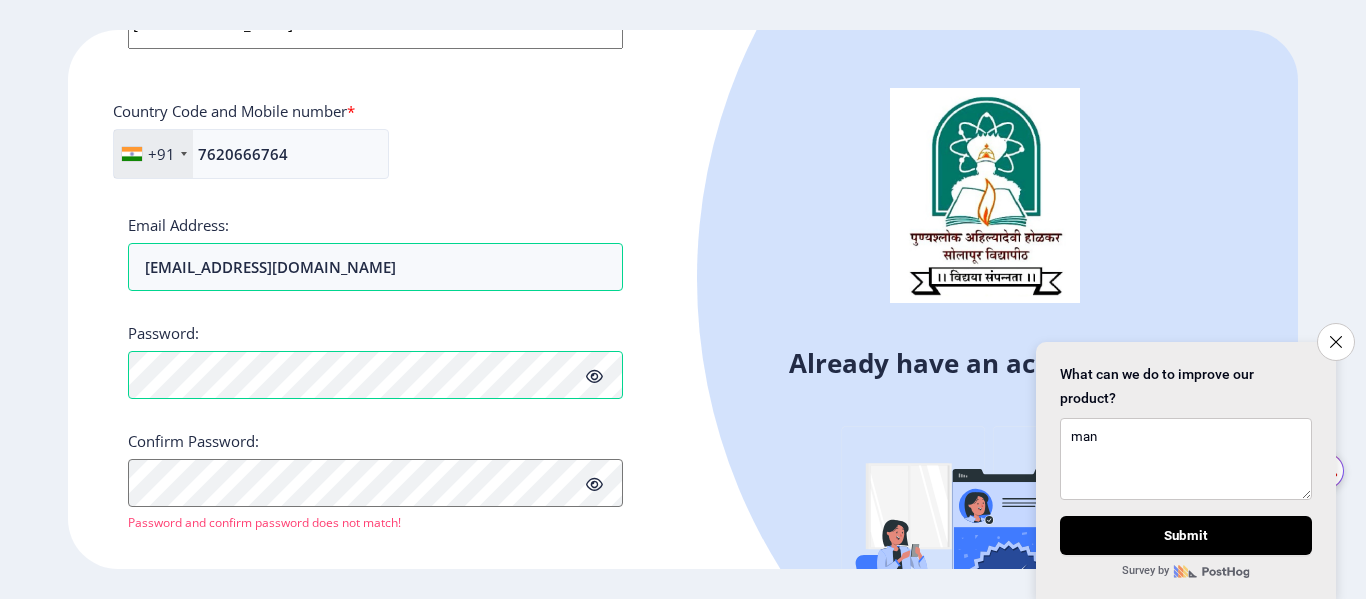 click 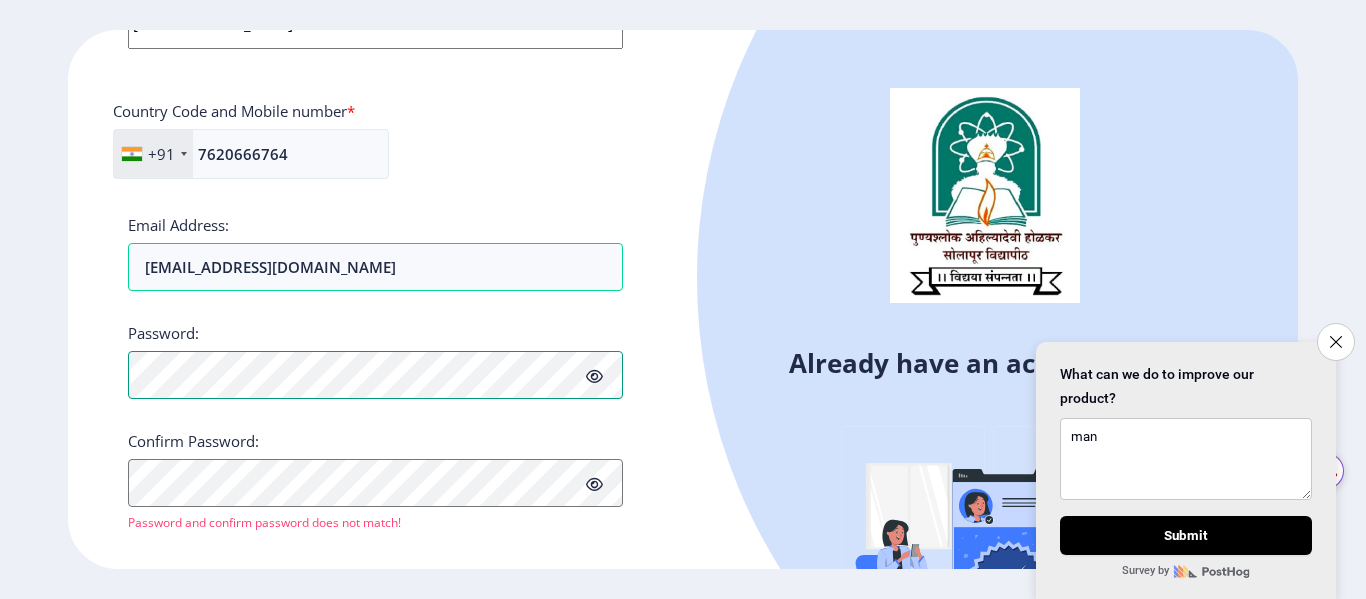 click on "Register Applicant First Name: Salman Applicant Middle Name: Ismail Applicant Last Name: mulla Mothers First Name: Shamshad Applicant Full Name : (As on marksheet) Salman Ismail mulla Aadhar Number :  603293354915 Gender: Select Gender Male Female Other  Country Code and Mobile number  *  +91 India (भारत) +91 Afghanistan (‫افغانستان‬‎) +93 Albania (Shqipëri) +355 Algeria (‫الجزائر‬‎) +213 American Samoa +1 Andorra +376 Angola +244 Anguilla +1 Antigua and Barbuda +1 Argentina +54 Armenia (Հայաստան) +374 Aruba +297 Australia +61 Austria (Österreich) +43 Azerbaijan (Azərbaycan) +994 Bahamas +1 Bahrain (‫البحرين‬‎) +973 Bangladesh (বাংলাদেশ) +880 Barbados +1 Belarus (Беларусь) +375 Belgium (België) +32 Belize +501 Benin (Bénin) +229 Bermuda +1 Bhutan (འབྲུག) +975 Bolivia +591 Bosnia and Herzegovina (Босна и Херцеговина) +387 Botswana +267 Brazil (Brasil) +55 British Indian Ocean Territory +246 +1 +673" 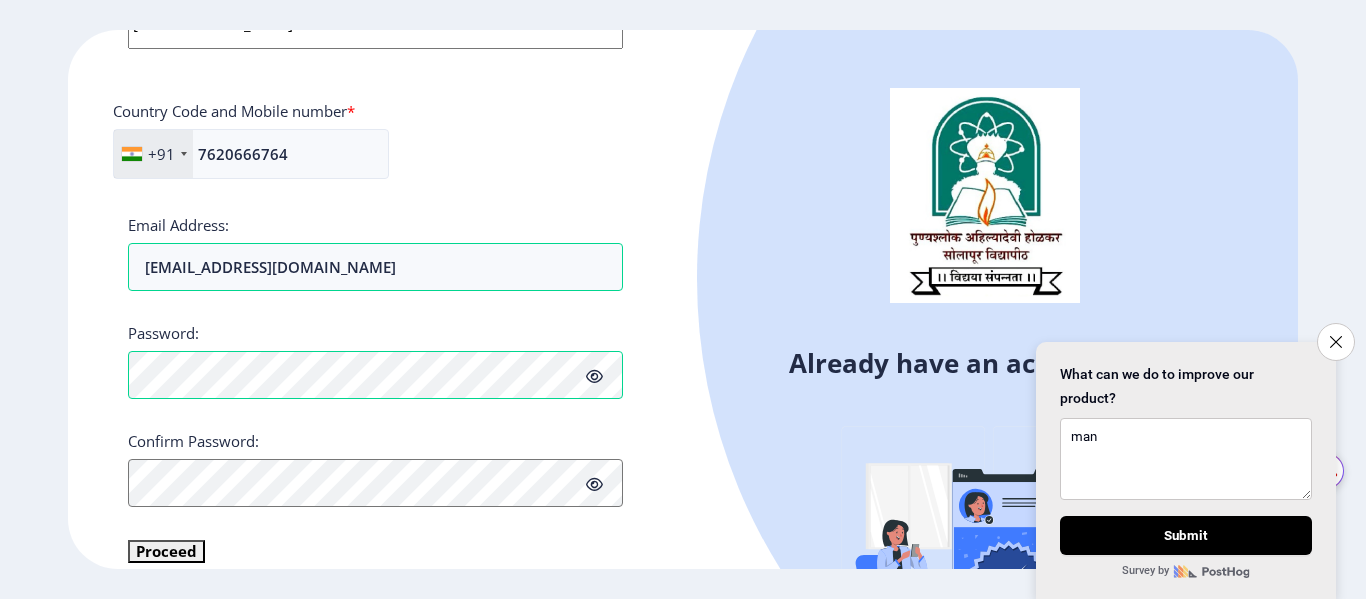 scroll, scrollTop: 877, scrollLeft: 0, axis: vertical 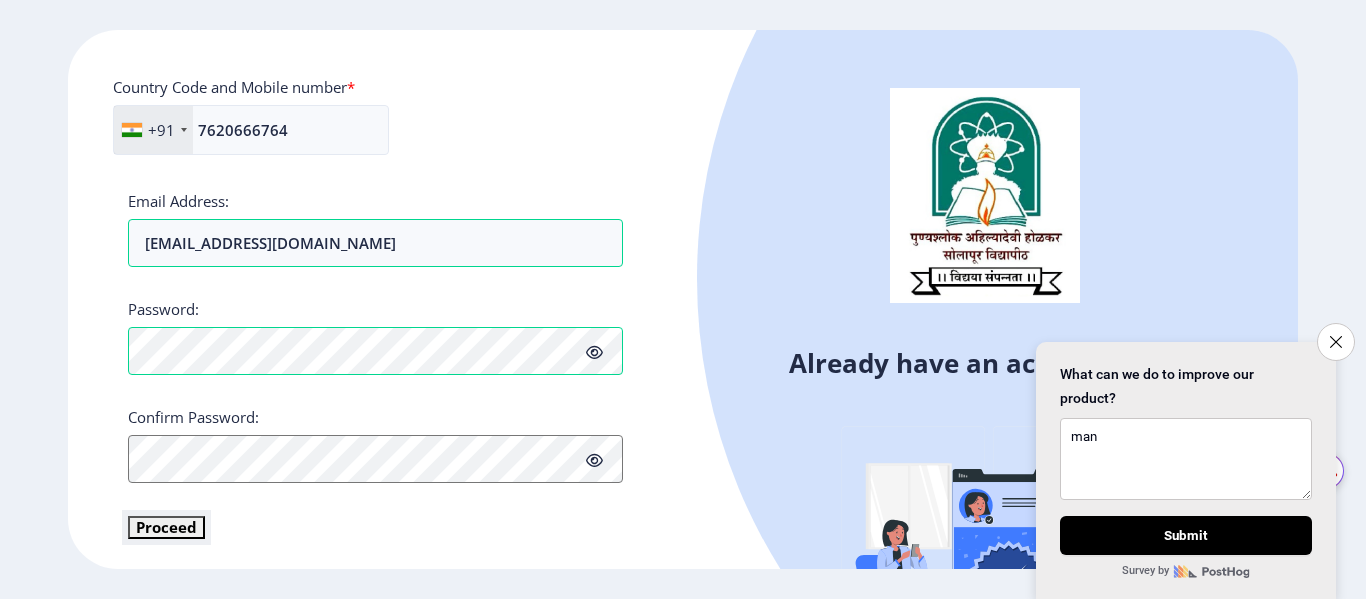 click on "Proceed" 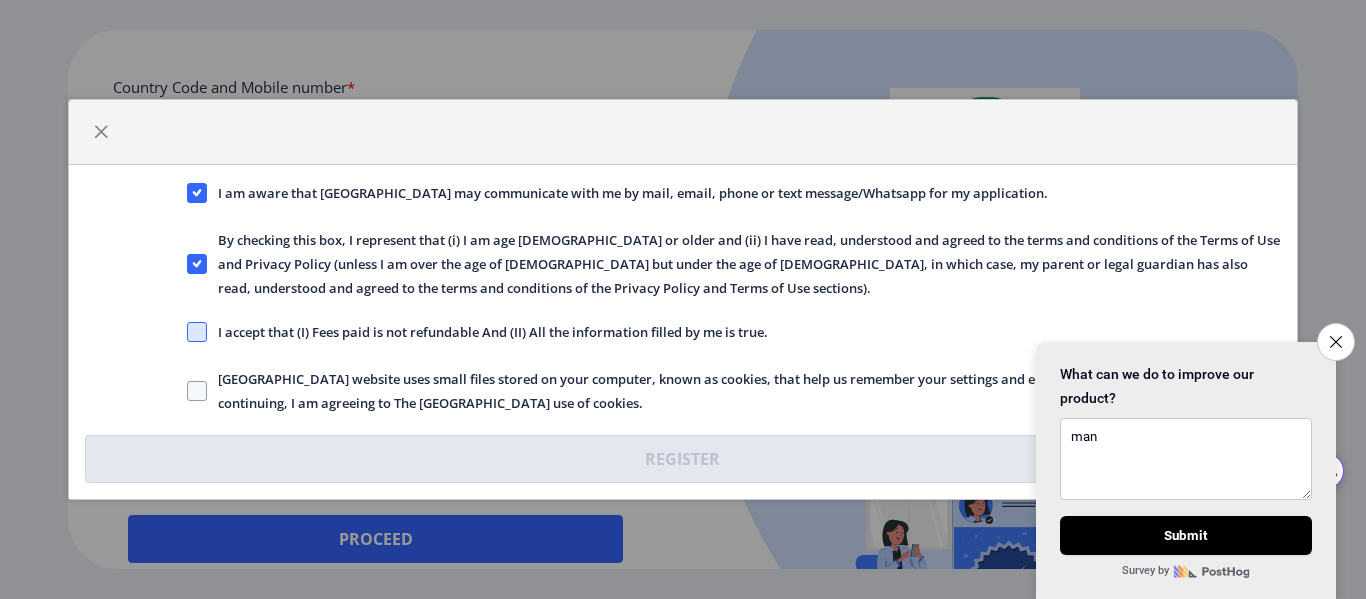 click 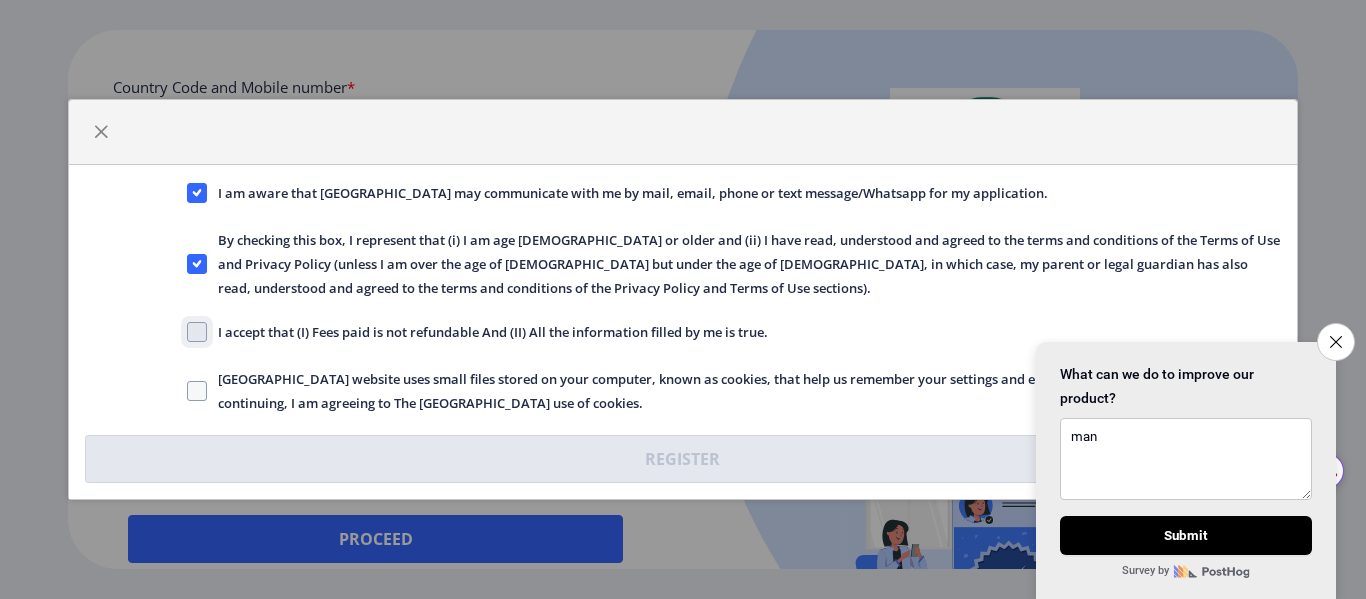 click on "I accept that (I) Fees paid is not refundable And (II) All the information filled by me is true." 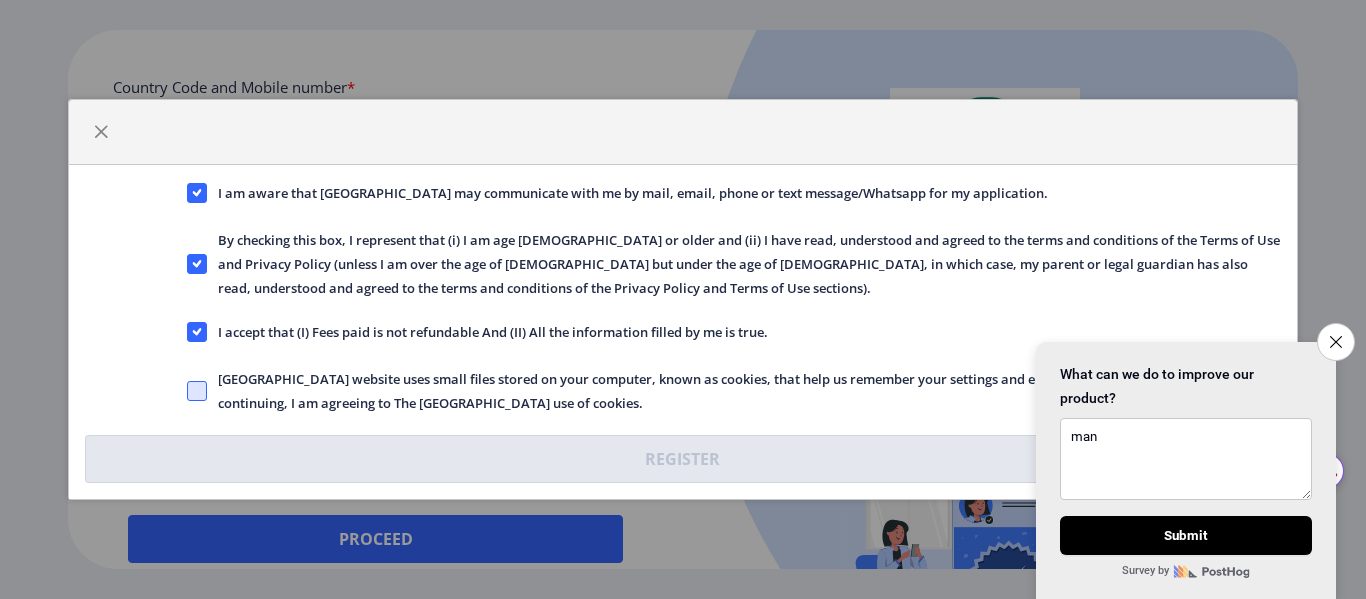 click 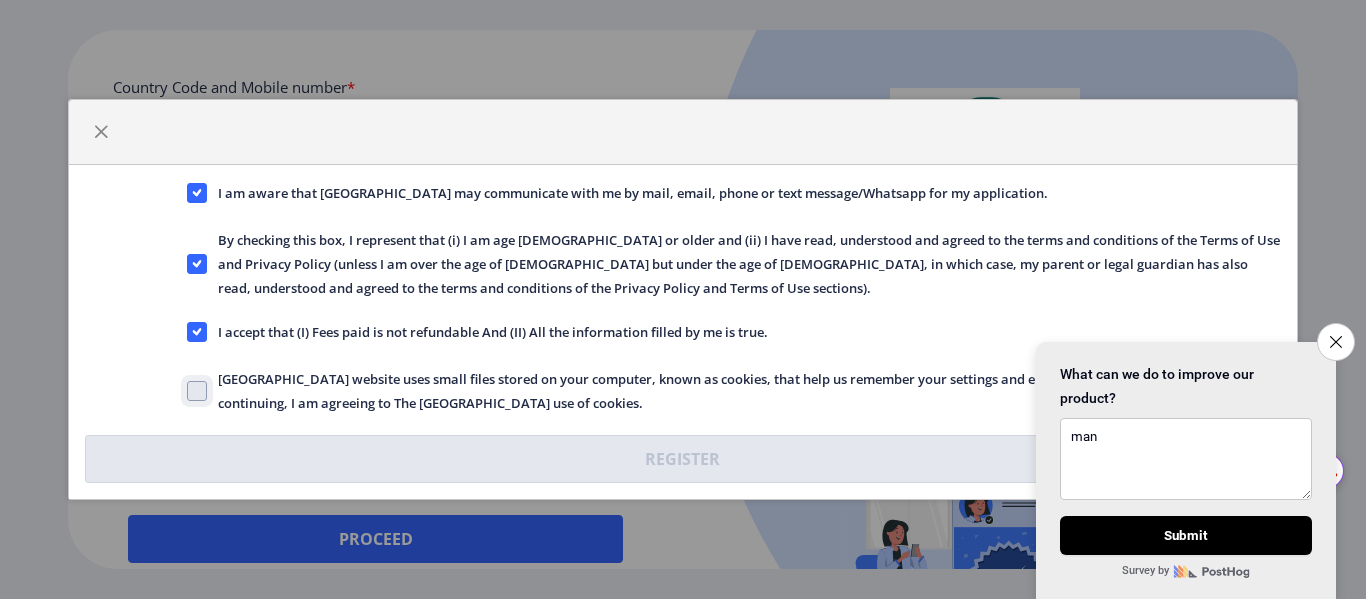 click on "Solapur University website uses small files stored on your computer, known as cookies, that help us remember your settings and ensure the website works properly. By continuing, I am agreeing to The Solapur University use of cookies." 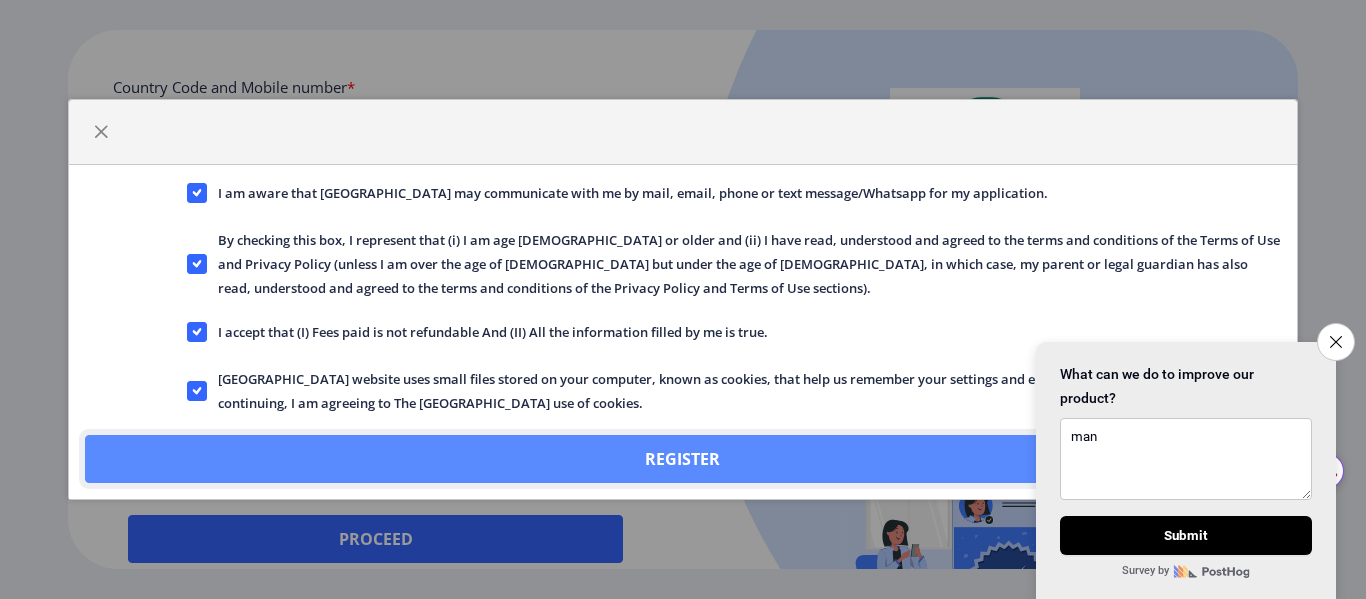 click on "Register" 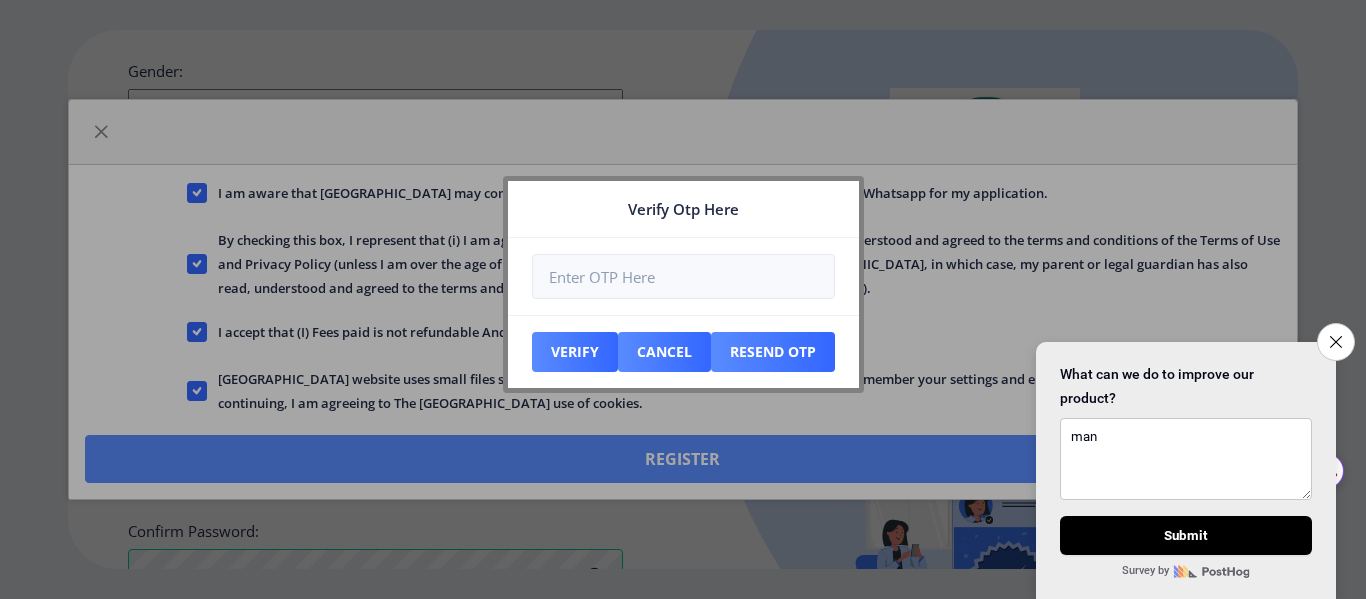 scroll, scrollTop: 991, scrollLeft: 0, axis: vertical 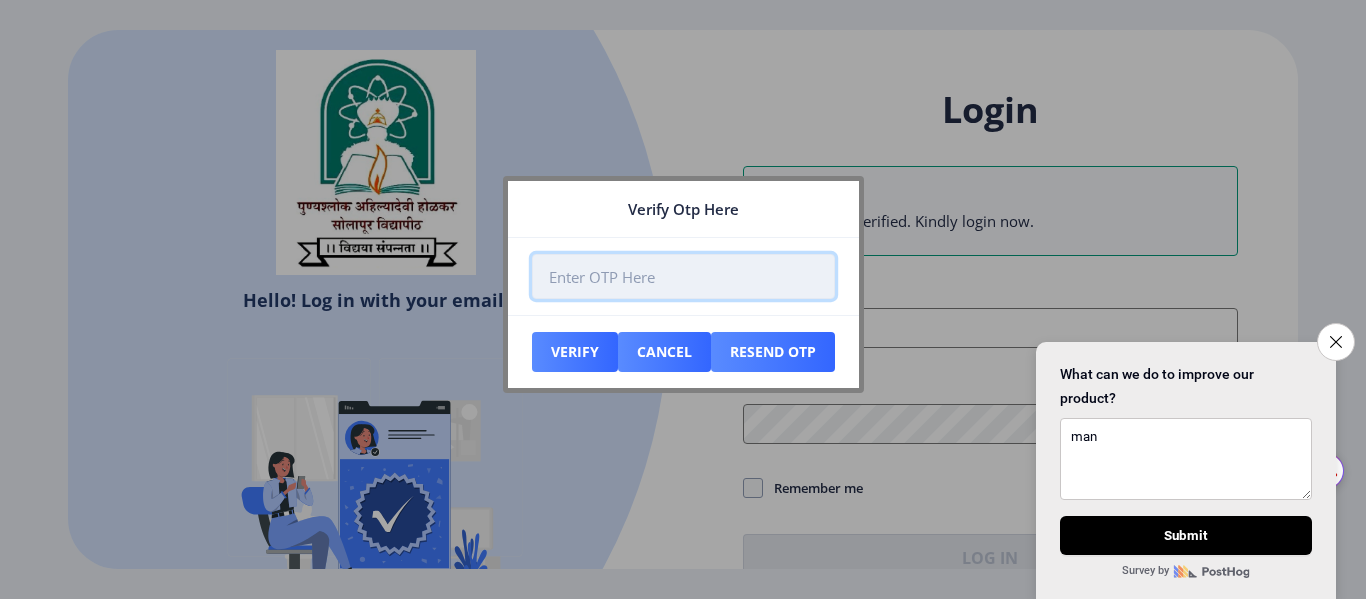 click at bounding box center (683, 276) 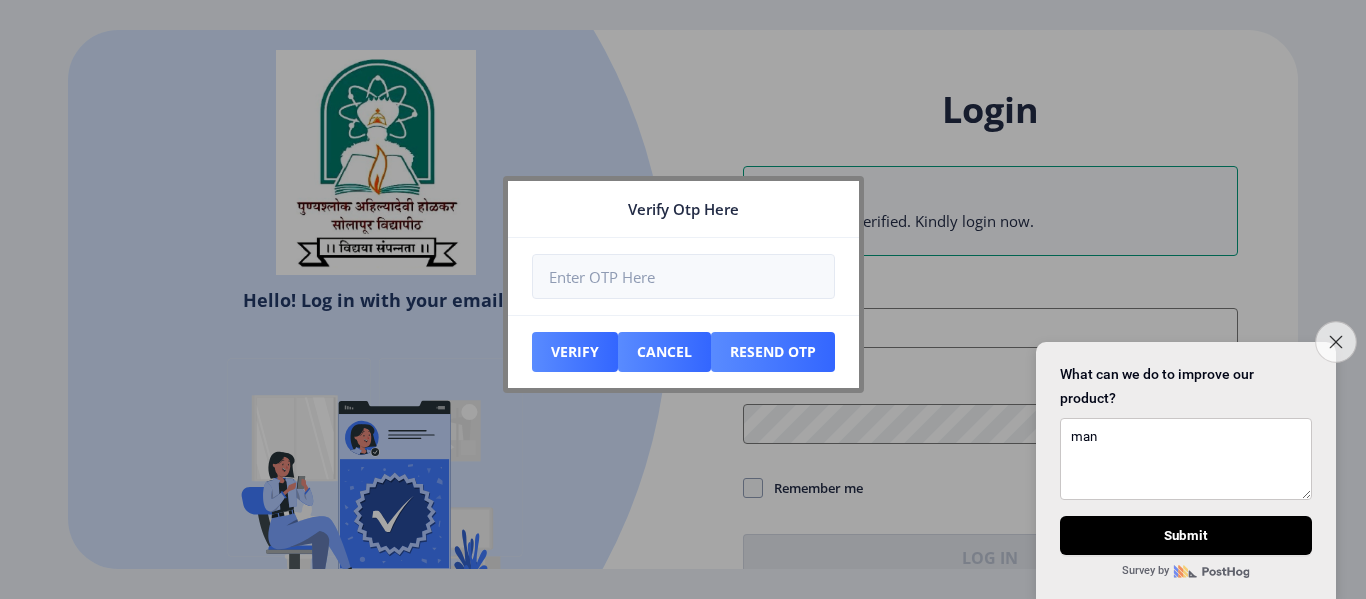click on "Close survey" 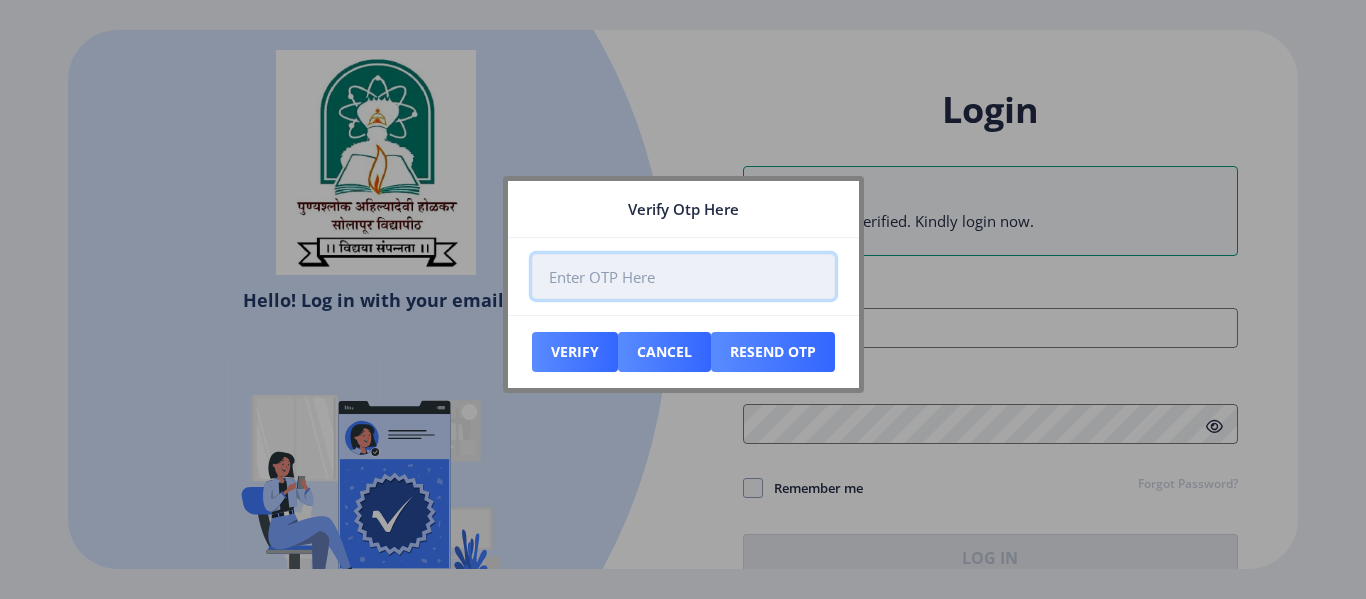 click at bounding box center (683, 276) 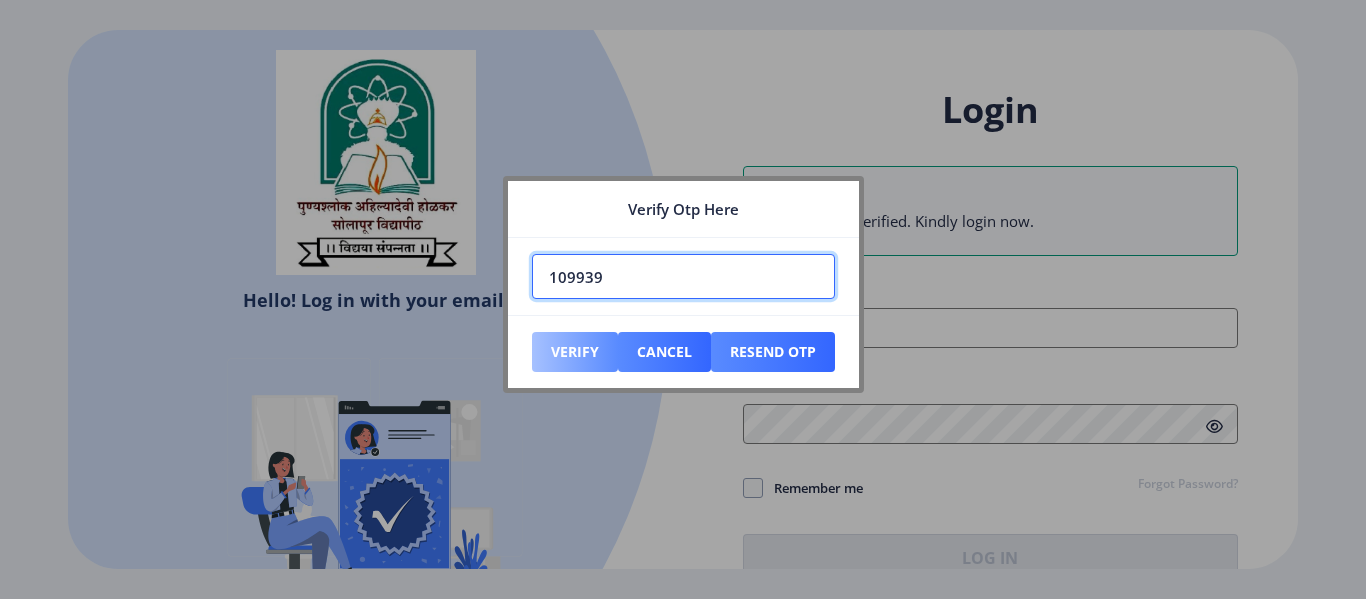 type on "109939" 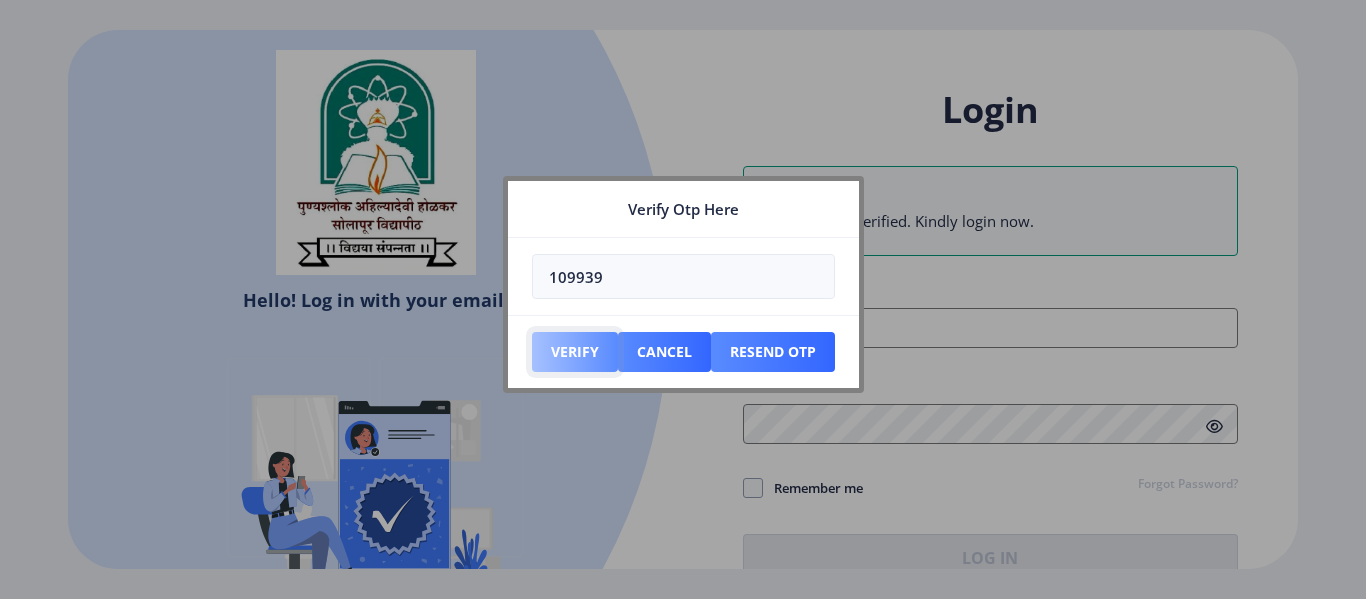 click on "Verify" at bounding box center [575, 352] 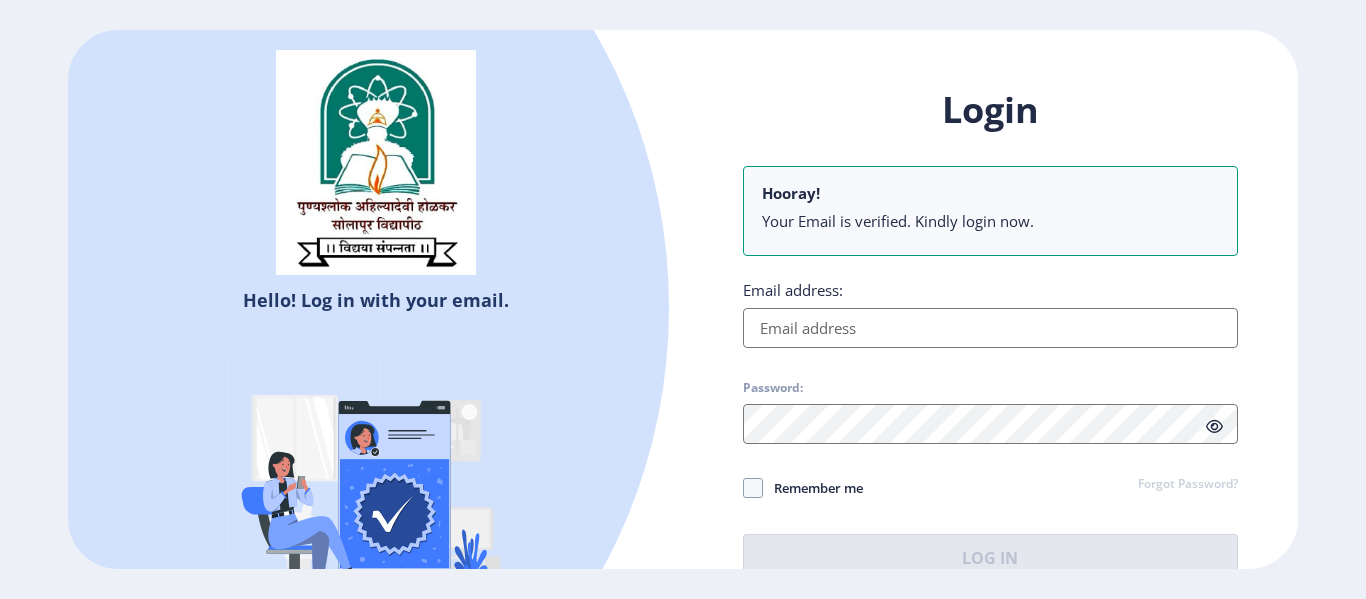 click on "Email address:" at bounding box center (990, 328) 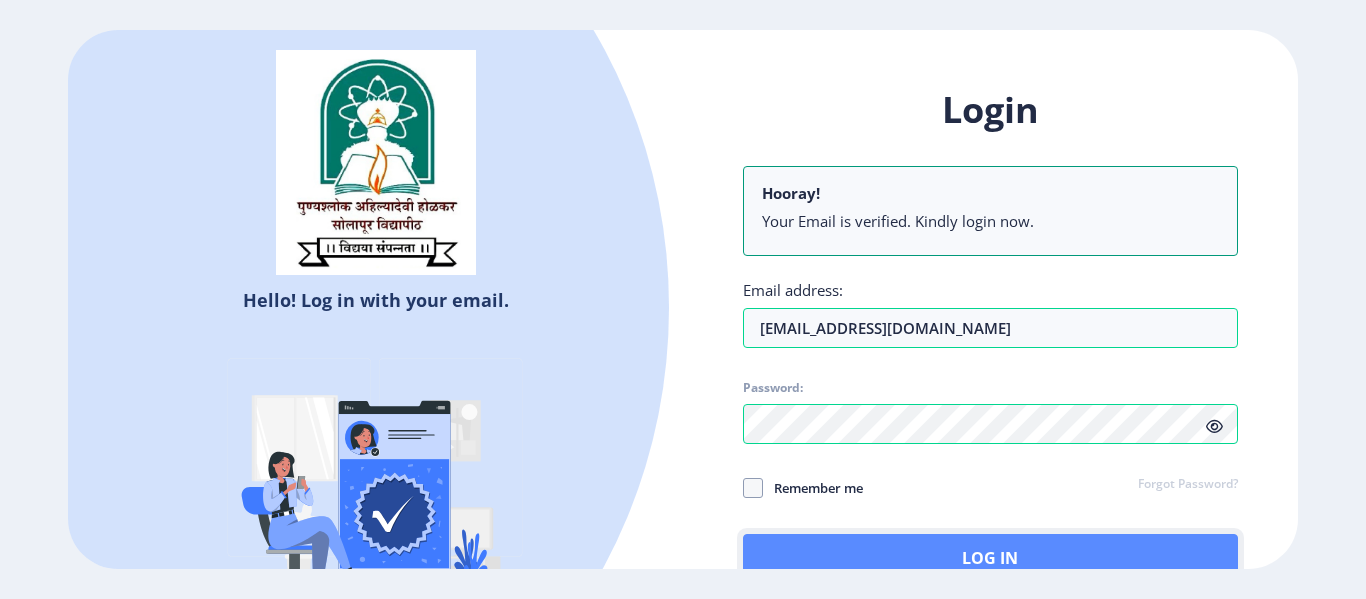 click on "Log In" 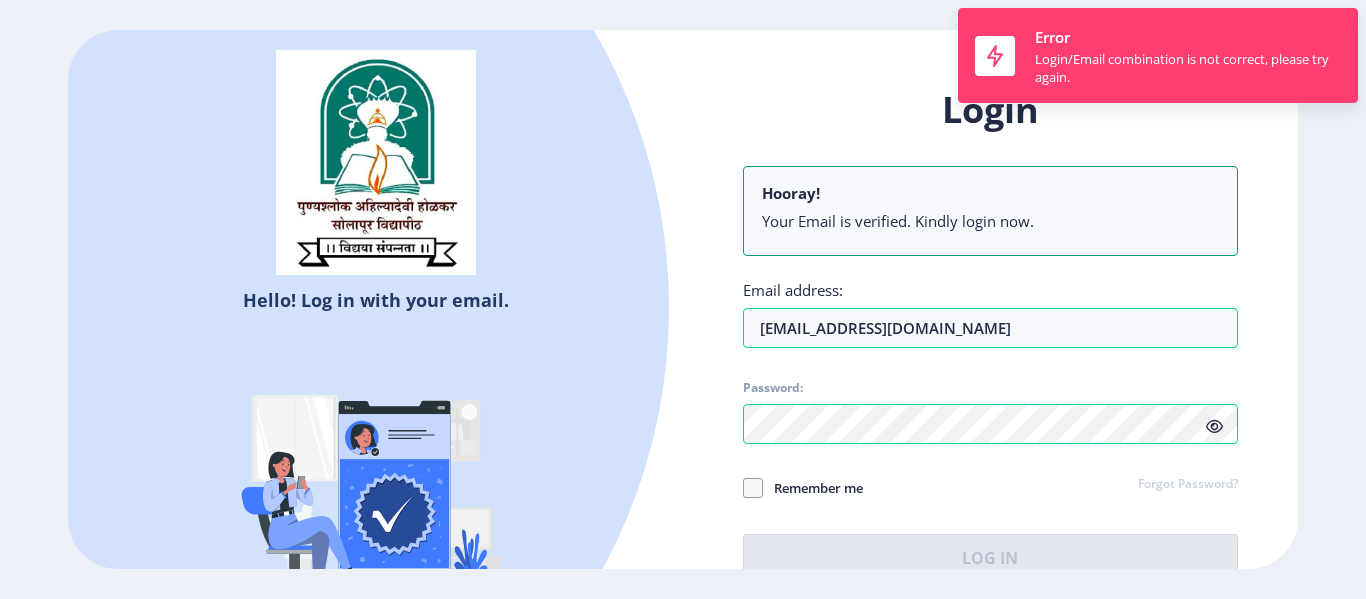 click 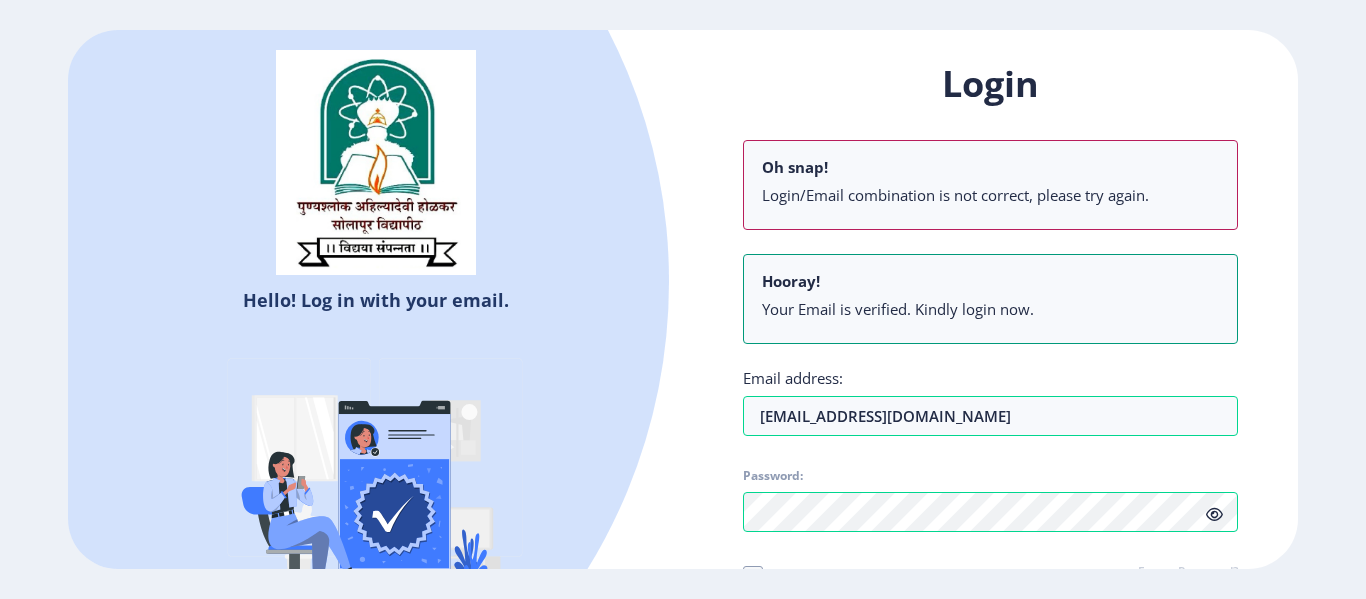 click on "Login Oh snap! Login/Email combination is not correct, please try again. Hooray! Your Email is verified. Kindly login now. Email address: salmanmulla214@gmail.com Password: Remember me Forgot Password?  Log In   Don't have an account?  Register" 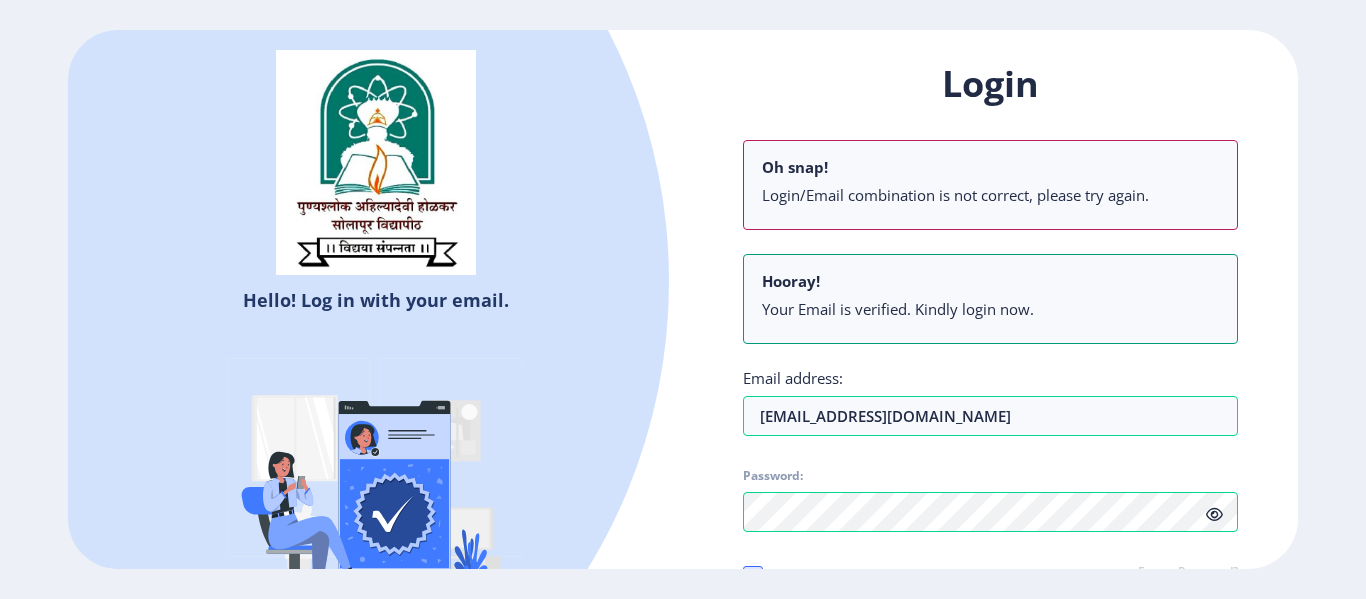 click 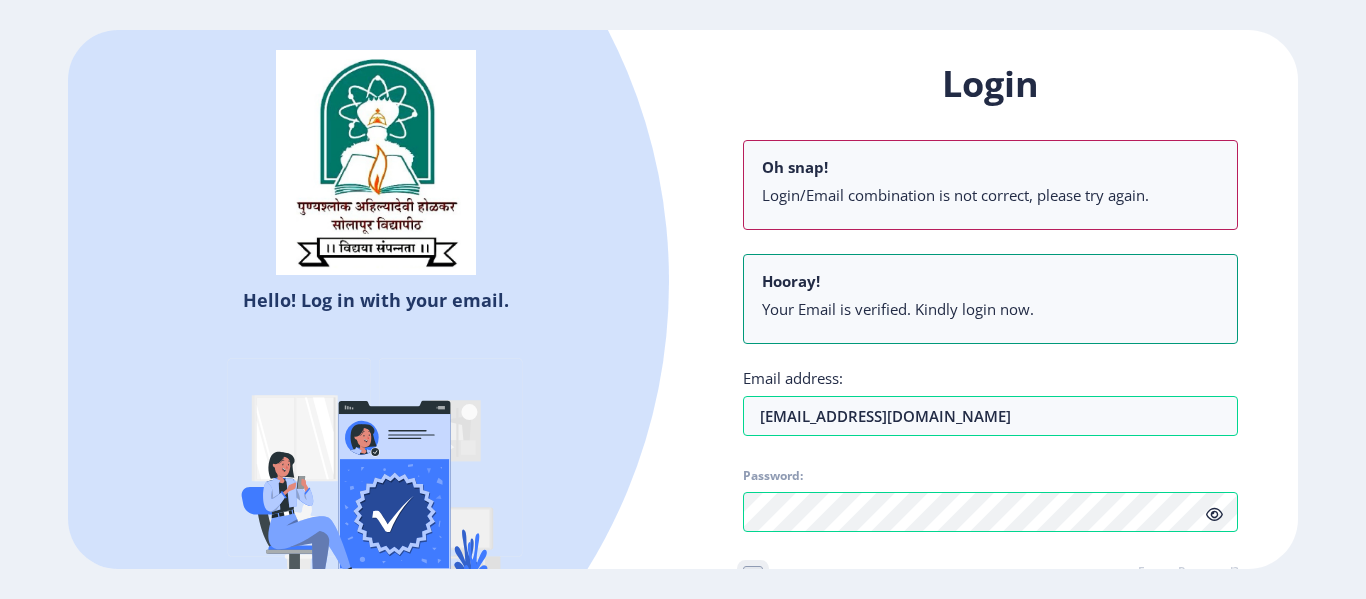 click on "Remember me" 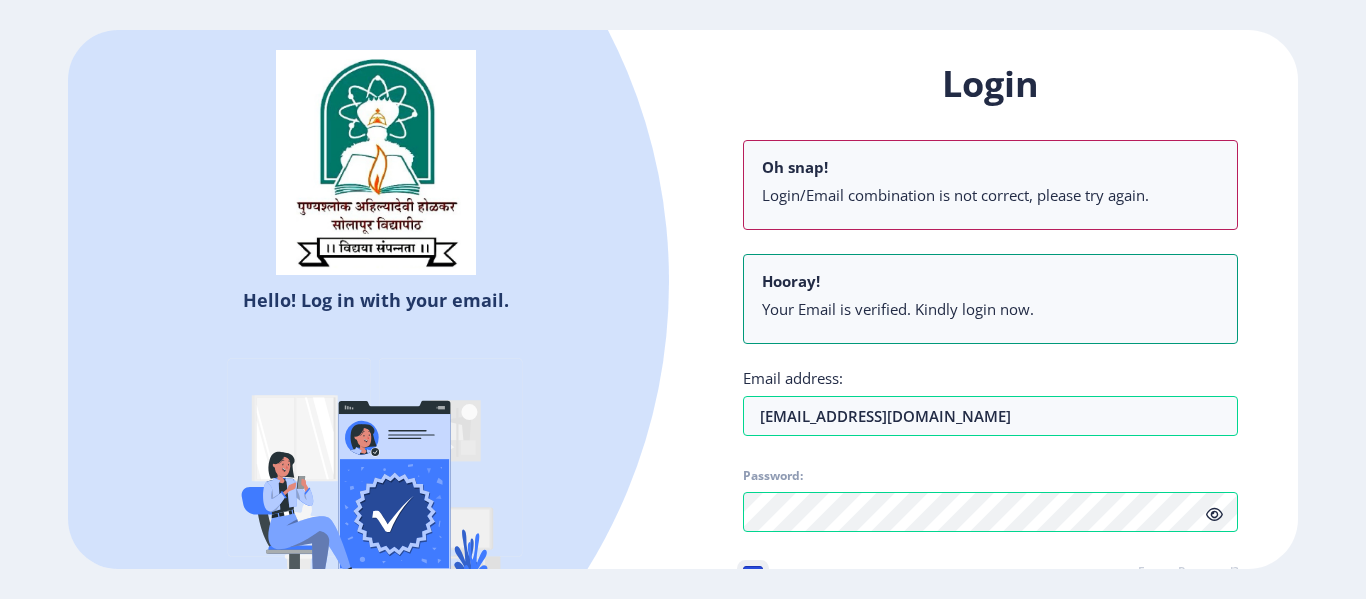 scroll, scrollTop: 163, scrollLeft: 0, axis: vertical 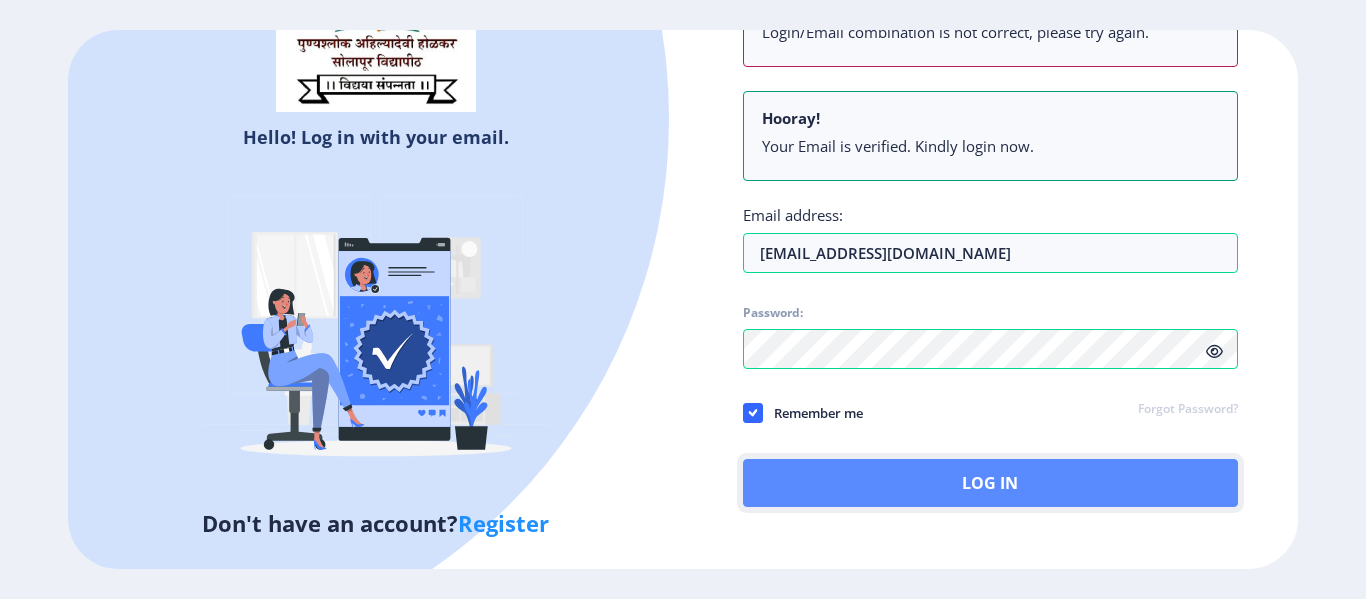 click on "Log In" 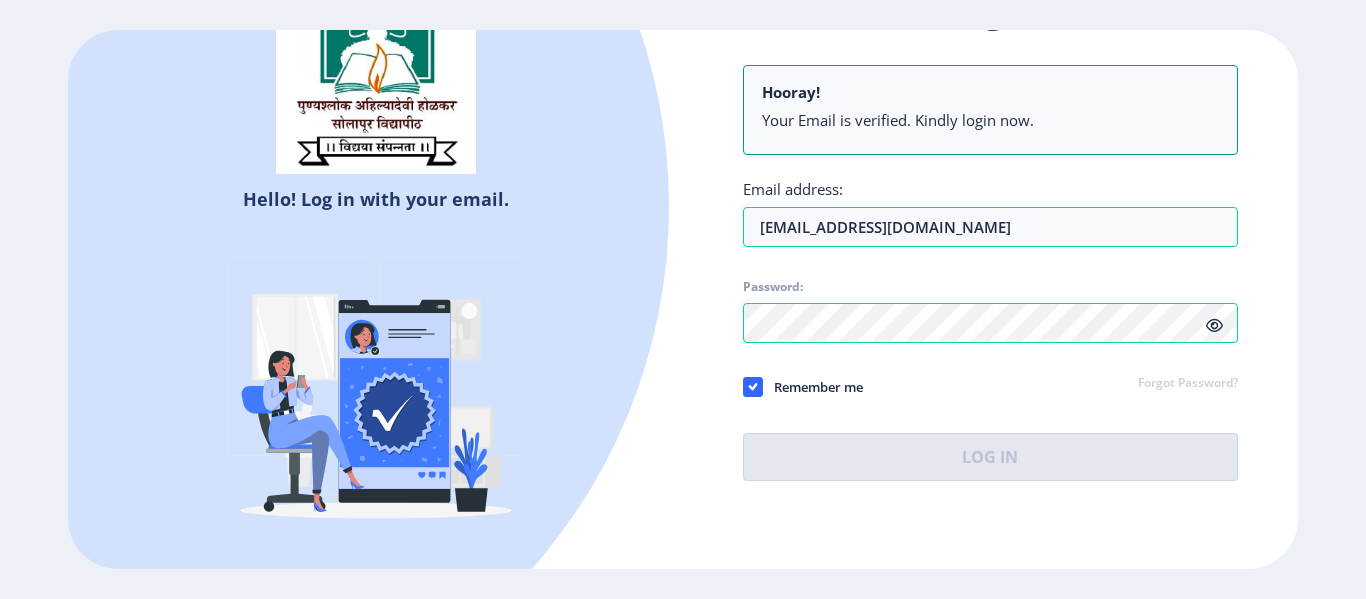 scroll, scrollTop: 163, scrollLeft: 0, axis: vertical 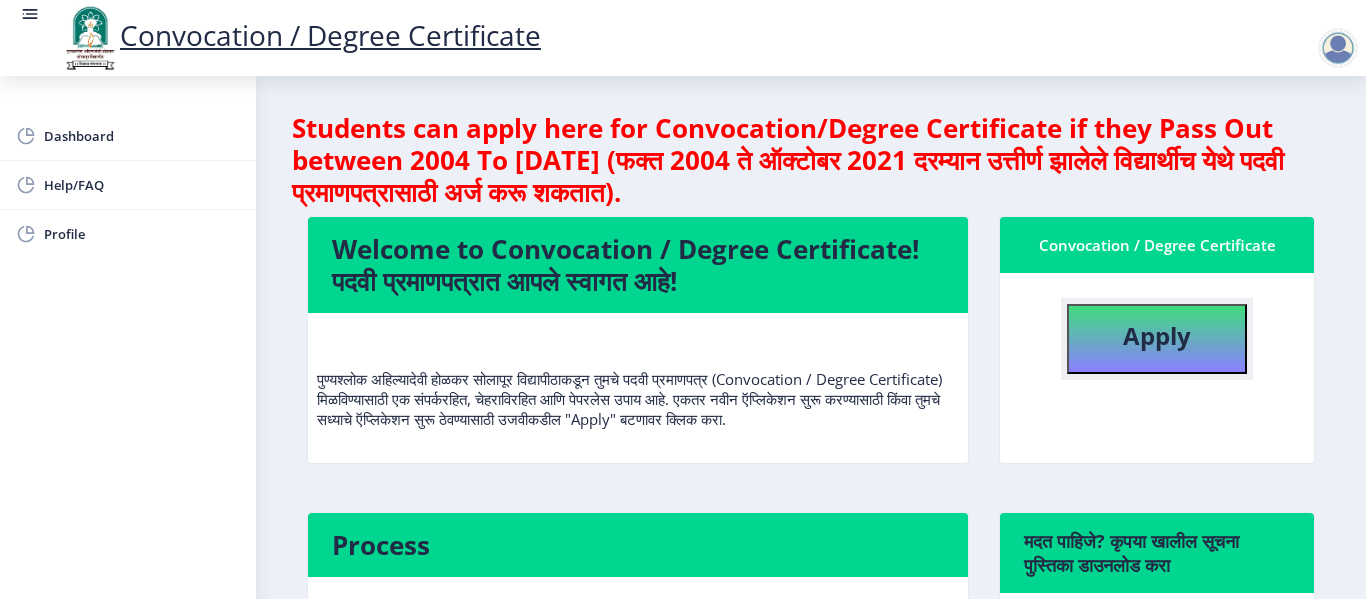 click on "Apply" 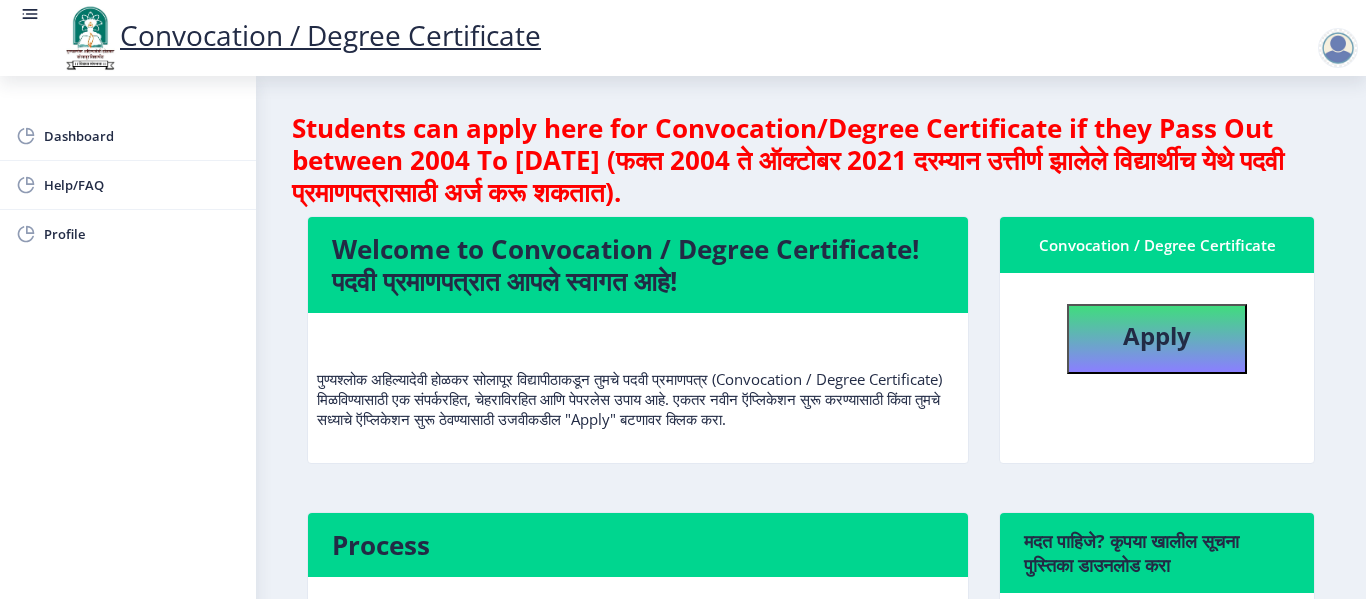select 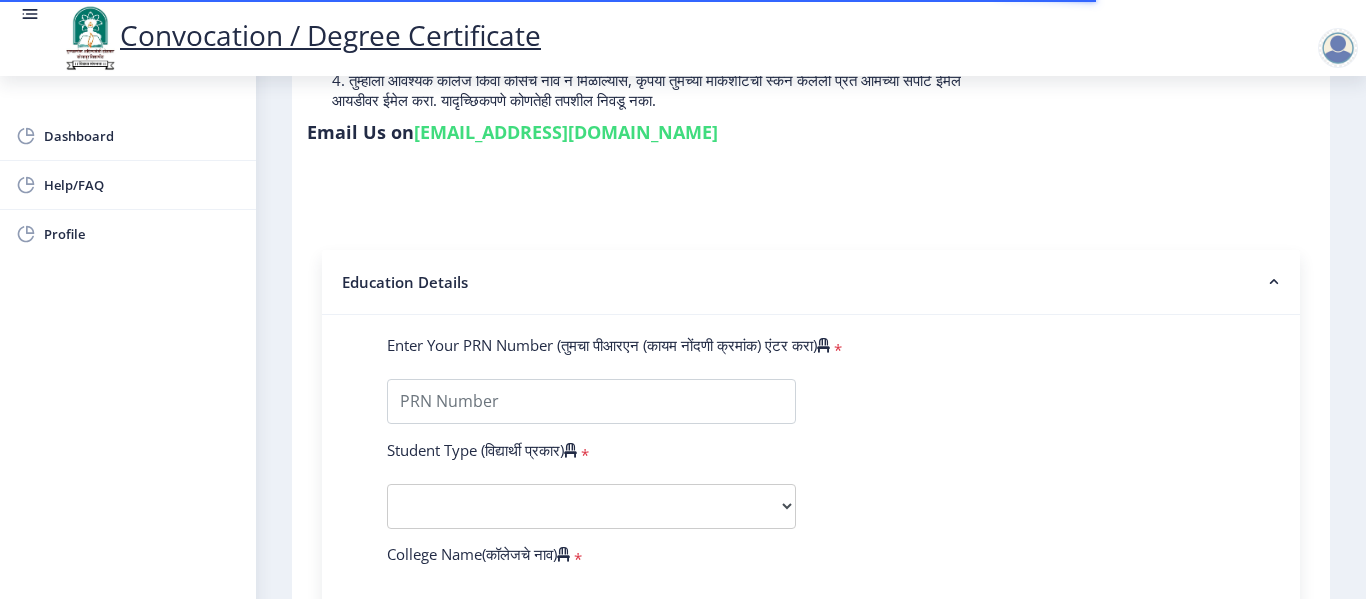scroll, scrollTop: 400, scrollLeft: 0, axis: vertical 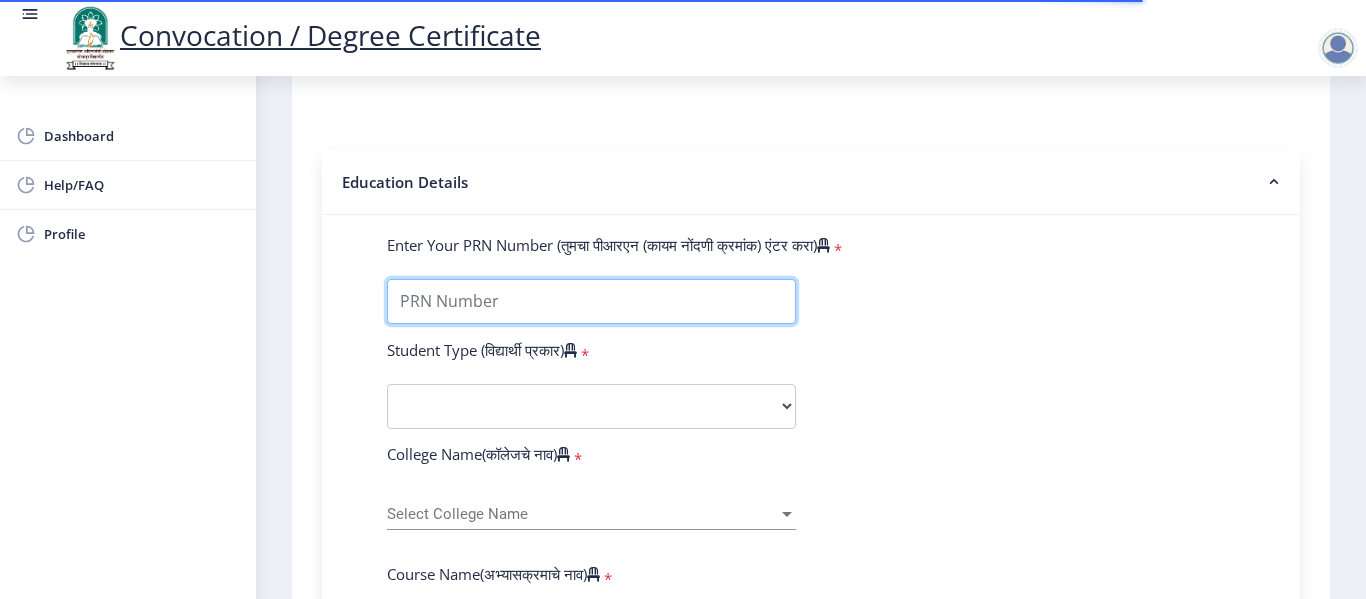 click on "Enter Your PRN Number (तुमचा पीआरएन (कायम नोंदणी क्रमांक) एंटर करा)" at bounding box center [591, 301] 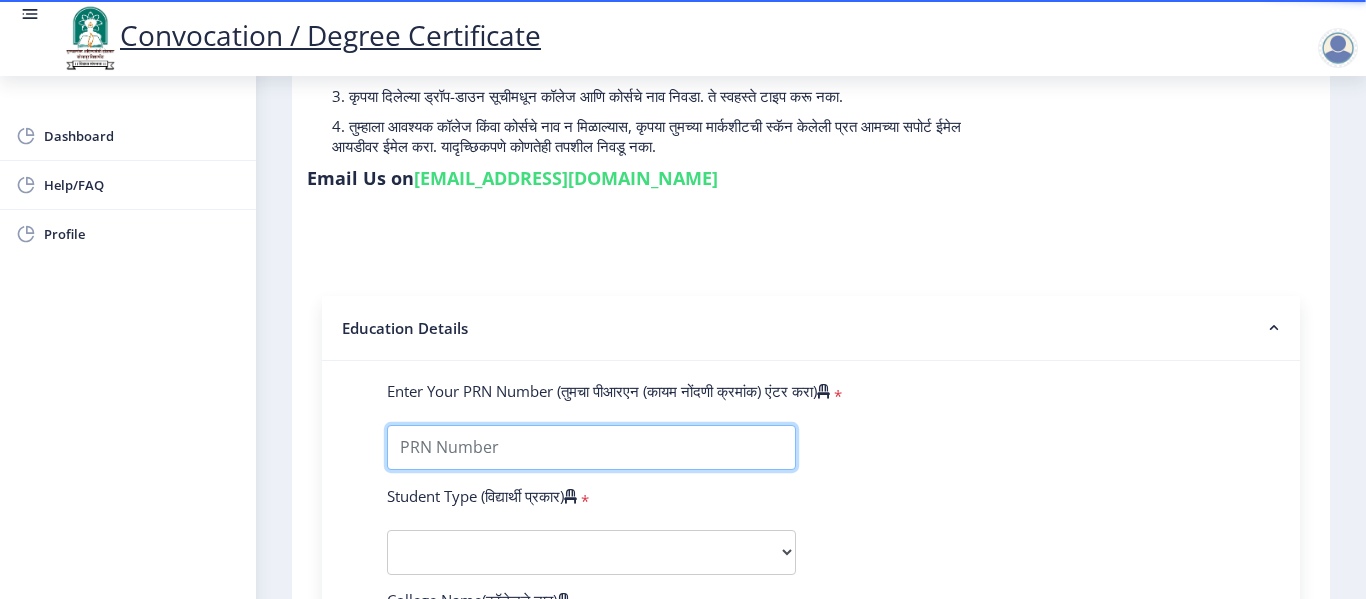 scroll, scrollTop: 400, scrollLeft: 0, axis: vertical 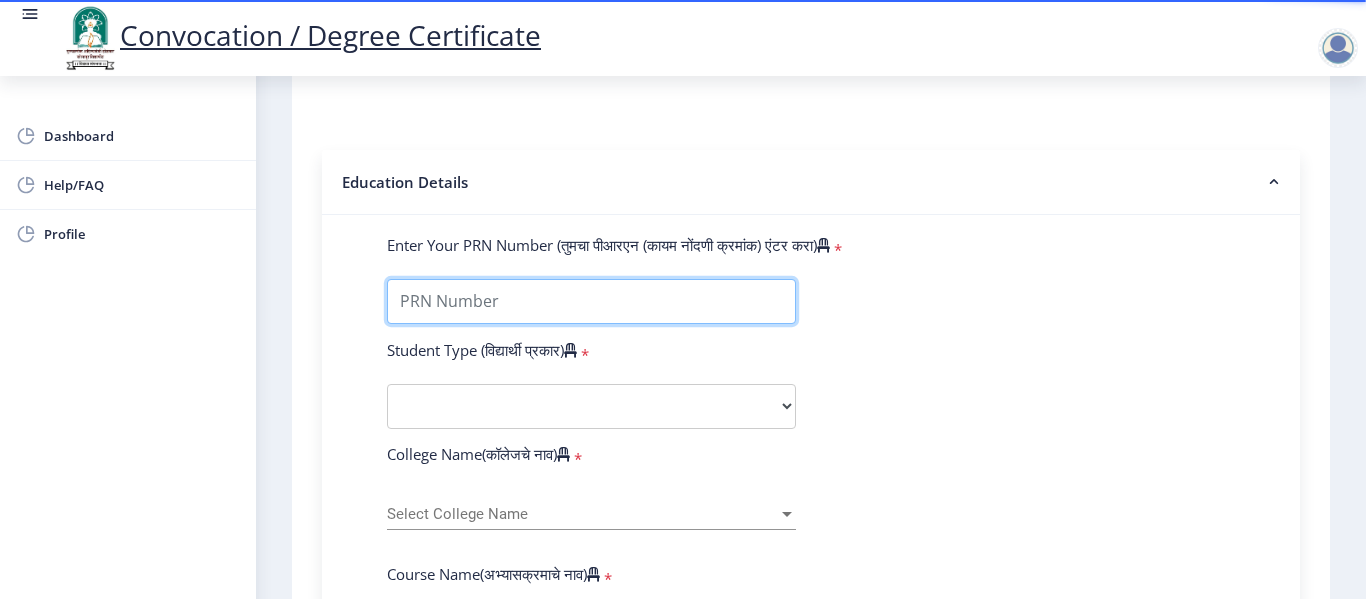 click on "Enter Your PRN Number (तुमचा पीआरएन (कायम नोंदणी क्रमांक) एंटर करा)" at bounding box center (591, 301) 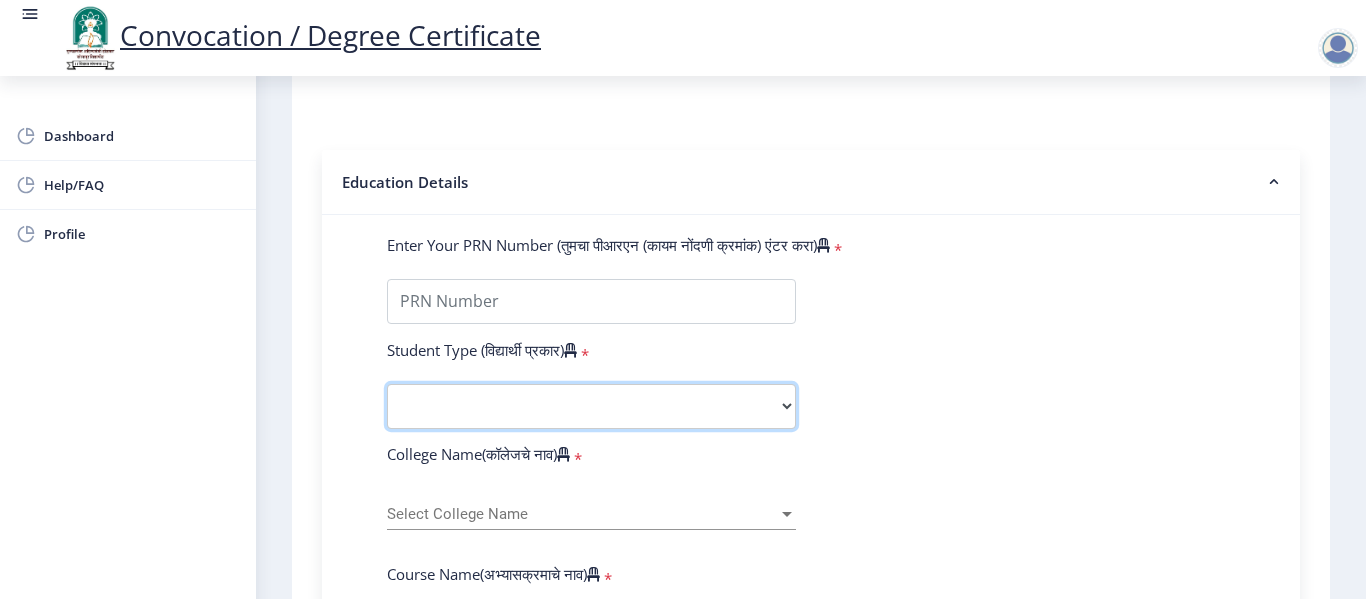 click on "Select Student Type Regular External" at bounding box center [591, 406] 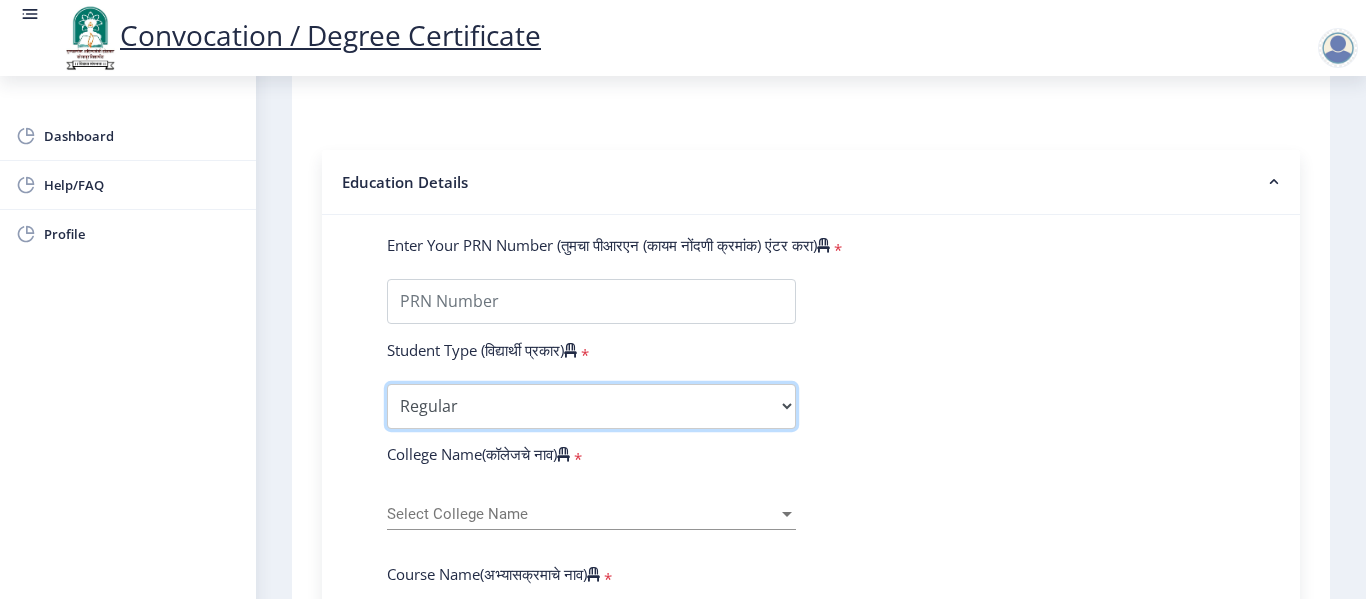 click on "Select Student Type Regular External" at bounding box center (591, 406) 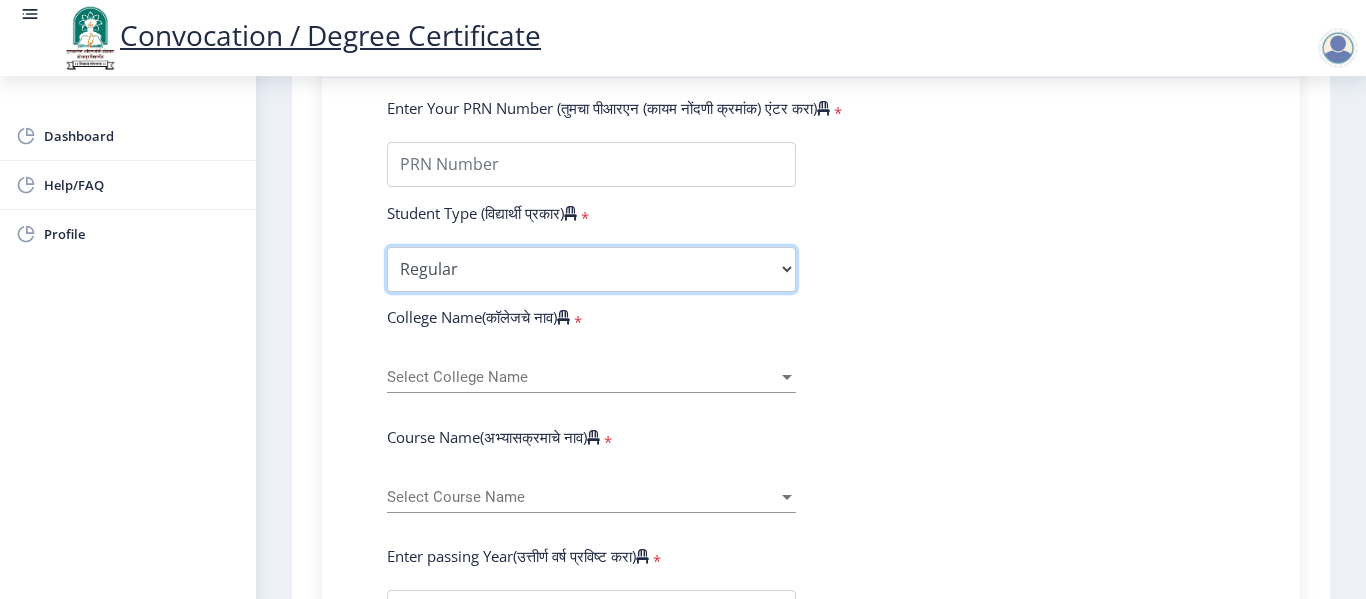 scroll, scrollTop: 700, scrollLeft: 0, axis: vertical 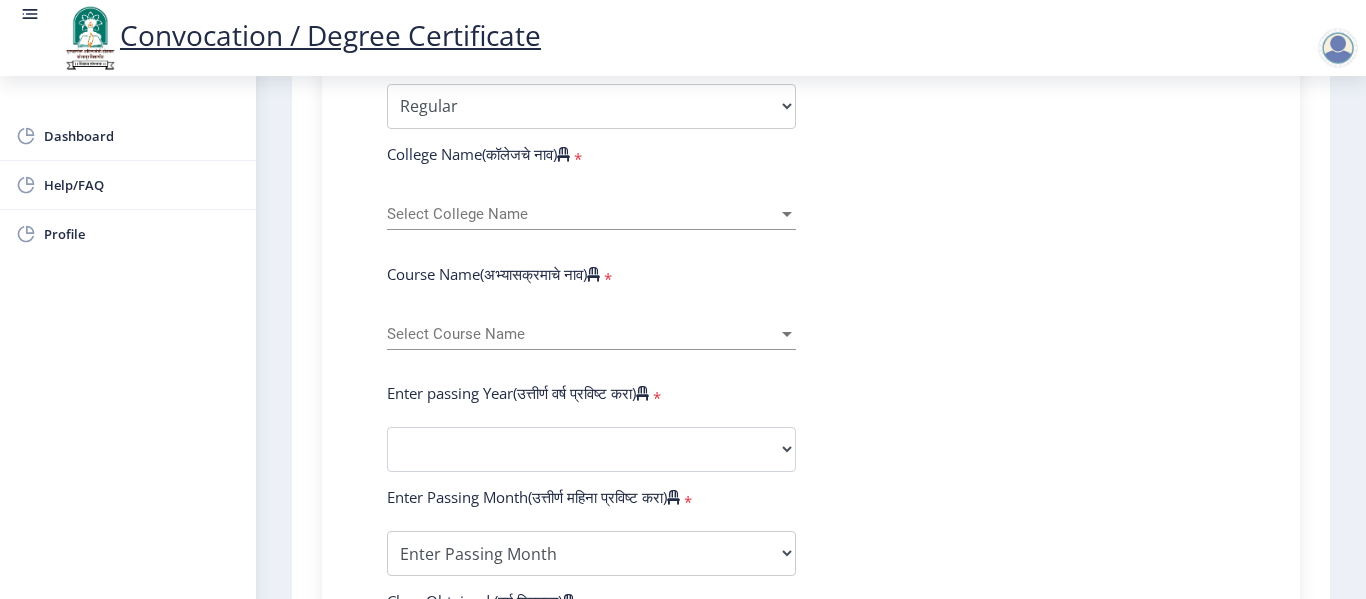 click on "Select College Name" at bounding box center [582, 214] 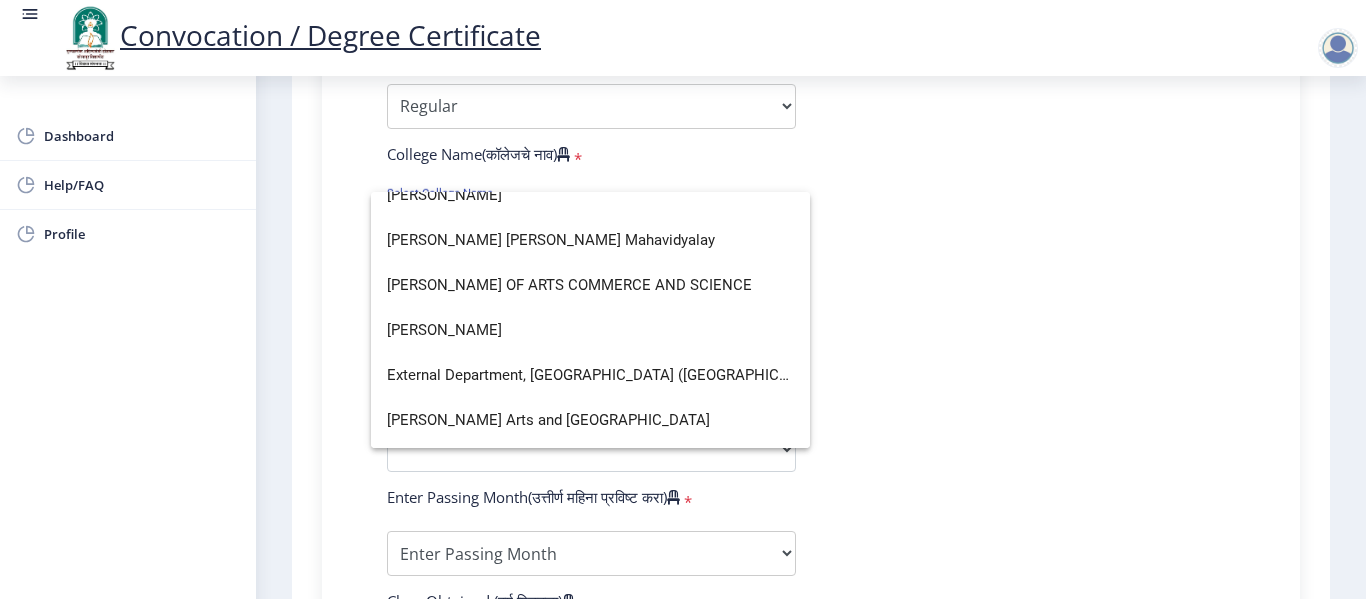 scroll, scrollTop: 0, scrollLeft: 0, axis: both 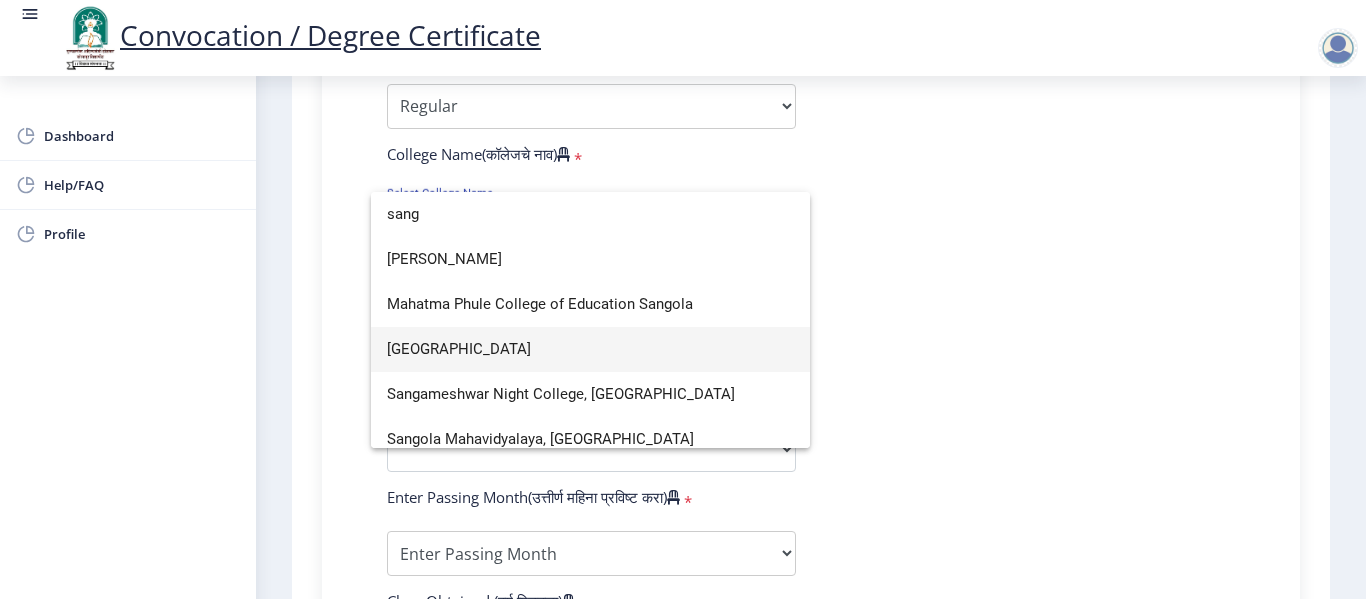 type on "sang" 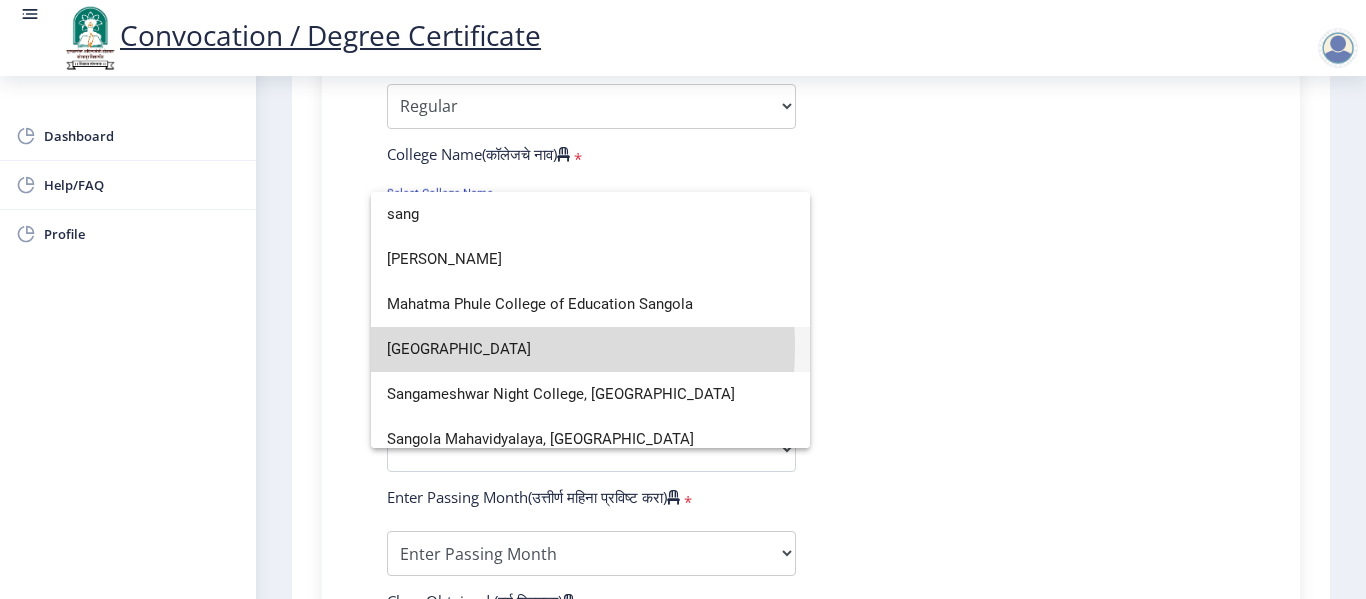 click on "Sangameshwar College" at bounding box center [590, 349] 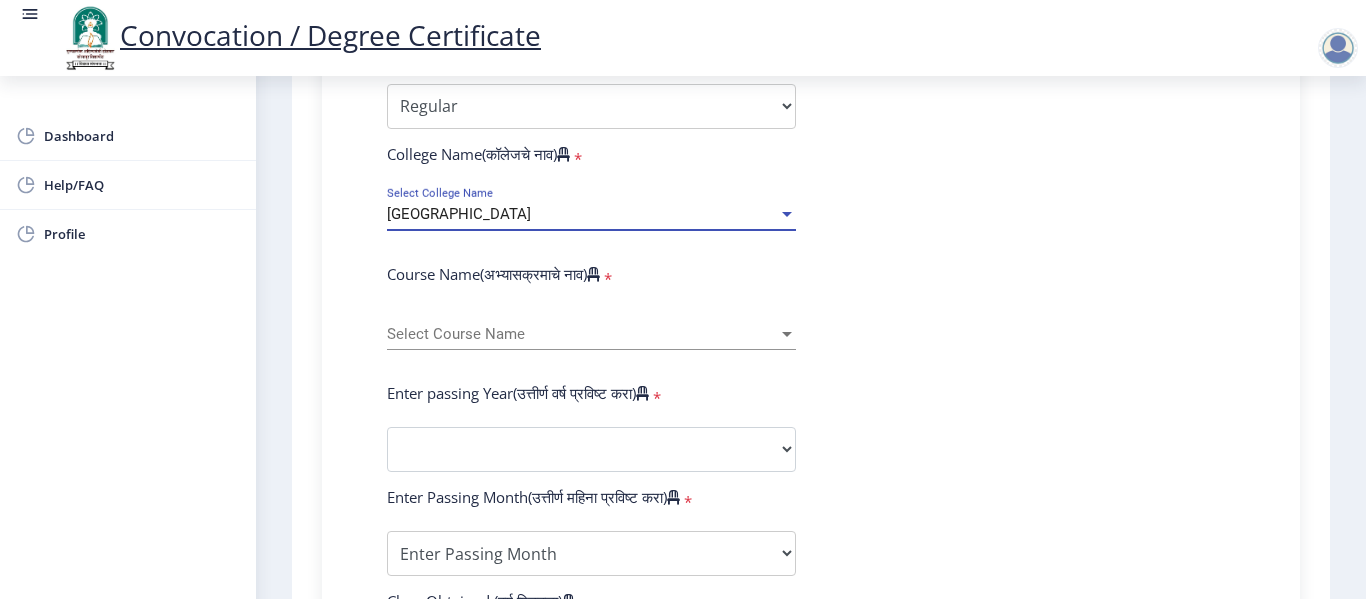 click on "Select Course Name" at bounding box center [582, 334] 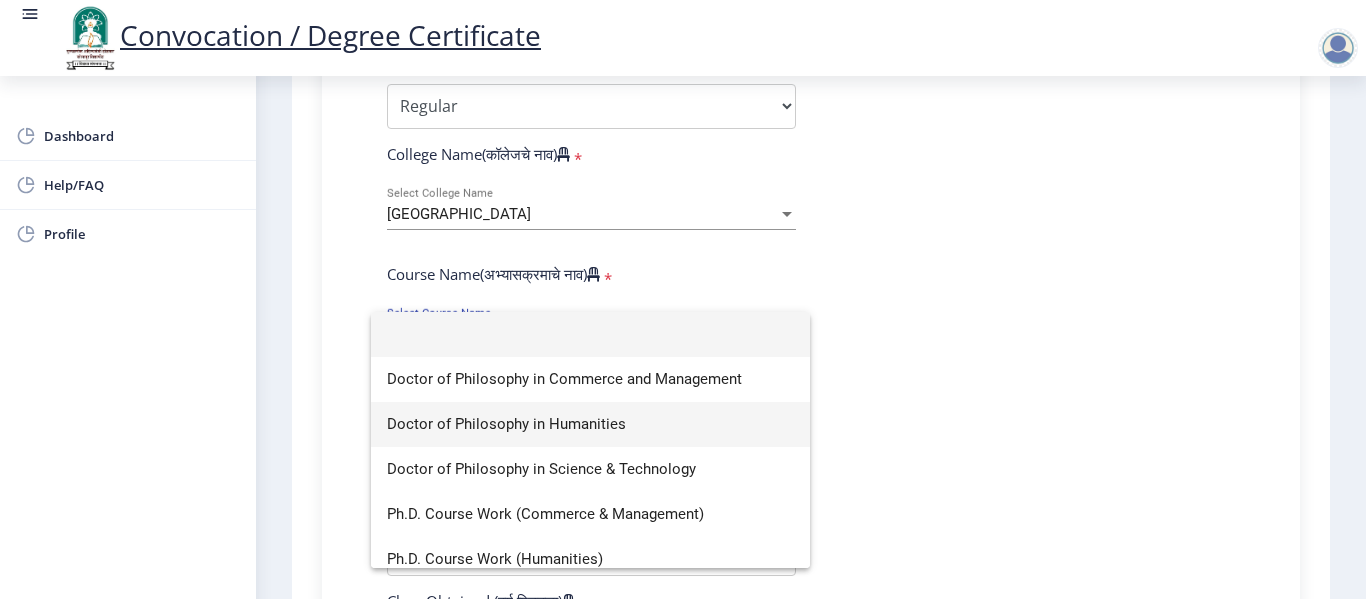 scroll, scrollTop: 59, scrollLeft: 0, axis: vertical 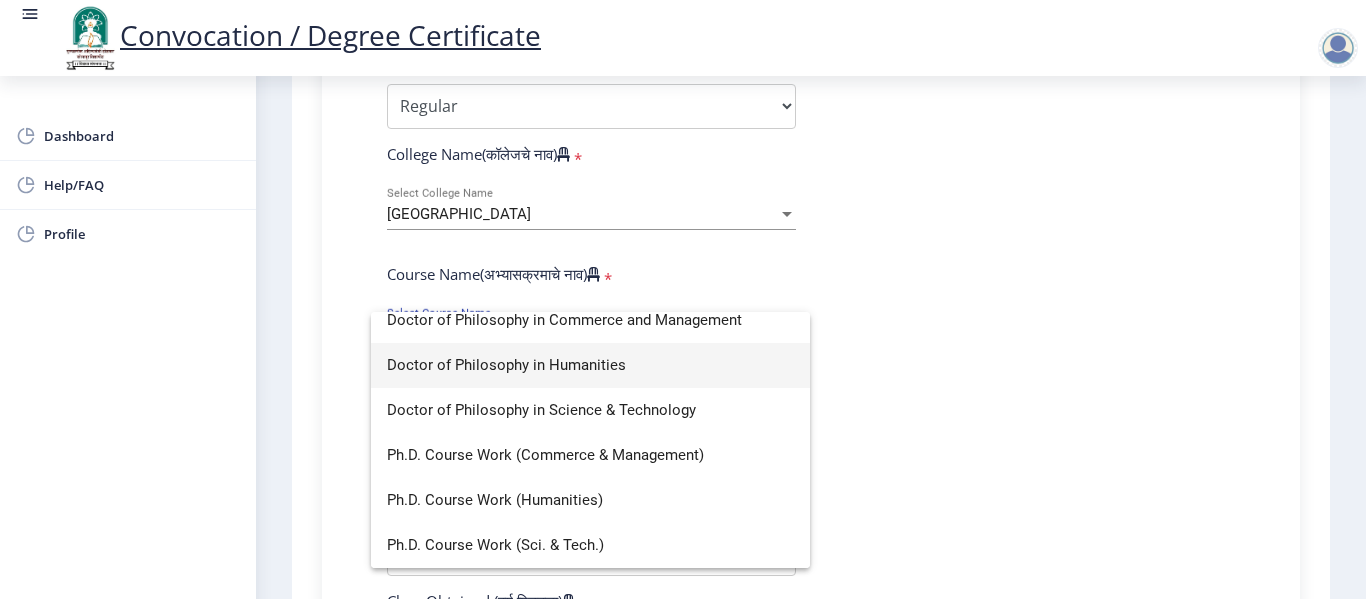 type on "b" 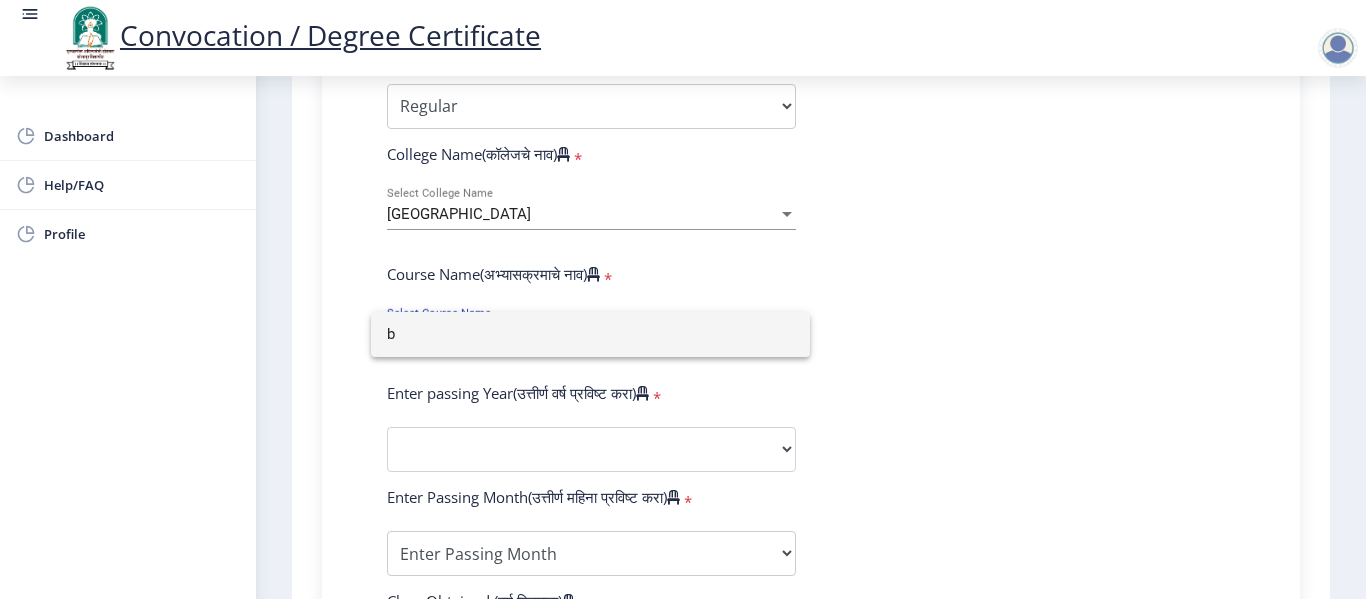 scroll, scrollTop: 0, scrollLeft: 0, axis: both 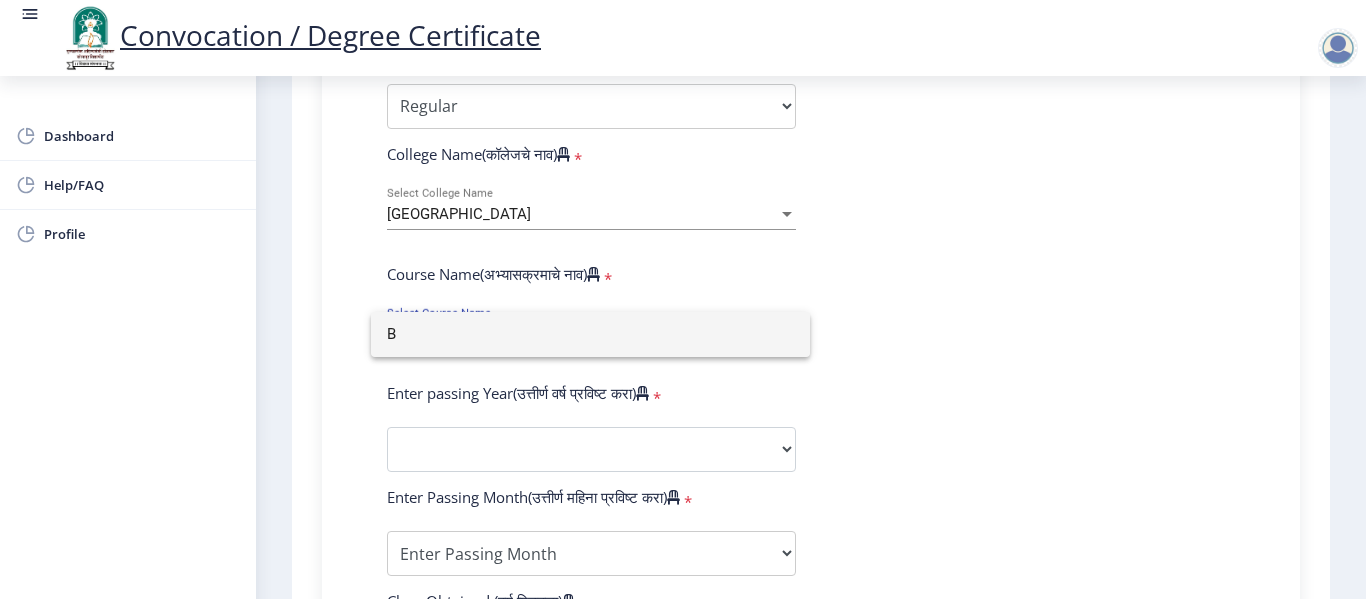 type on "B" 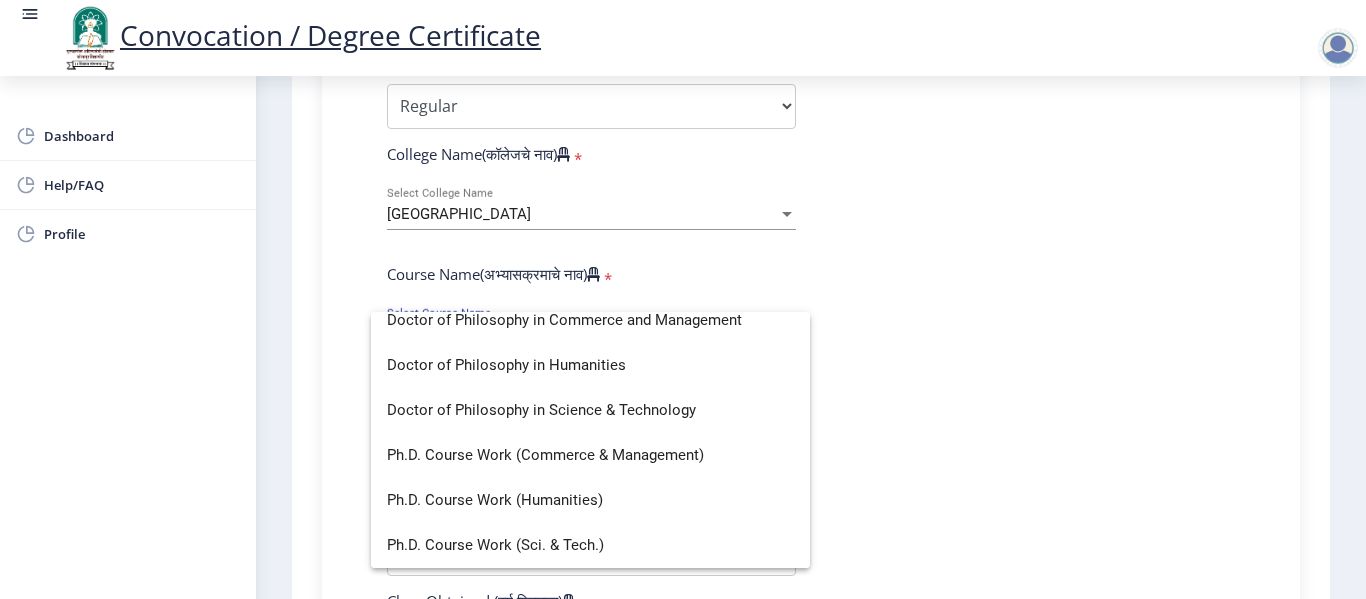 scroll, scrollTop: 0, scrollLeft: 0, axis: both 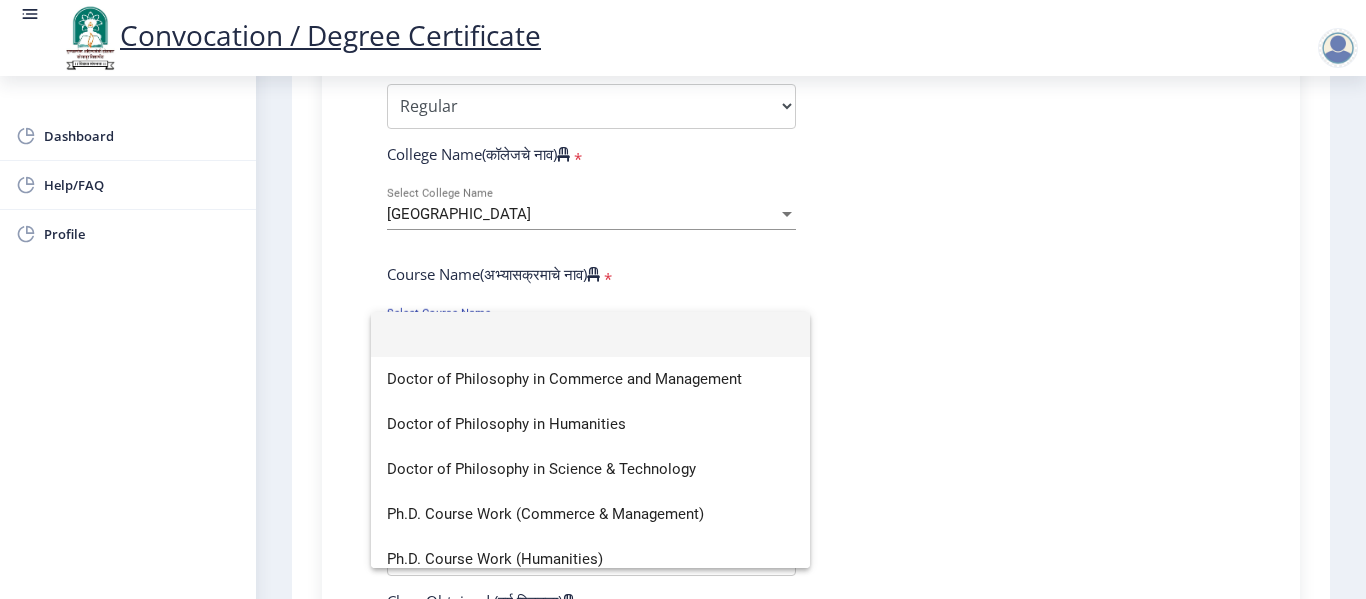 click 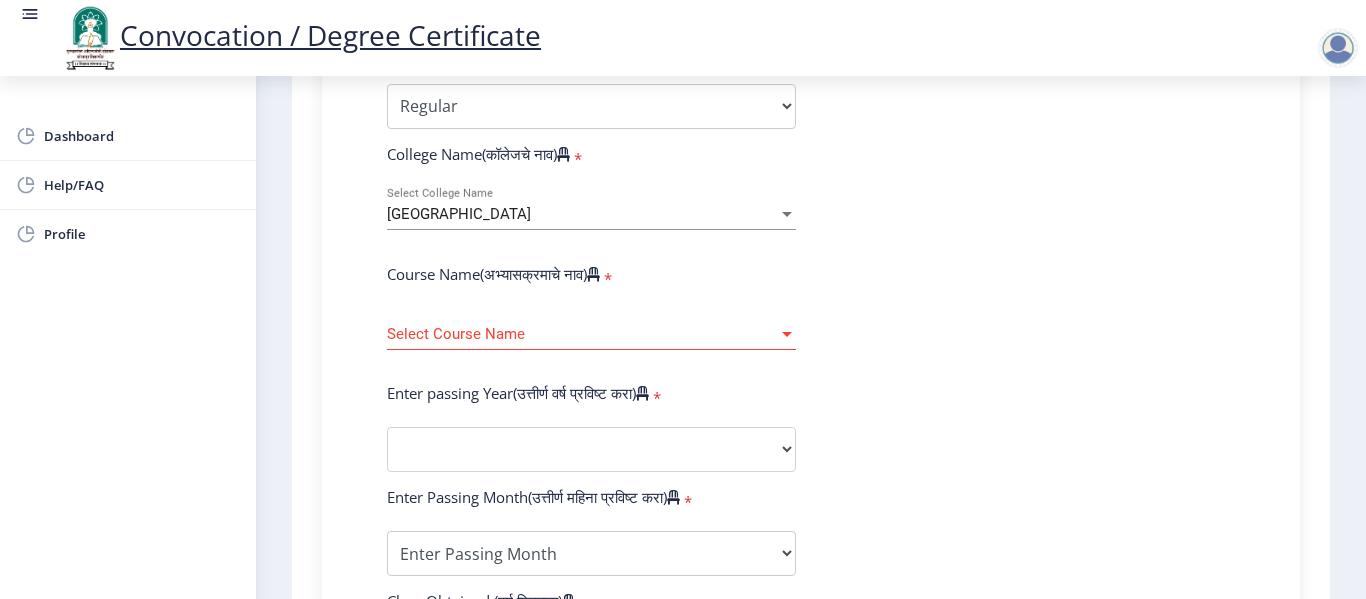 click on "Select Course Name" at bounding box center [582, 334] 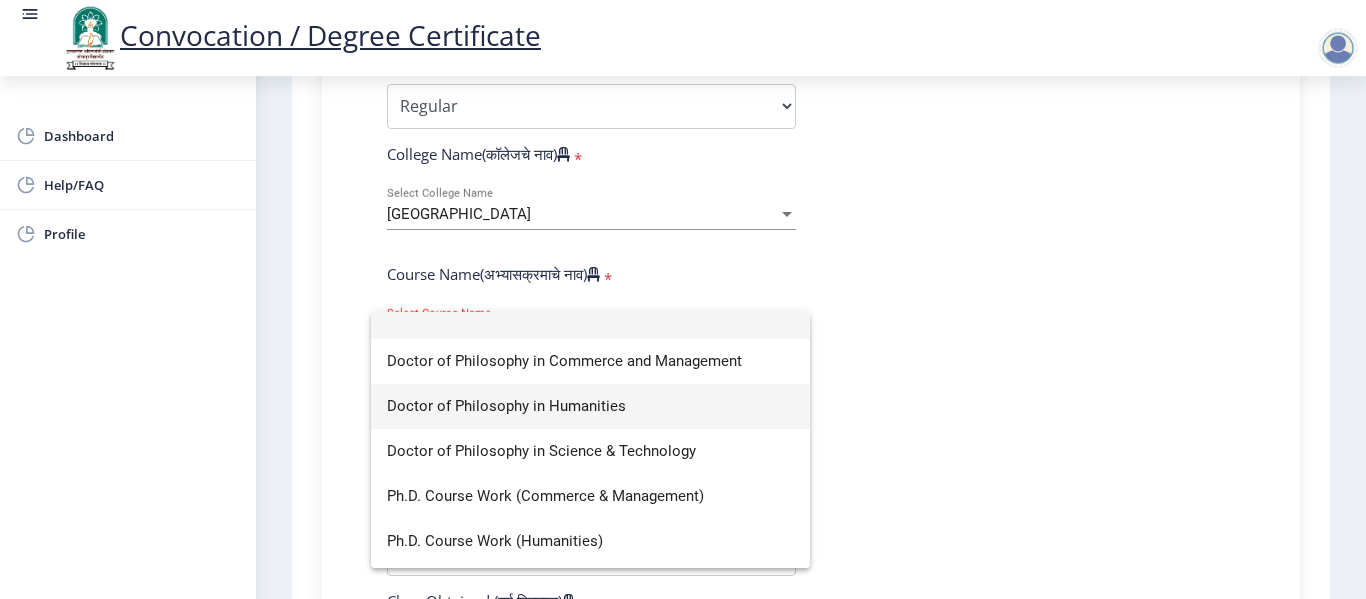 scroll, scrollTop: 0, scrollLeft: 0, axis: both 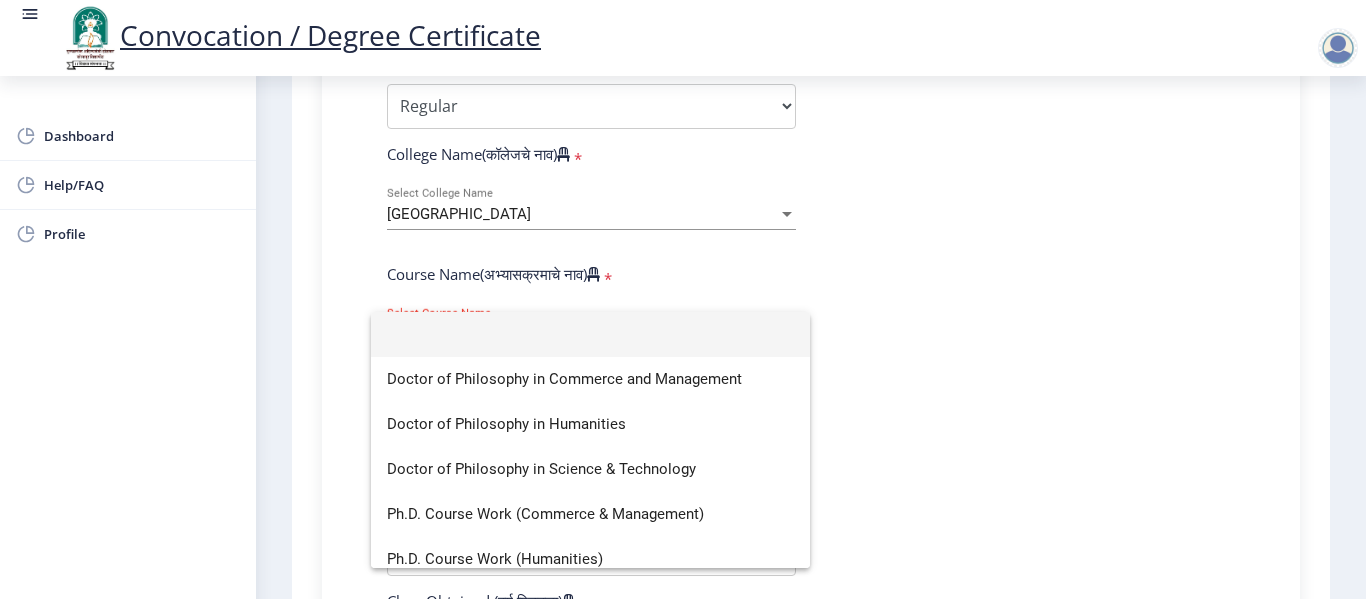 click 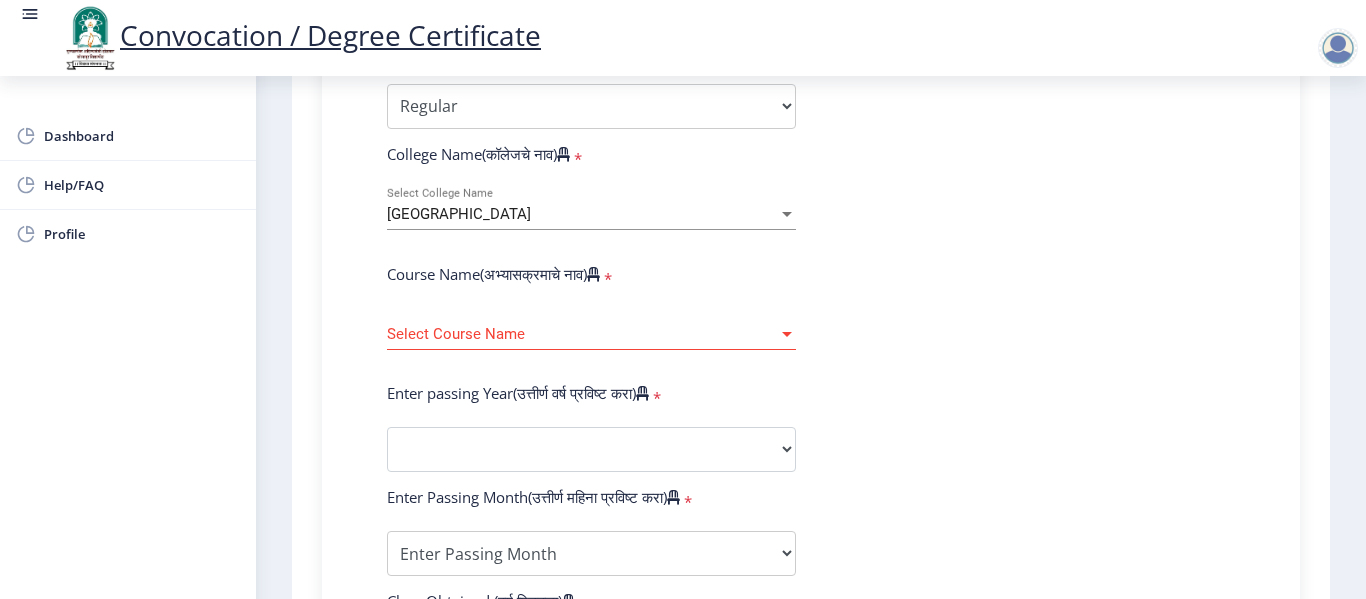 click on "Sangameshwar College" at bounding box center (582, 214) 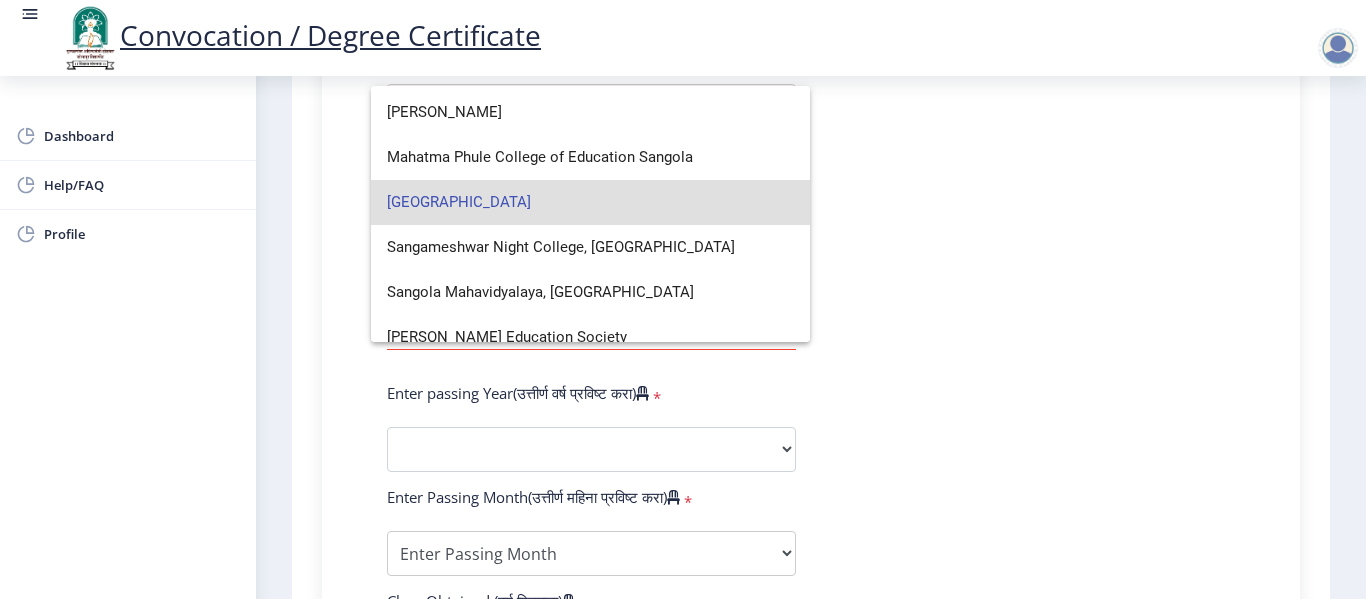 scroll, scrollTop: 59, scrollLeft: 0, axis: vertical 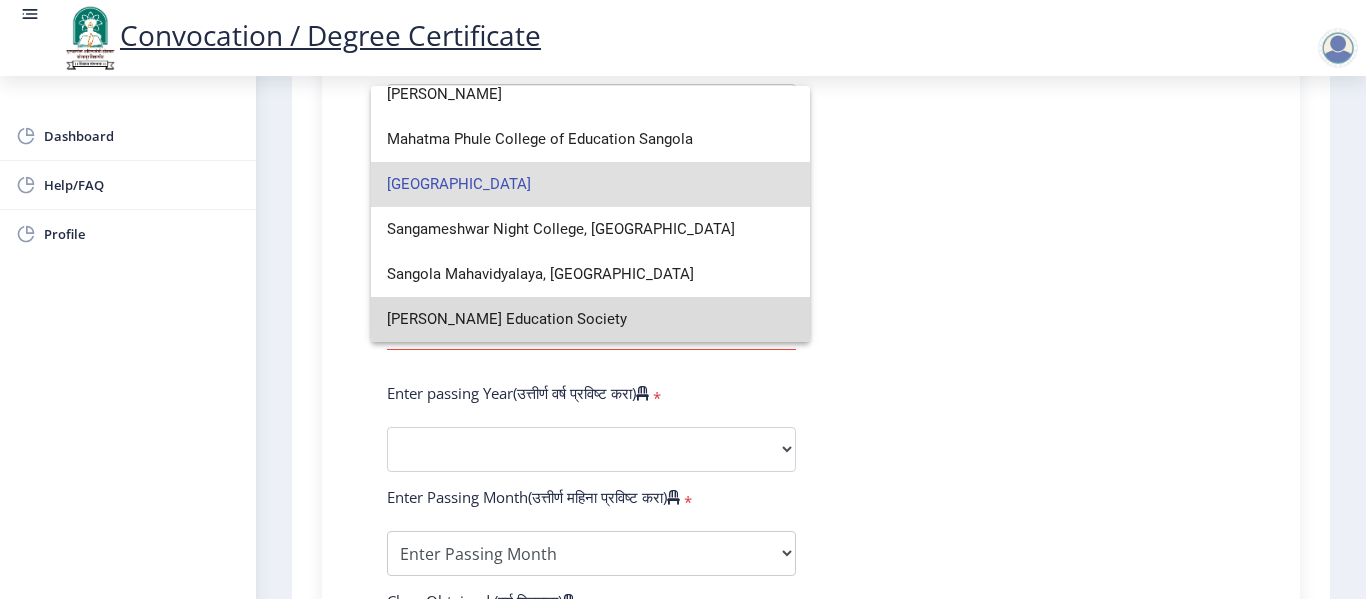 click on "Shri Sangameshwar Education Society" at bounding box center (590, 319) 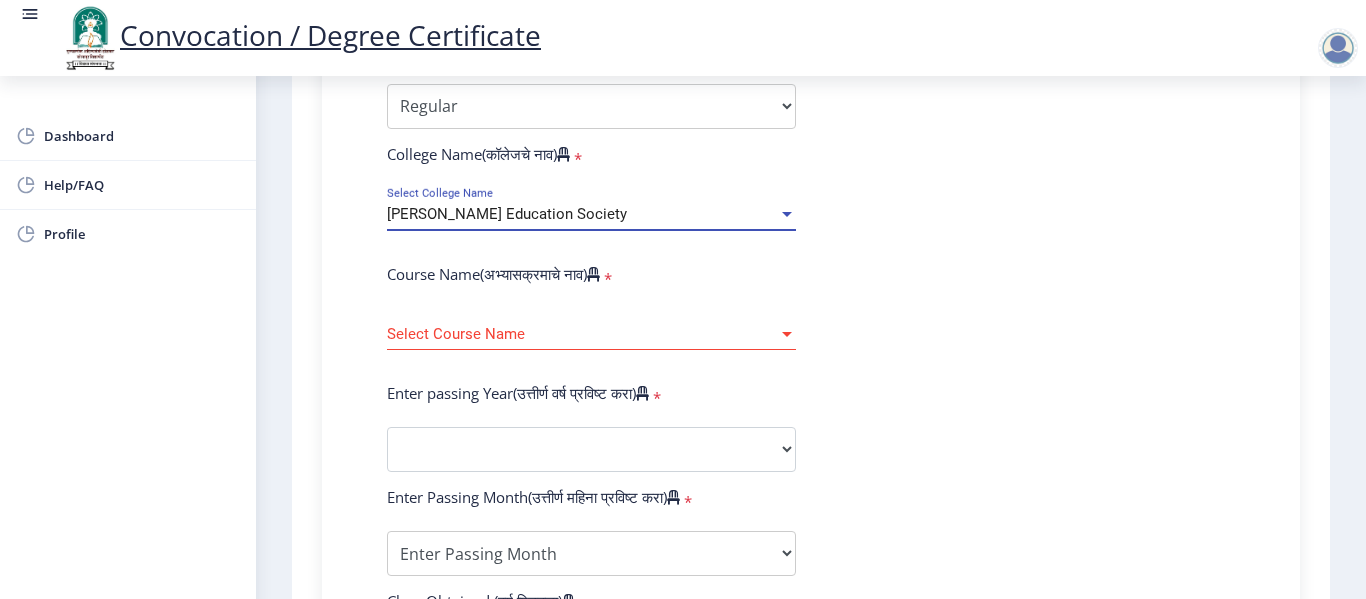 click on "Select Course Name" at bounding box center (582, 334) 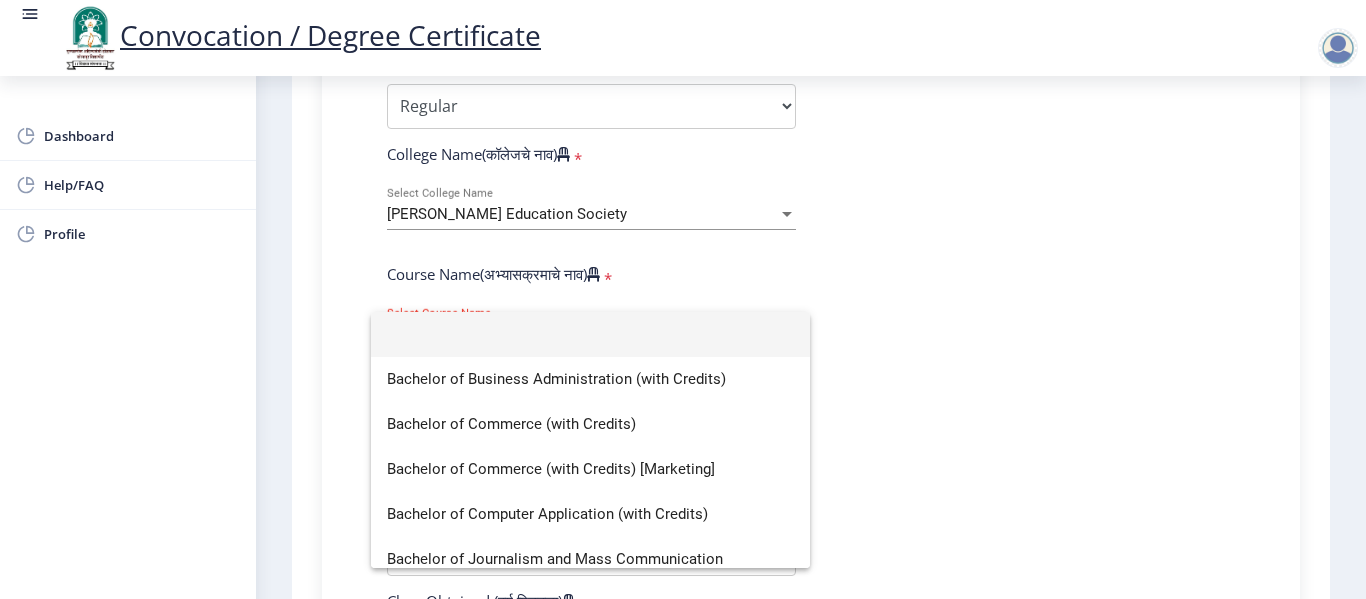 click 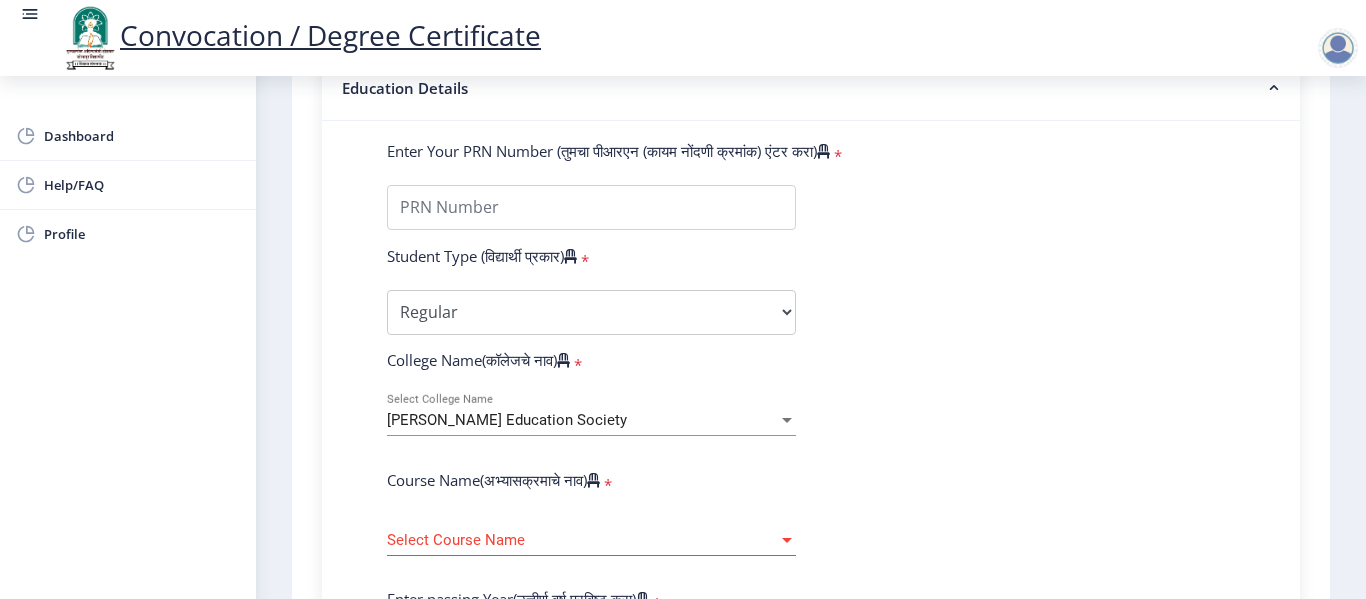 scroll, scrollTop: 500, scrollLeft: 0, axis: vertical 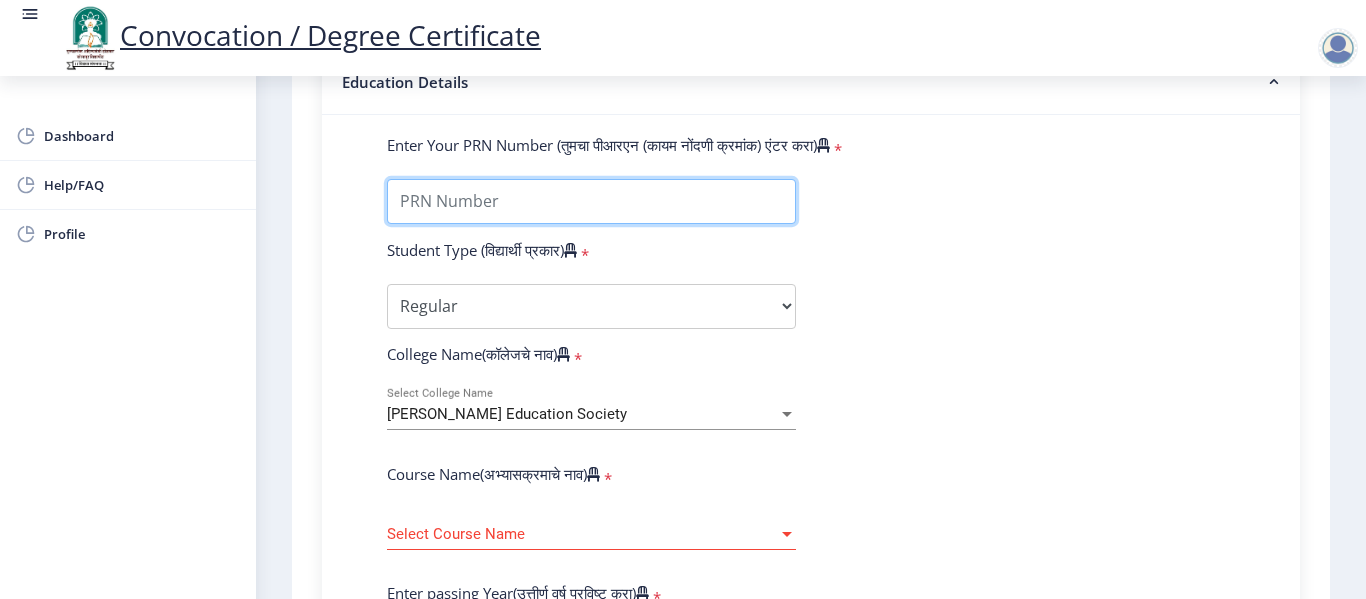 click on "Enter Your PRN Number (तुमचा पीआरएन (कायम नोंदणी क्रमांक) एंटर करा)" at bounding box center [591, 201] 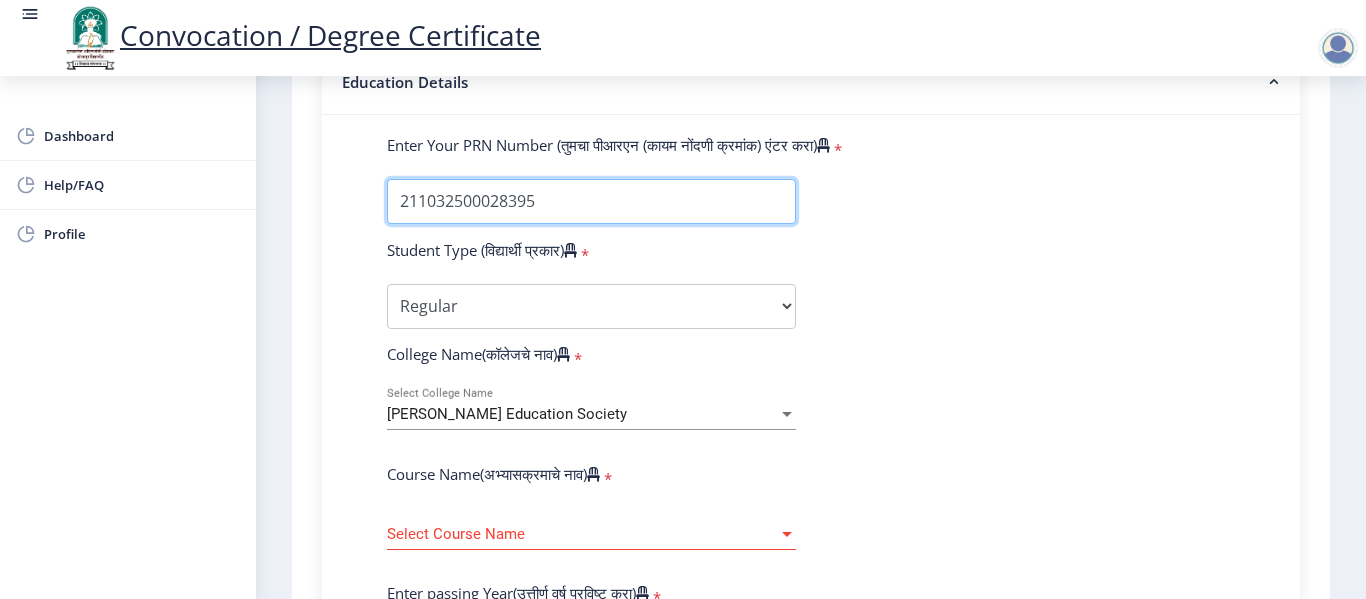 type on "211032500028395" 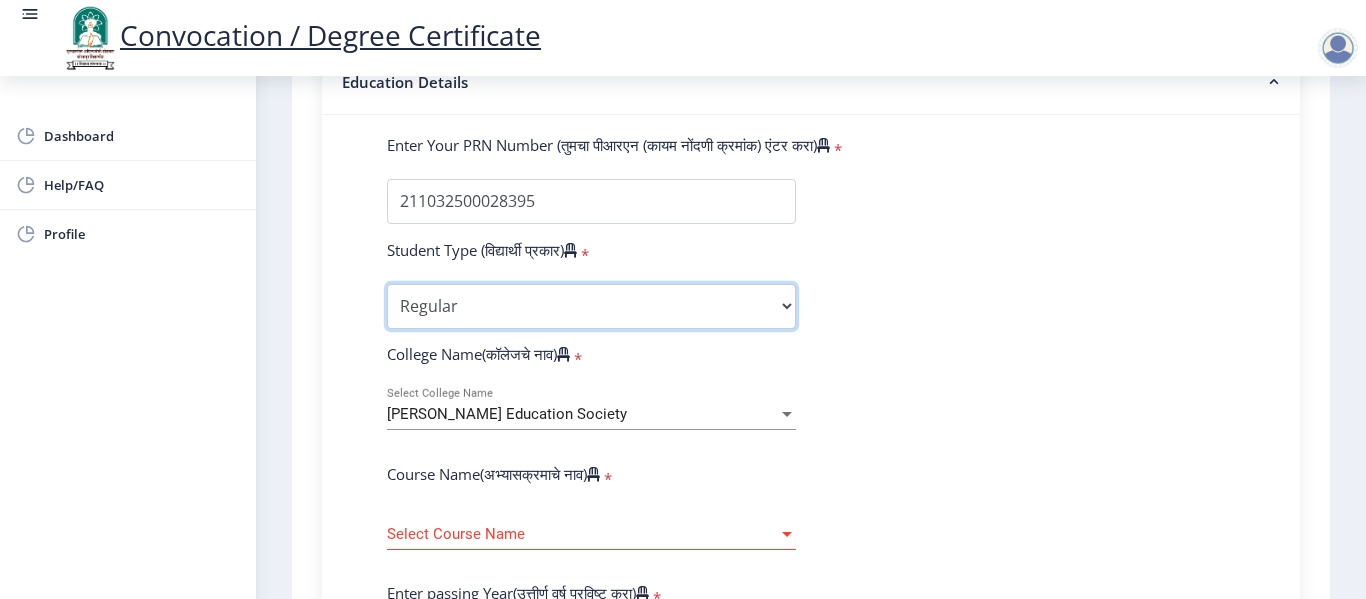 click on "Select Student Type Regular External" at bounding box center (591, 306) 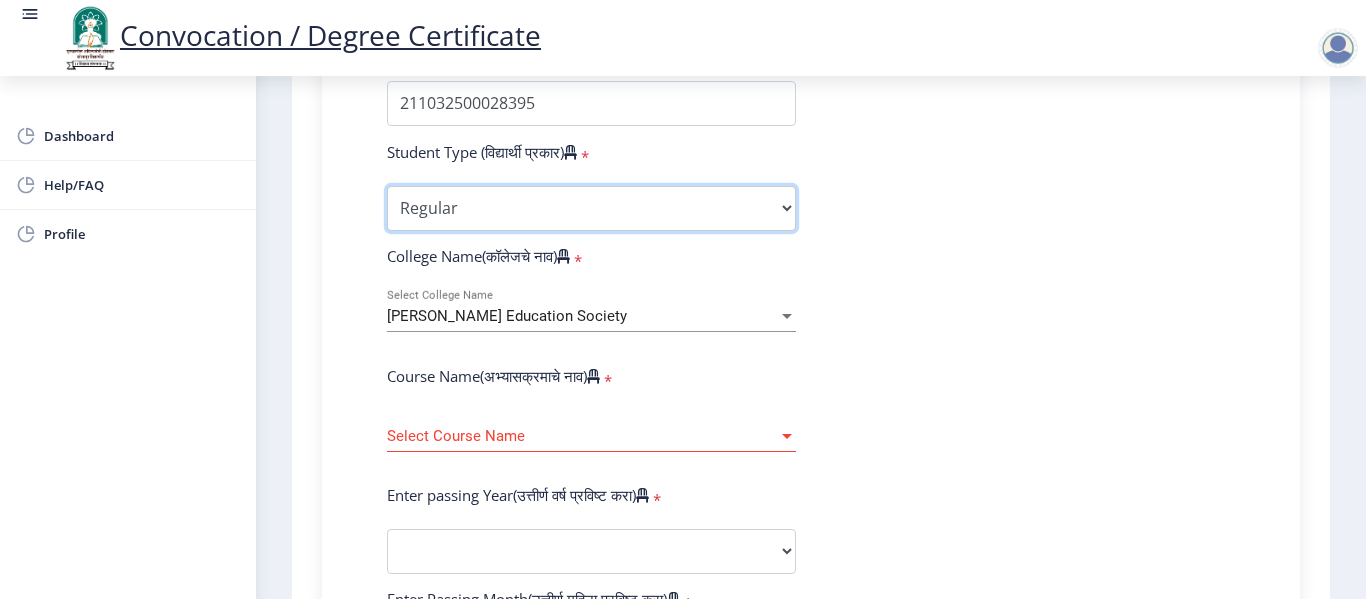 scroll, scrollTop: 700, scrollLeft: 0, axis: vertical 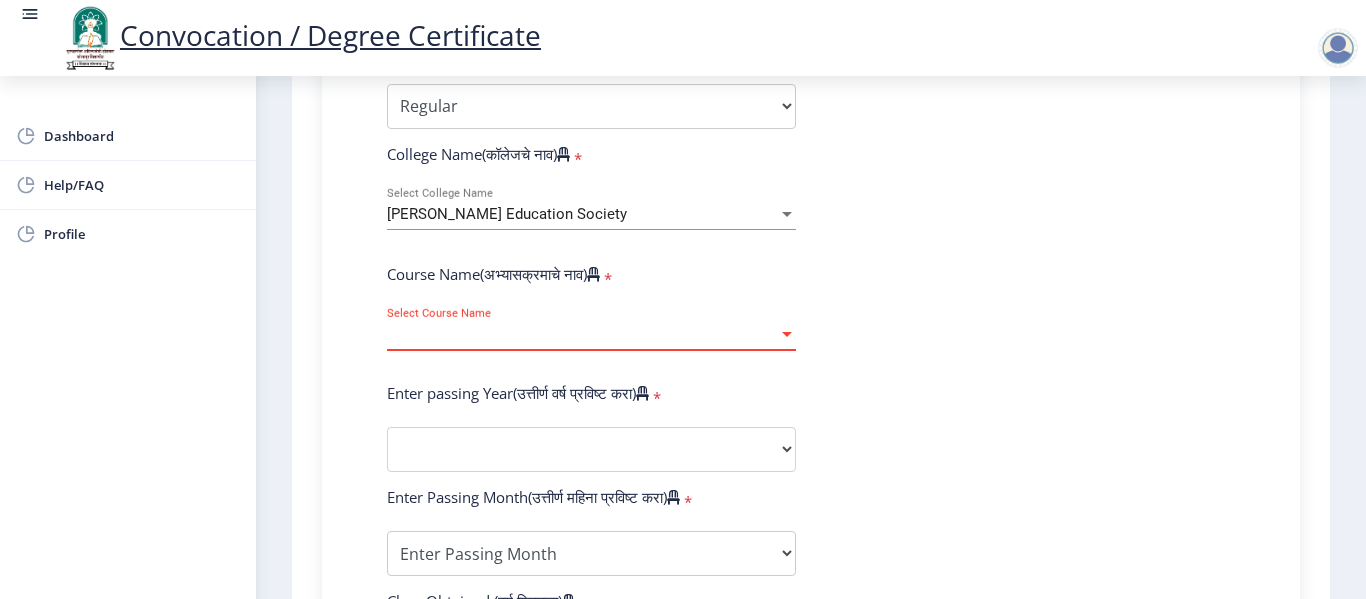 click on "Select Course Name" at bounding box center [582, 334] 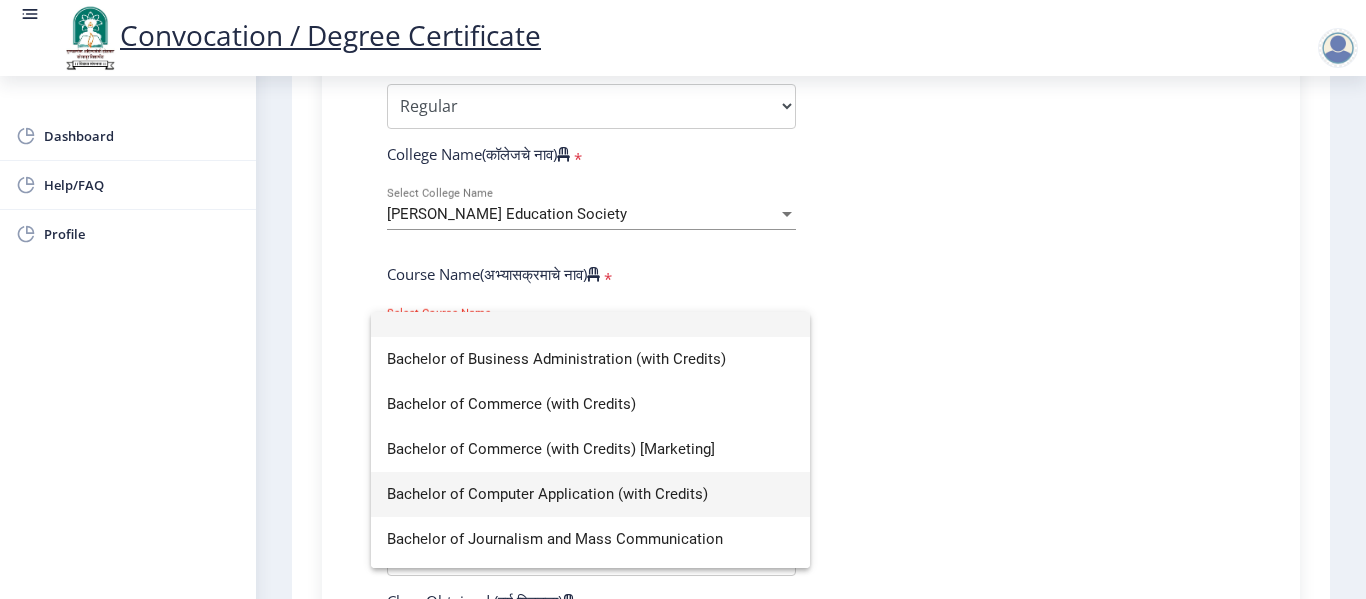 scroll, scrollTop: 0, scrollLeft: 0, axis: both 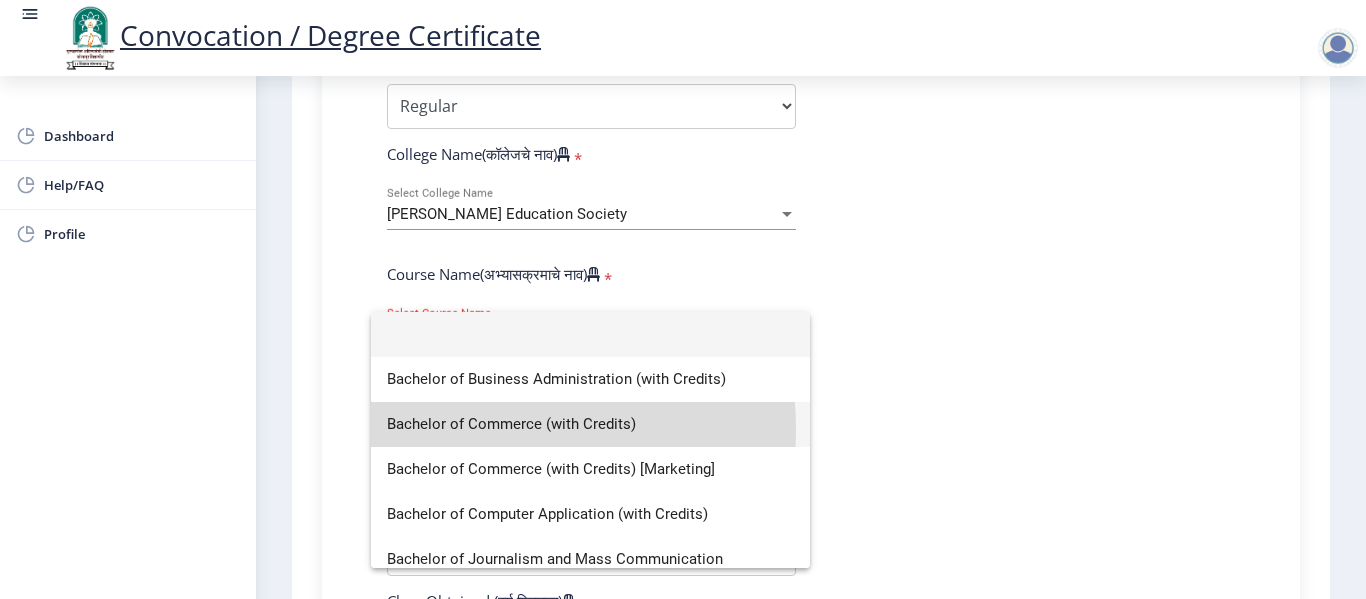 click on "Bachelor of Commerce (with Credits)" at bounding box center [590, 424] 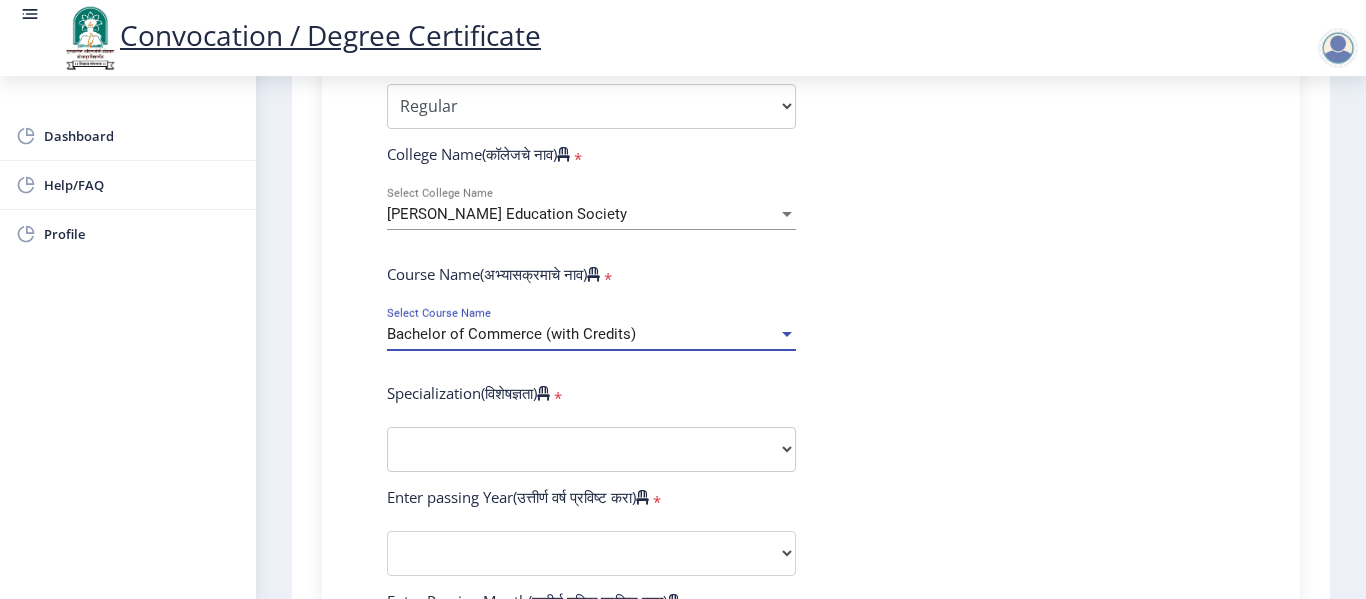 scroll, scrollTop: 800, scrollLeft: 0, axis: vertical 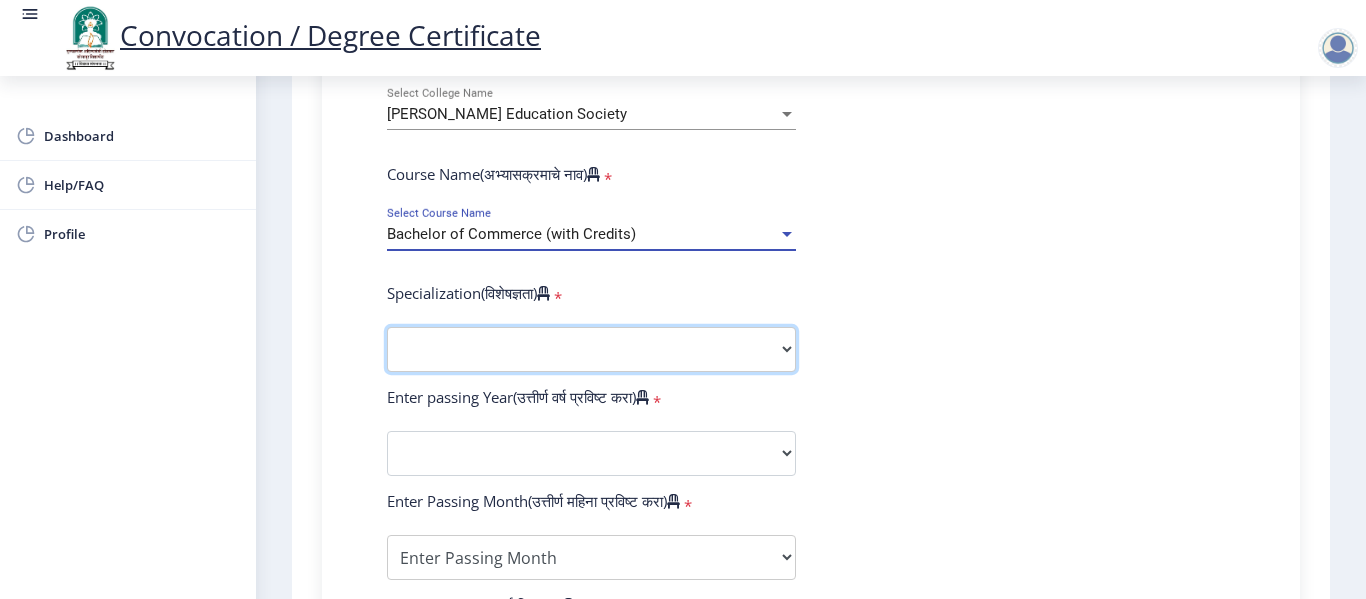 click on "Specialization Banking Advanced Accountancy Advanced Banking Advanced Cost Accounting Advanced Costing Industrial Management Insurance Advanced Insurance Advanced Statistics Other" at bounding box center [591, 349] 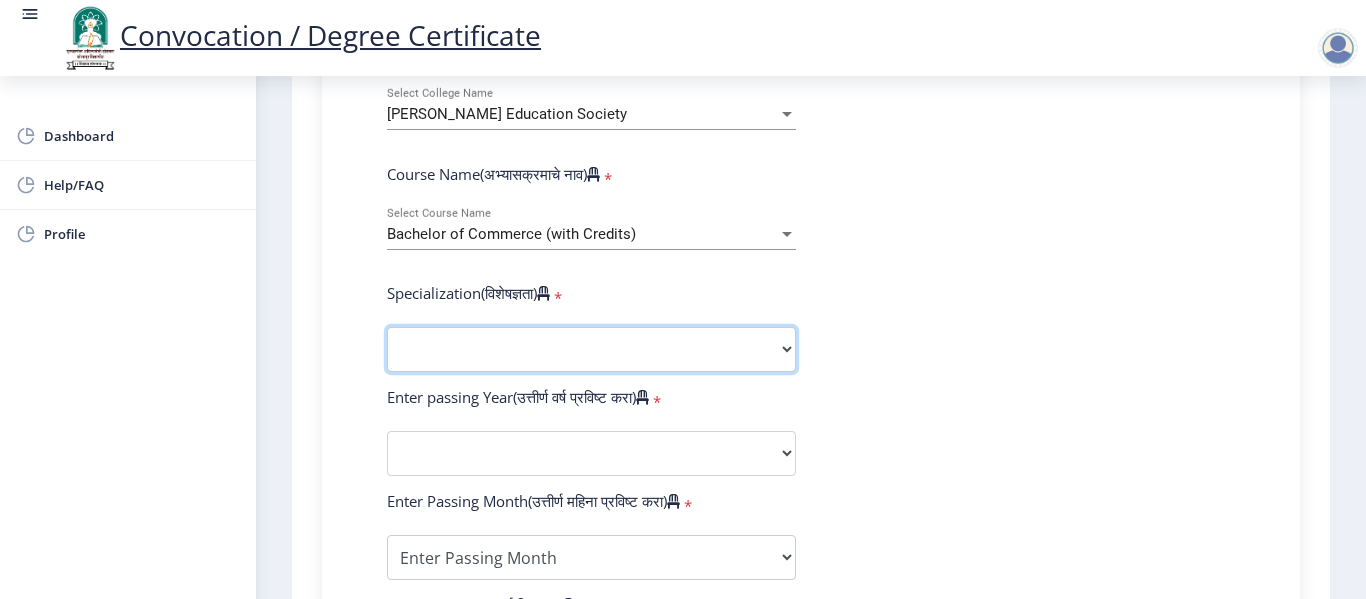 select on "Advanced Accountancy" 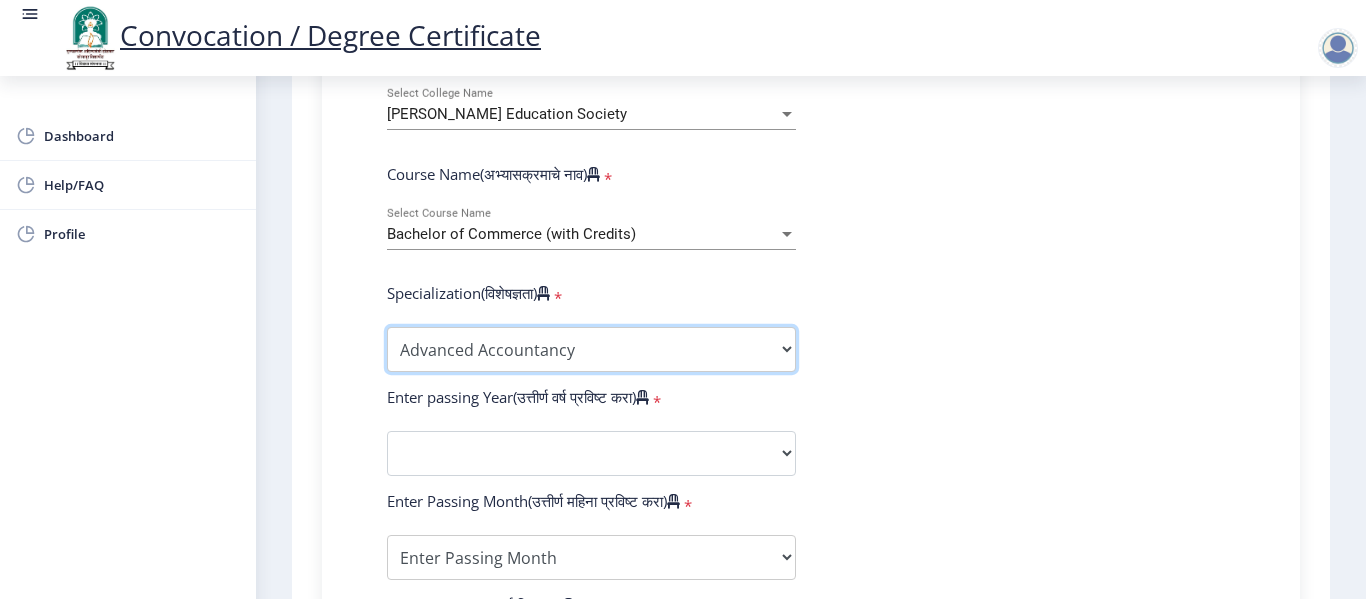 click on "Specialization Banking Advanced Accountancy Advanced Banking Advanced Cost Accounting Advanced Costing Industrial Management Insurance Advanced Insurance Advanced Statistics Other" at bounding box center (591, 349) 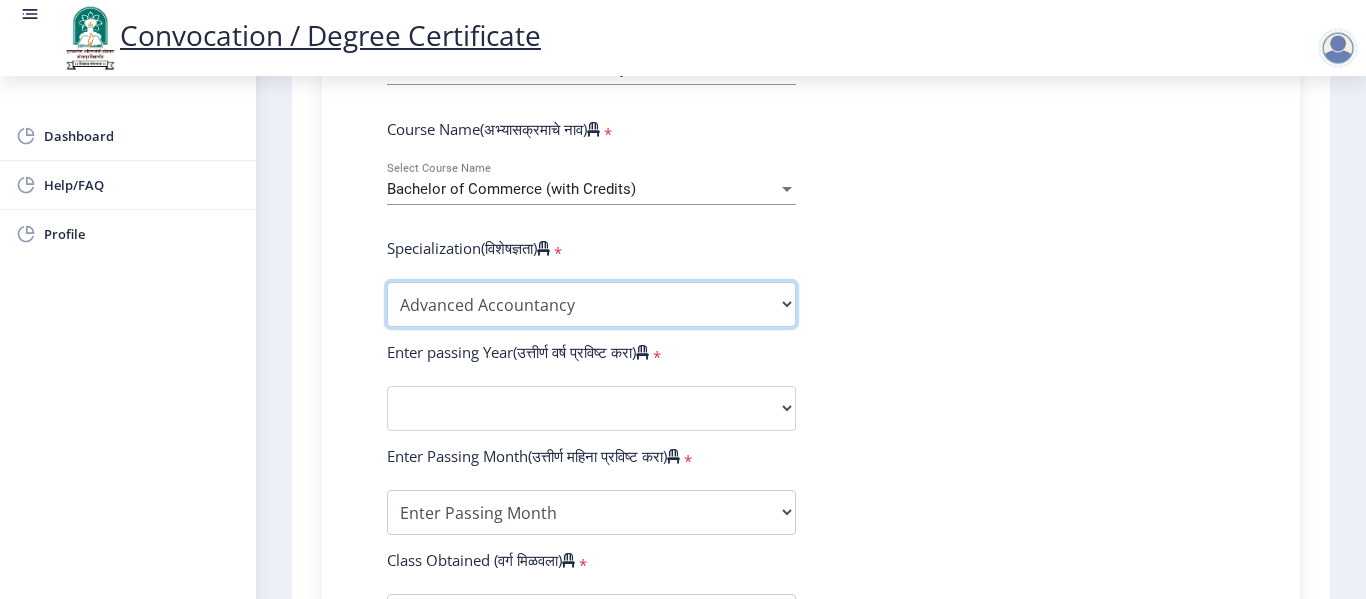 scroll, scrollTop: 1000, scrollLeft: 0, axis: vertical 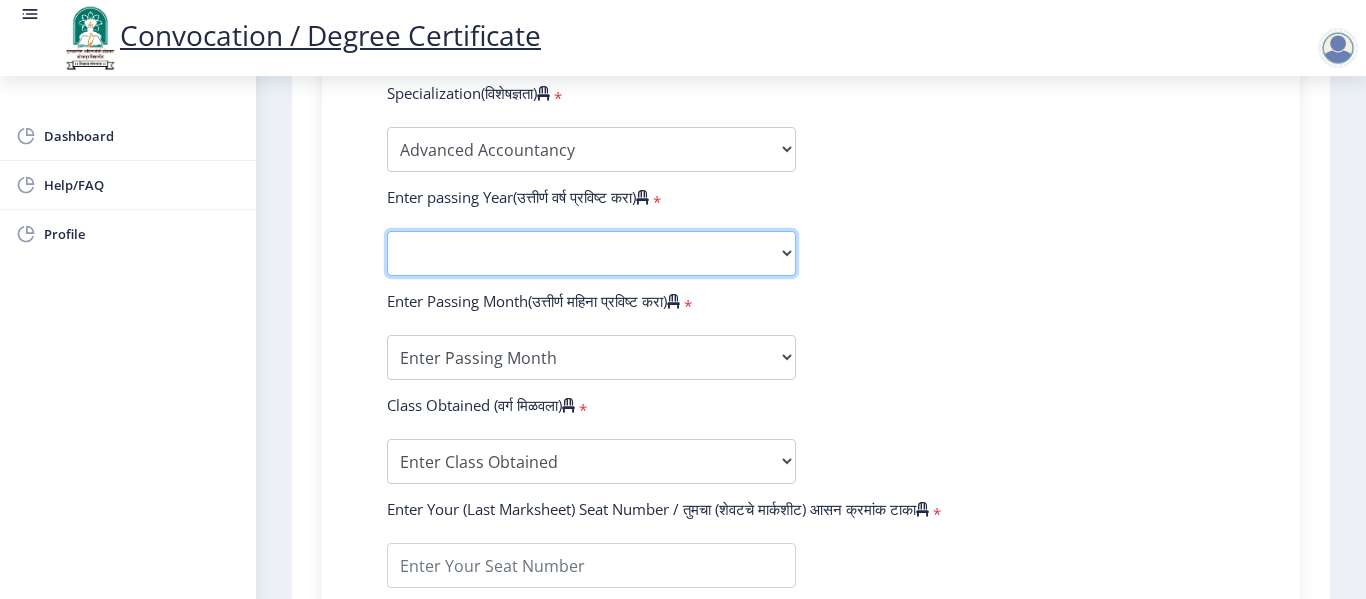 click on "2025   2024   2023   2022   2021   2020   2019   2018   2017   2016   2015   2014   2013   2012   2011   2010   2009   2008   2007   2006   2005   2004   2003   2002   2001   2000   1999   1998   1997   1996   1995   1994   1993   1992   1991   1990   1989   1988   1987   1986   1985   1984   1983   1982   1981   1980   1979   1978   1977   1976" 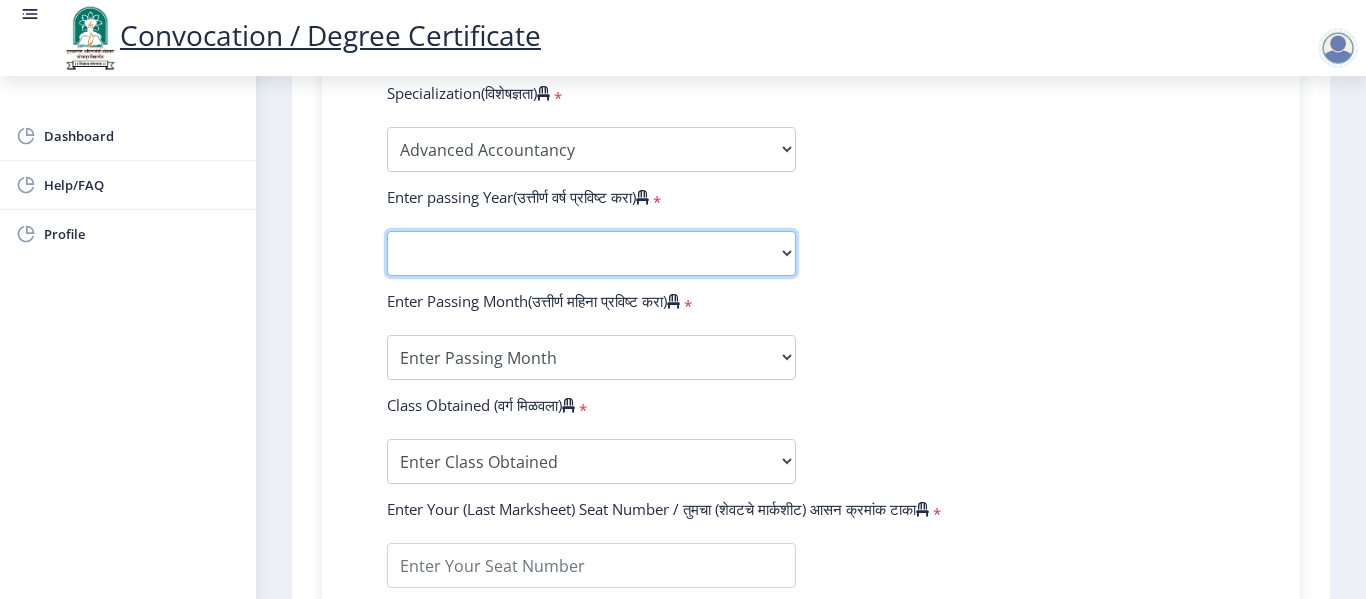 select on "2014" 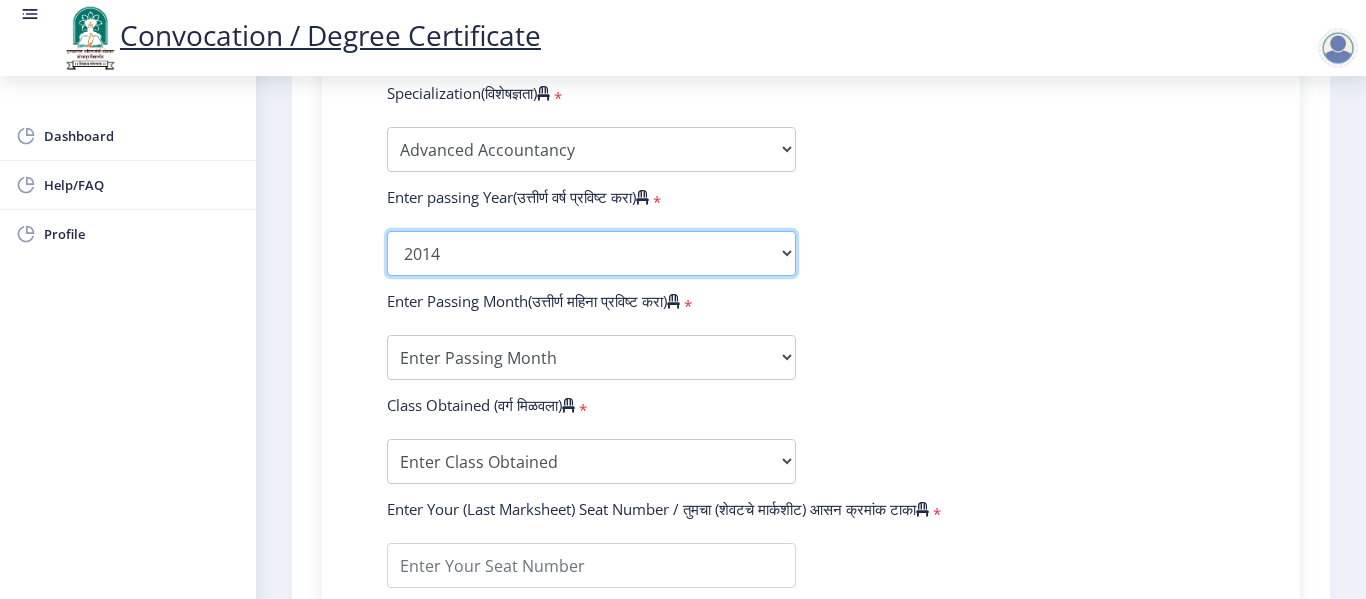 click on "2025   2024   2023   2022   2021   2020   2019   2018   2017   2016   2015   2014   2013   2012   2011   2010   2009   2008   2007   2006   2005   2004   2003   2002   2001   2000   1999   1998   1997   1996   1995   1994   1993   1992   1991   1990   1989   1988   1987   1986   1985   1984   1983   1982   1981   1980   1979   1978   1977   1976" 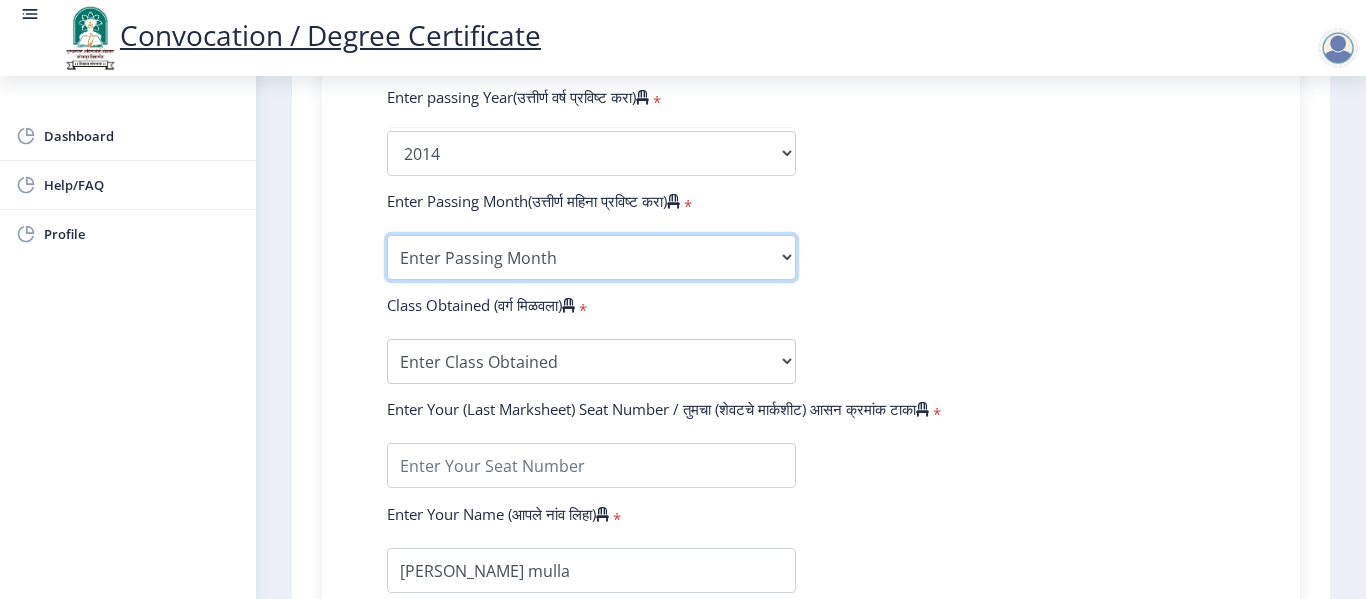 click on "Enter Passing Month March April May October November December" at bounding box center [591, 257] 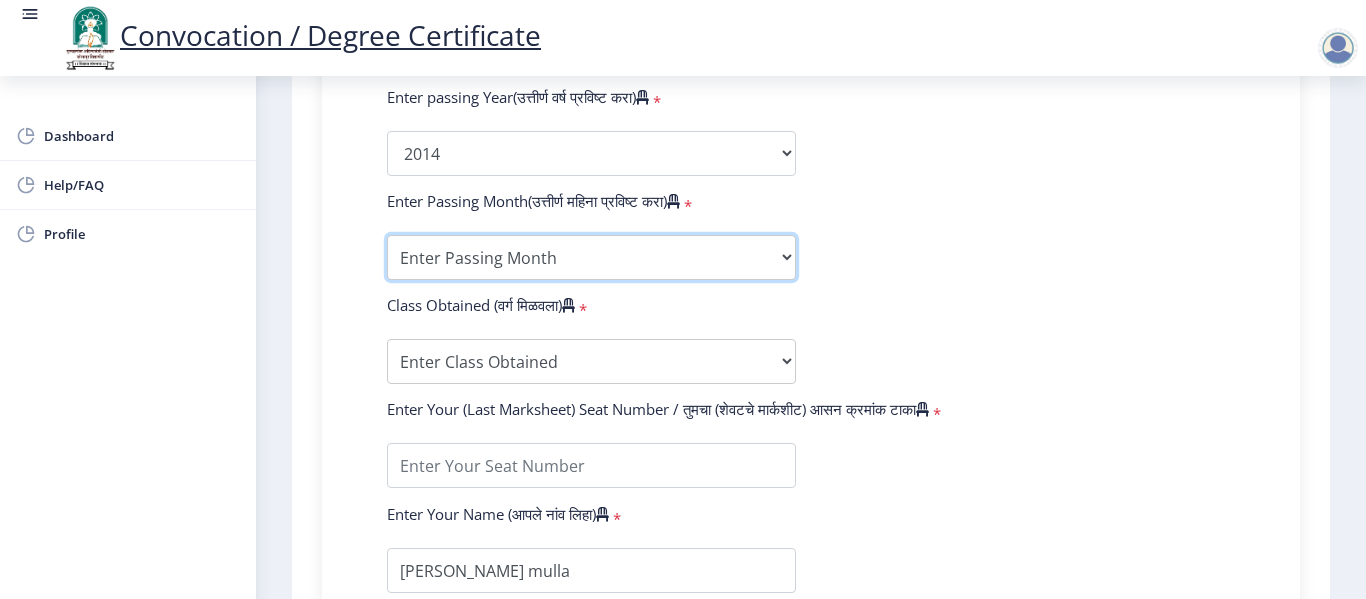 select on "March" 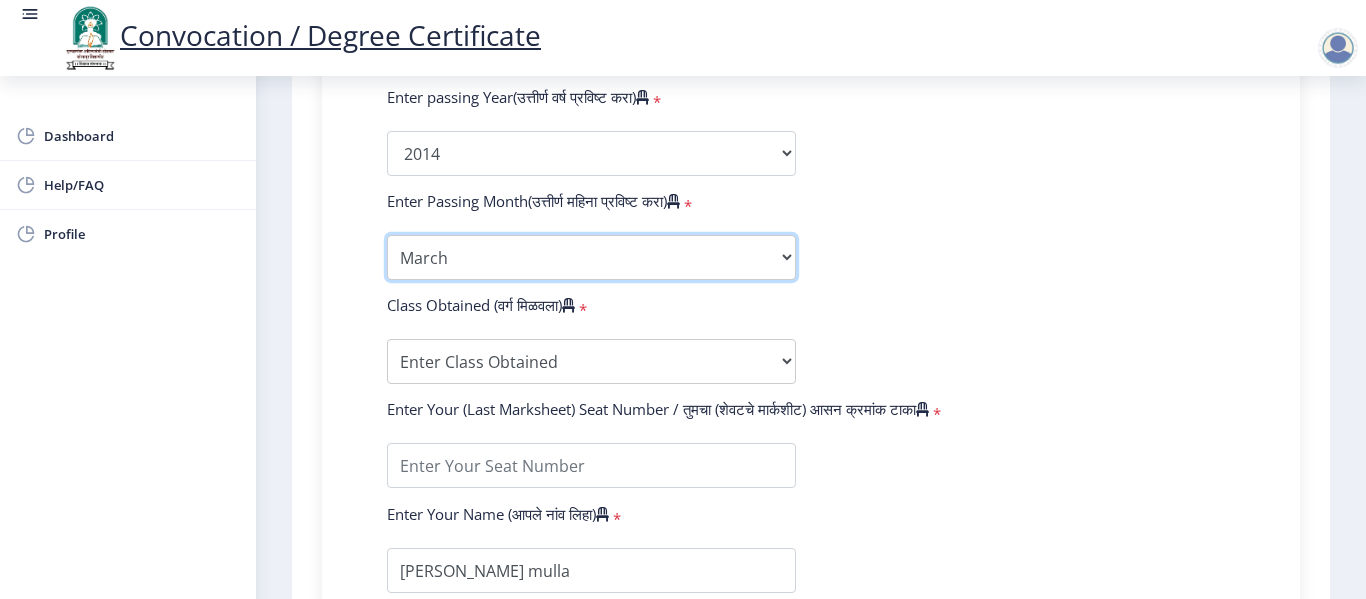 click on "Enter Passing Month March April May October November December" at bounding box center (591, 257) 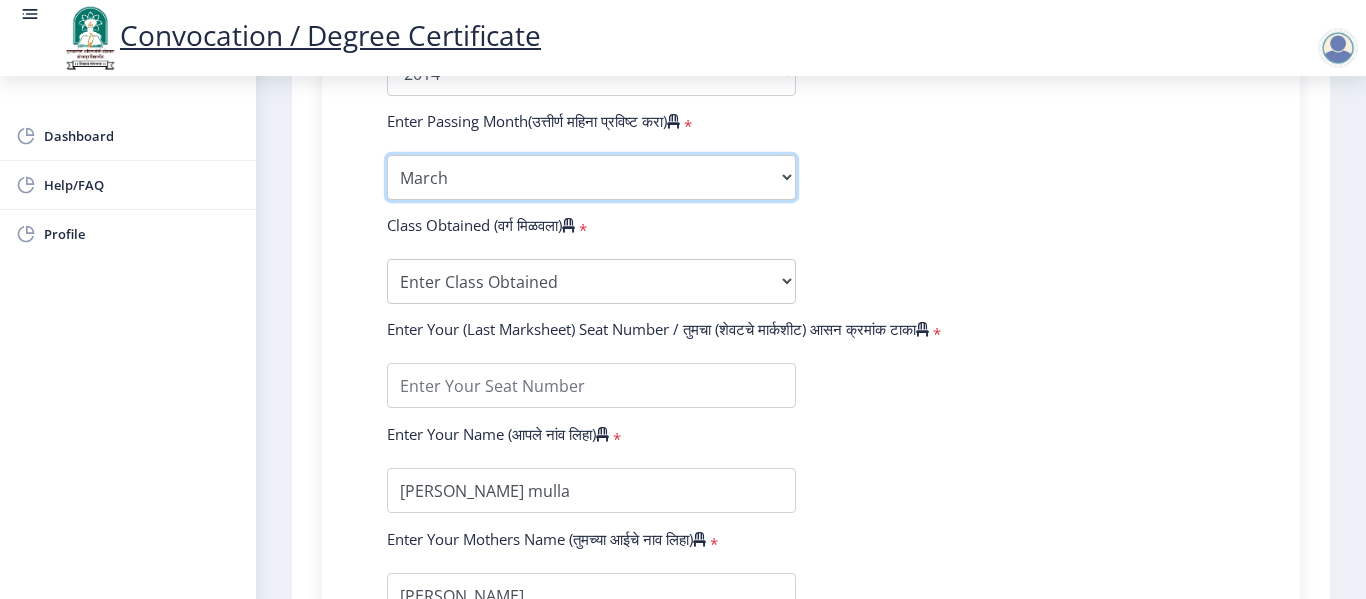 scroll, scrollTop: 1300, scrollLeft: 0, axis: vertical 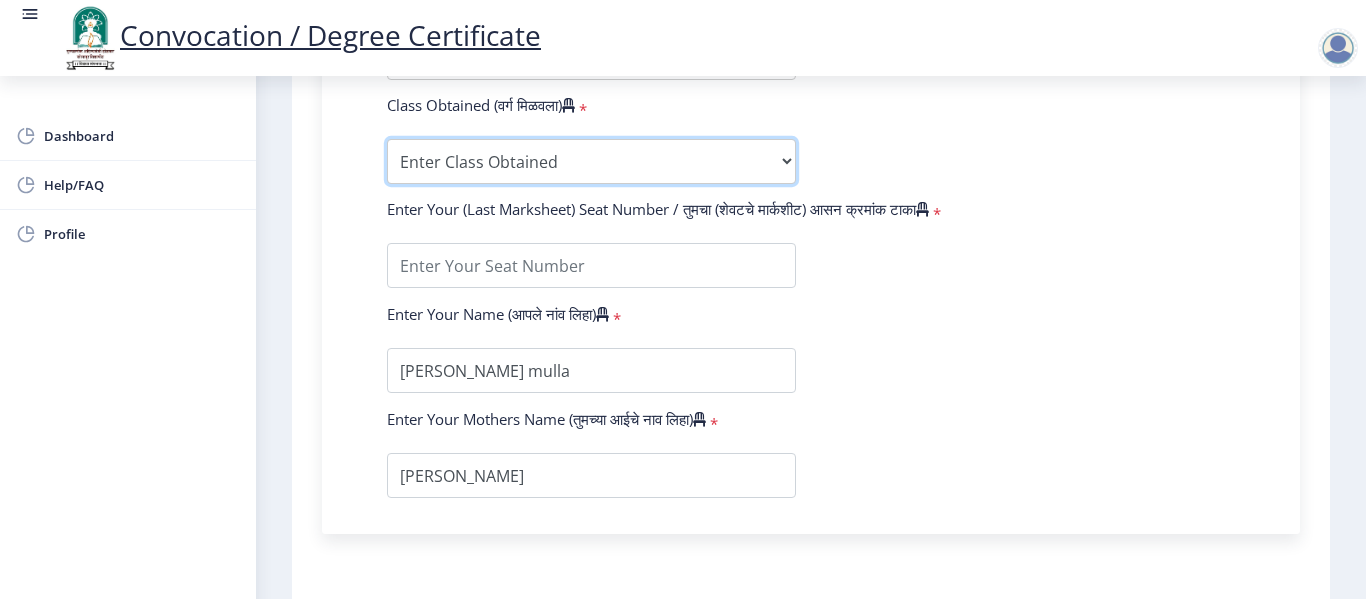 click on "Enter Class Obtained FIRST CLASS WITH DISTINCTION FIRST CLASS HIGHER SECOND CLASS SECOND CLASS PASS CLASS Grade O Grade A+ Grade A Grade B+ Grade B Grade C+ Grade C Grade D Grade E" at bounding box center [591, 161] 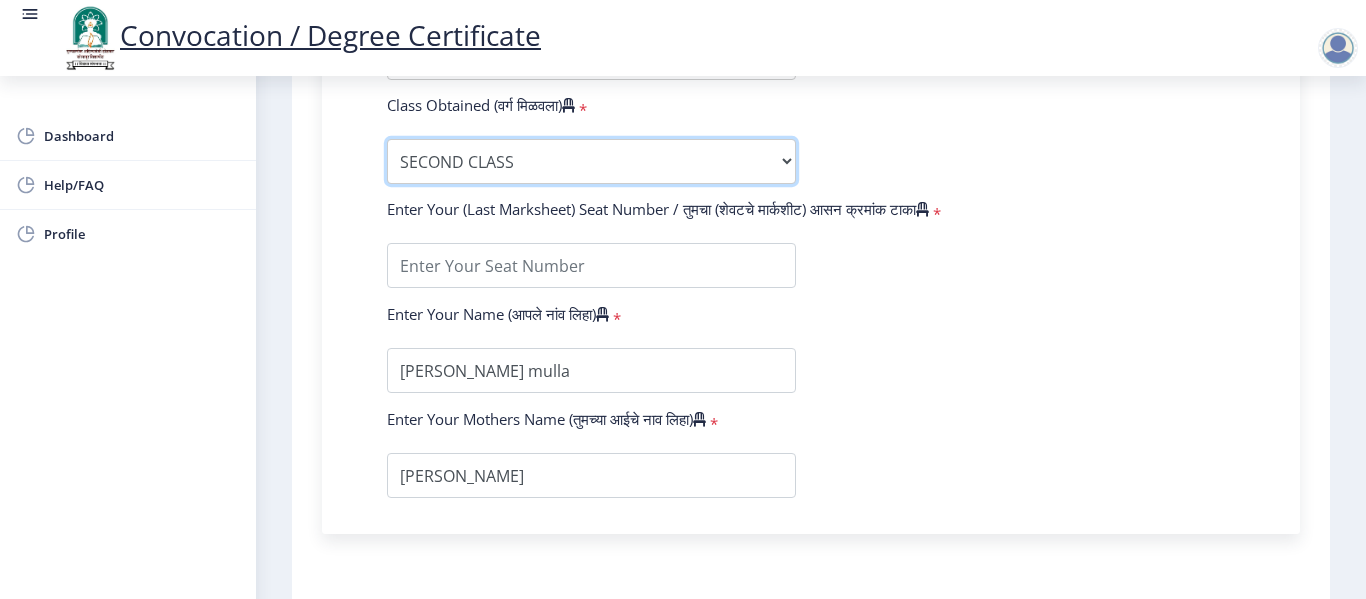 click on "Enter Class Obtained FIRST CLASS WITH DISTINCTION FIRST CLASS HIGHER SECOND CLASS SECOND CLASS PASS CLASS Grade O Grade A+ Grade A Grade B+ Grade B Grade C+ Grade C Grade D Grade E" at bounding box center (591, 161) 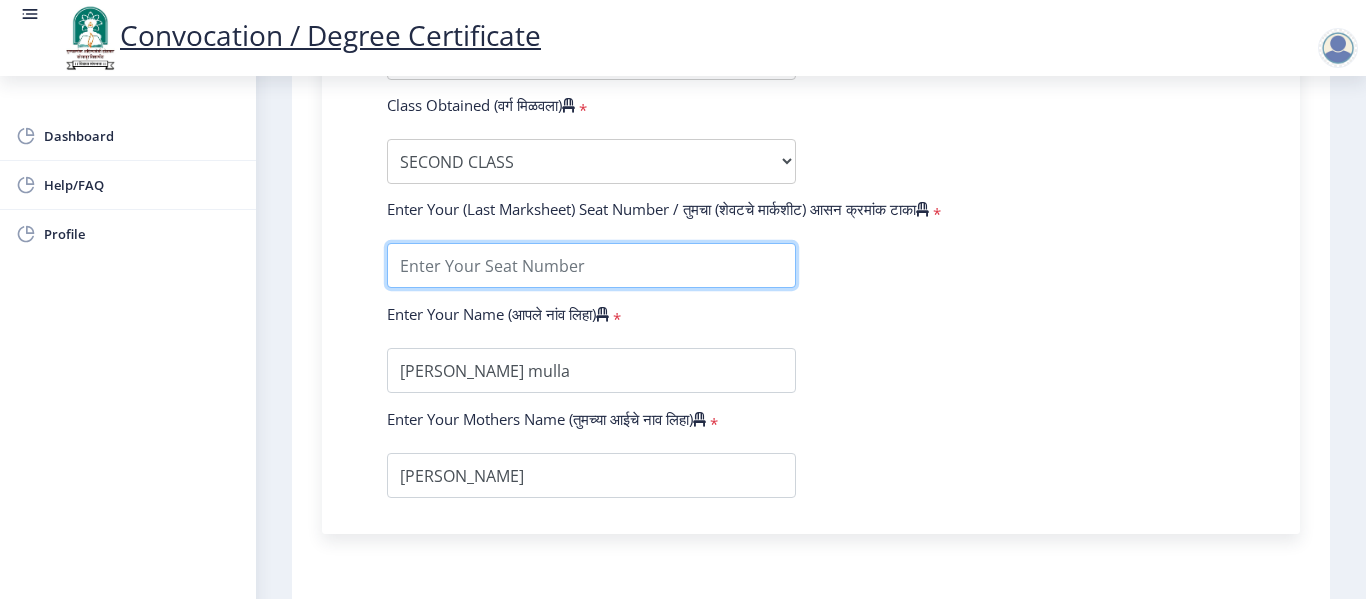 click at bounding box center (591, 265) 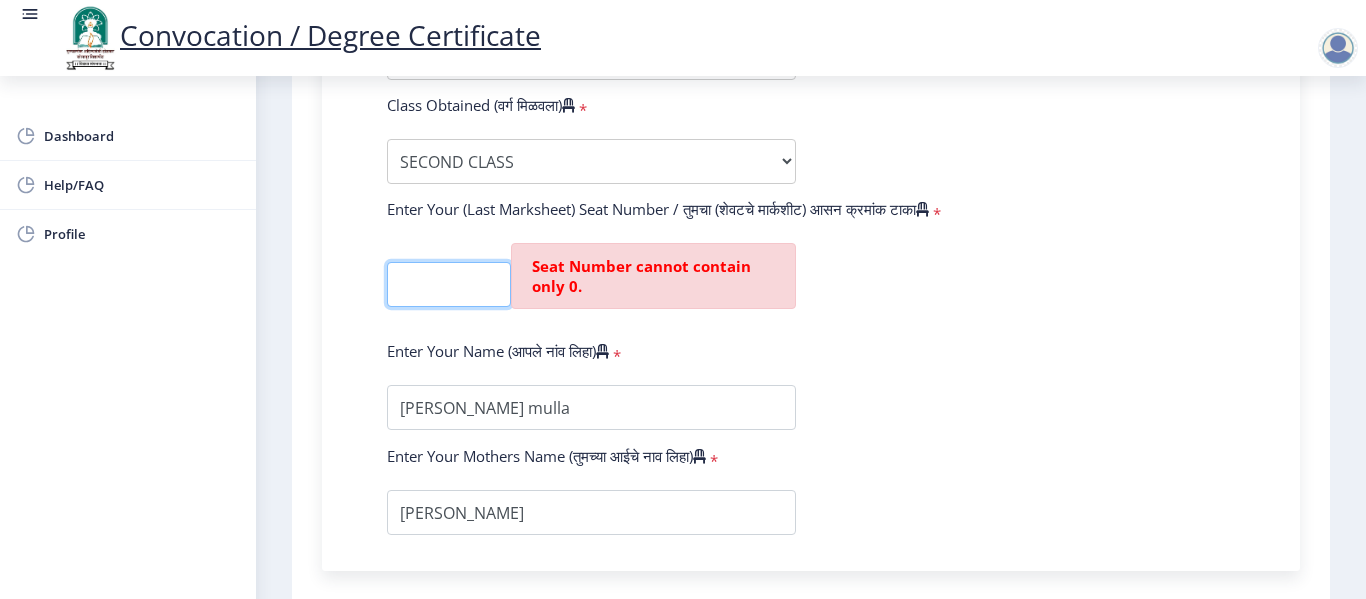scroll, scrollTop: 0, scrollLeft: 0, axis: both 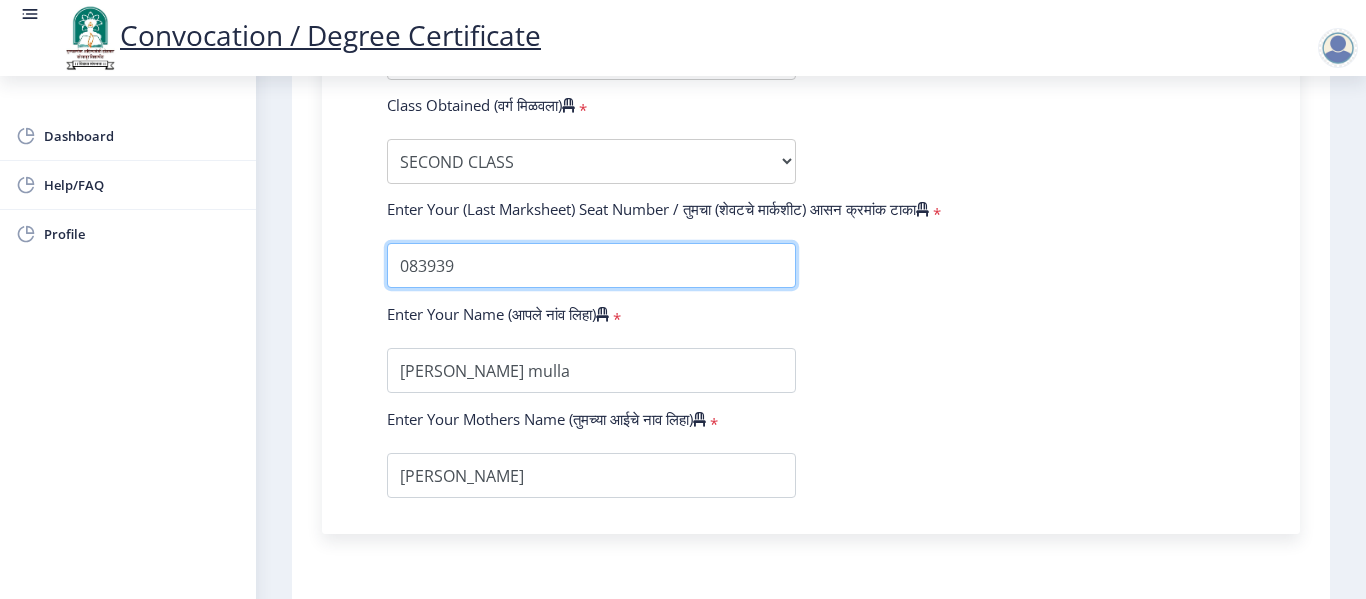 type on "083939" 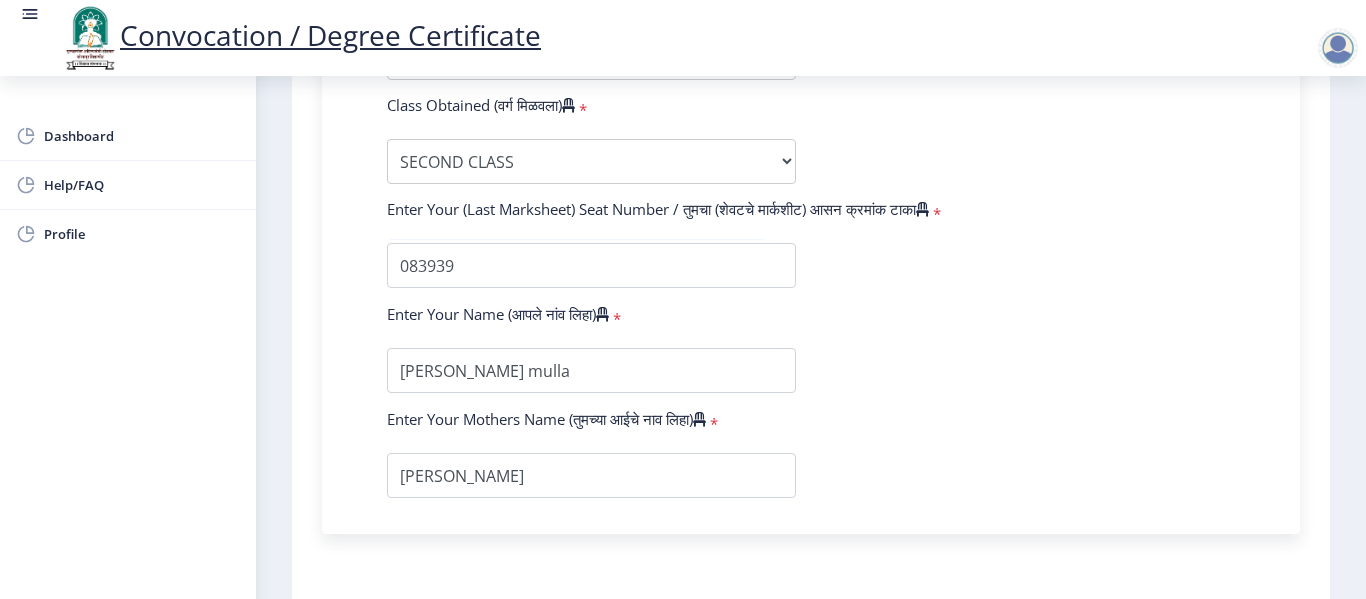 click on "Enter Your PRN Number (तुमचा पीआरएन (कायम नोंदणी क्रमांक) एंटर करा)   * Student Type (विद्यार्थी प्रकार)    * Select Student Type Regular External College Name(कॉलेजचे नाव)   * Shri Sangameshwar Education Society Select College Name Course Name(अभ्यासक्रमाचे नाव)   * Bachelor of Commerce (with Credits) Select Course Name  Specialization(विशेषज्ञता)   * Specialization Banking Advanced Accountancy Advanced Banking Advanced Cost Accounting Advanced Costing Industrial Management Insurance Advanced Insurance Advanced Statistics Other Enter passing Year(उत्तीर्ण वर्ष प्रविष्ट करा)   *  2025   2024   2023   2022   2021   2020   2019   2018   2017   2016   2015   2014   2013   2012   2011   2010   2009   2008   2007   2006   2005   2004   2003   2002   2001   2000   1999   1998   1997  *" 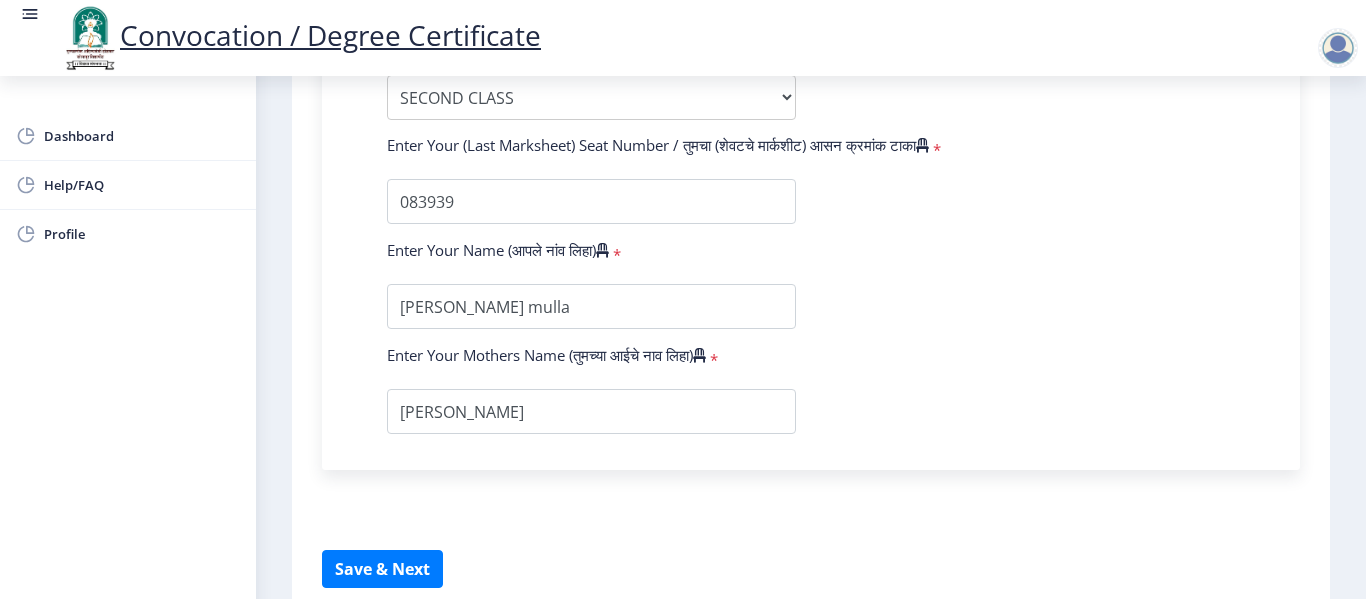 scroll, scrollTop: 1456, scrollLeft: 0, axis: vertical 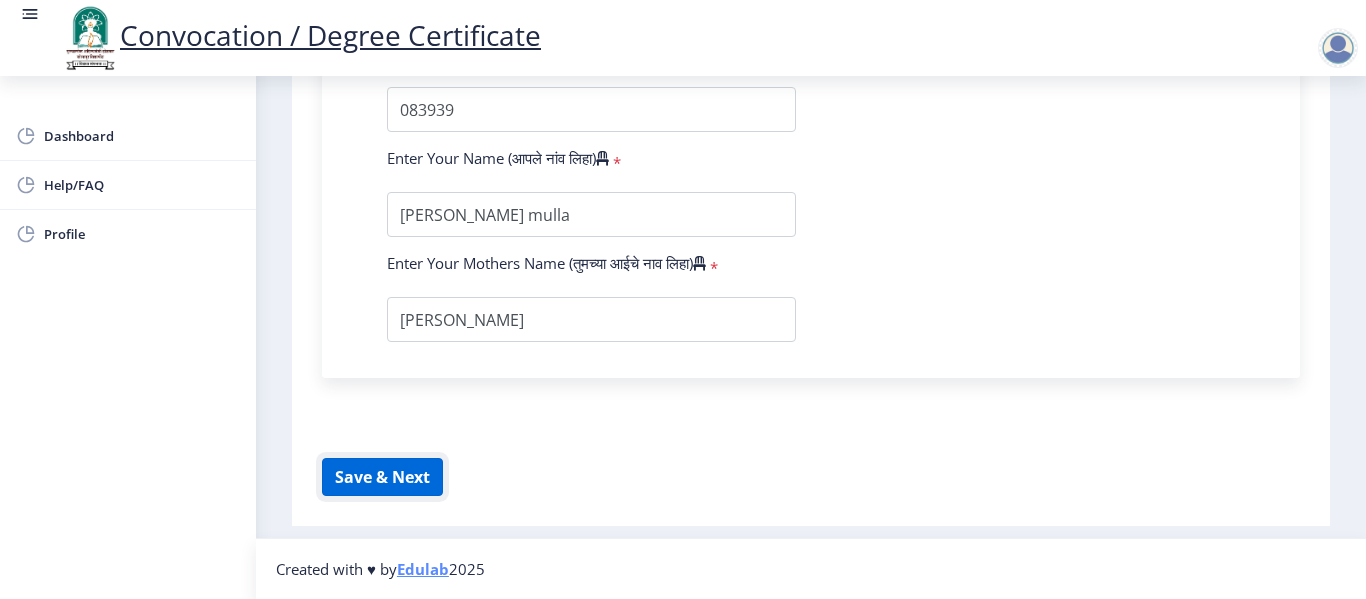 click on "Save & Next" 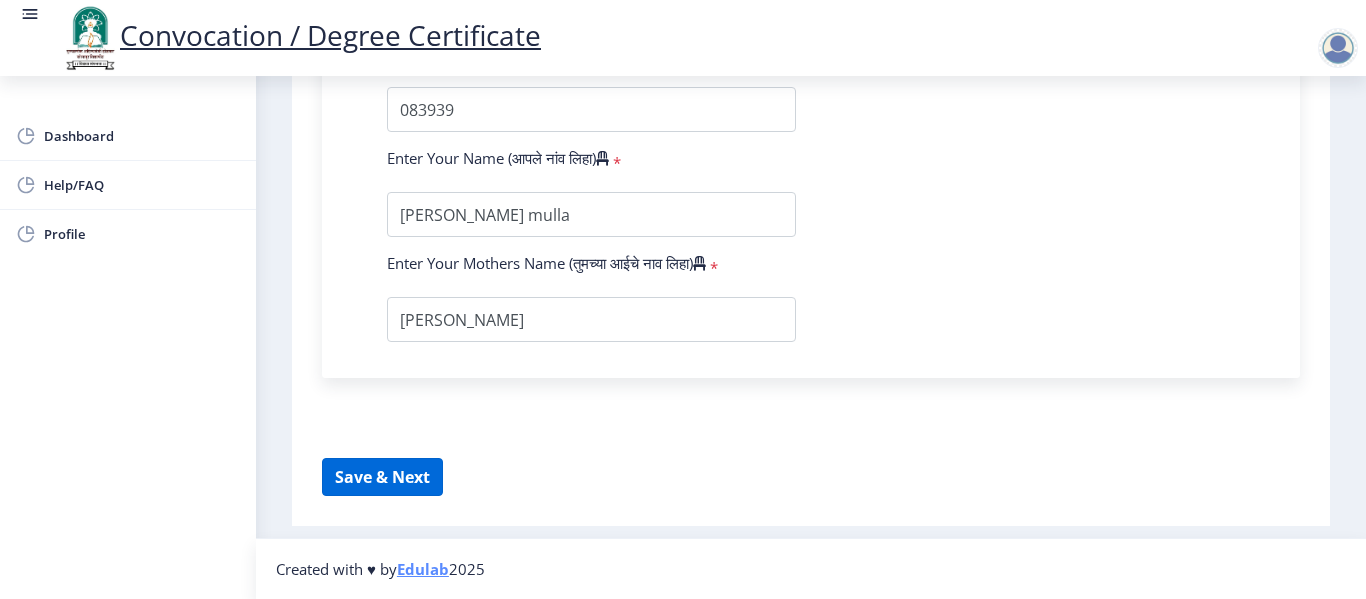 select 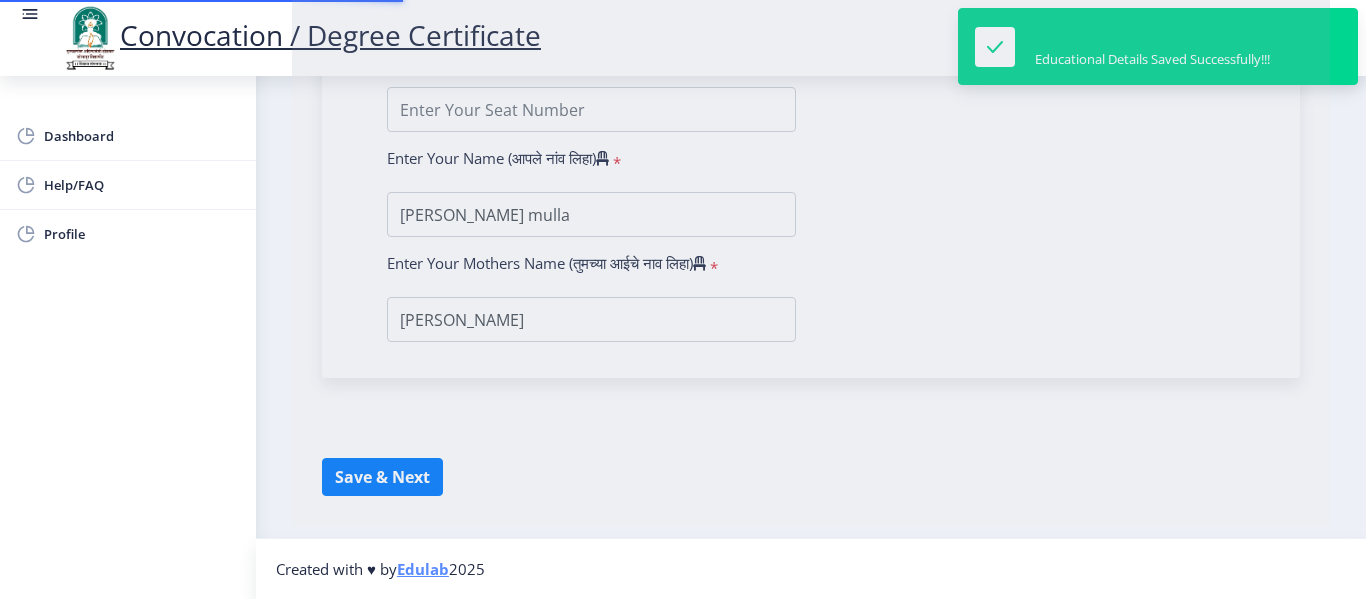 scroll, scrollTop: 0, scrollLeft: 0, axis: both 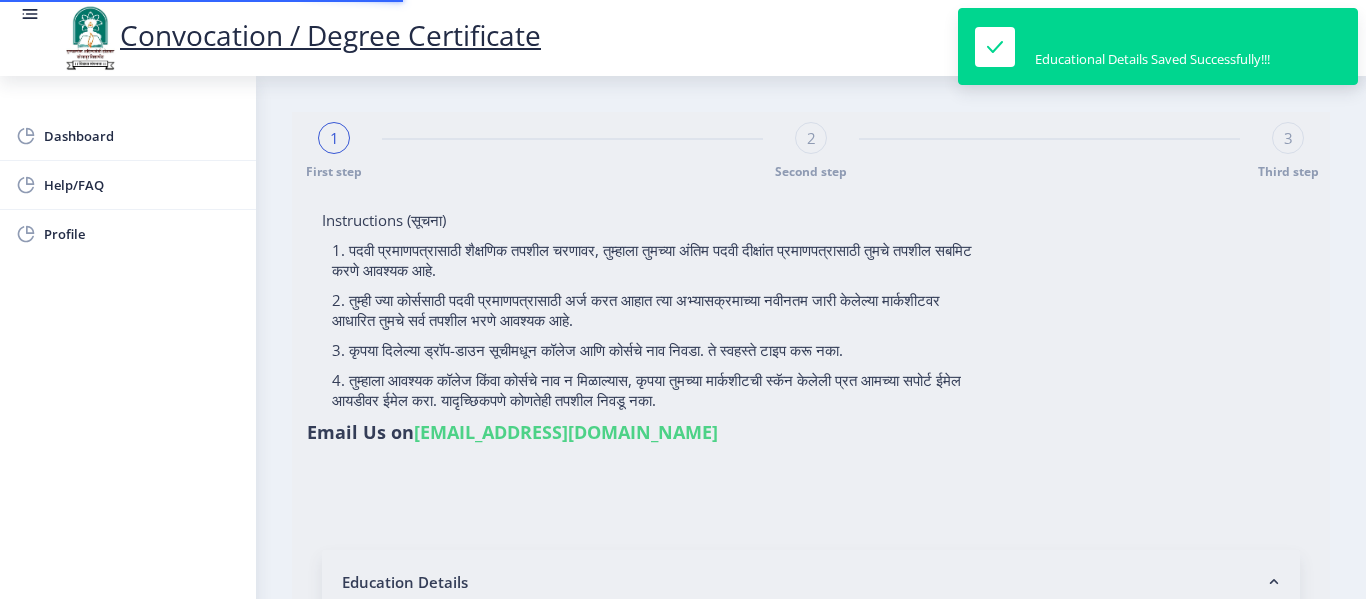 type on "211032500028395" 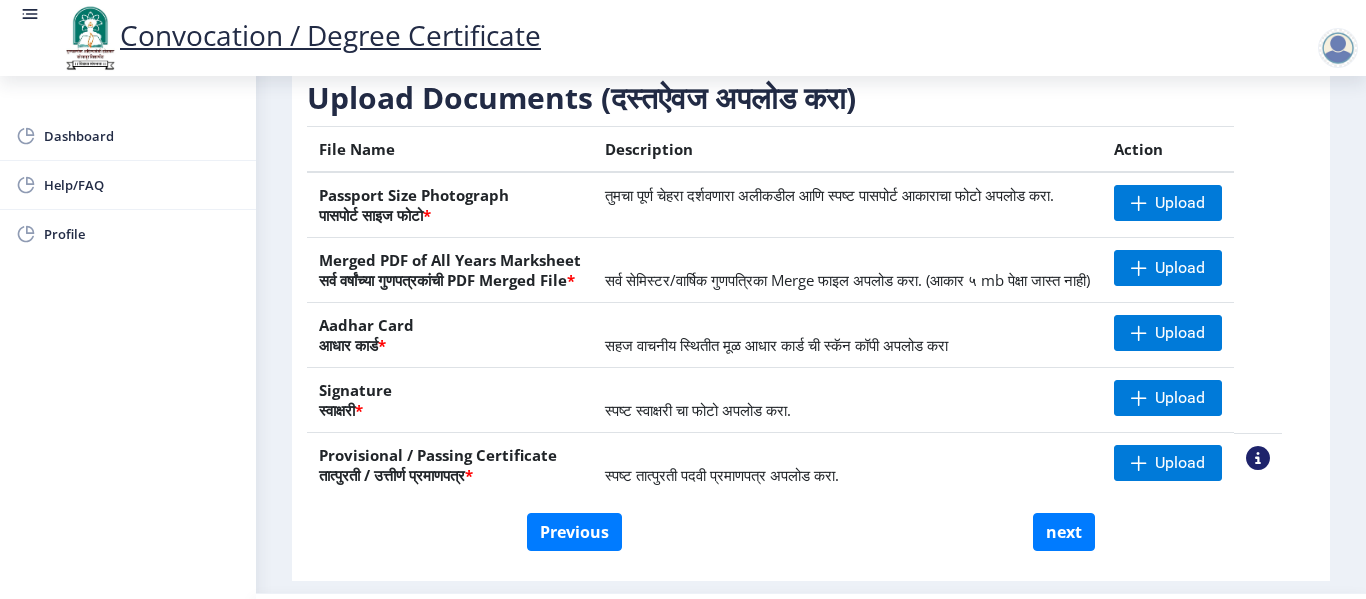 scroll, scrollTop: 411, scrollLeft: 0, axis: vertical 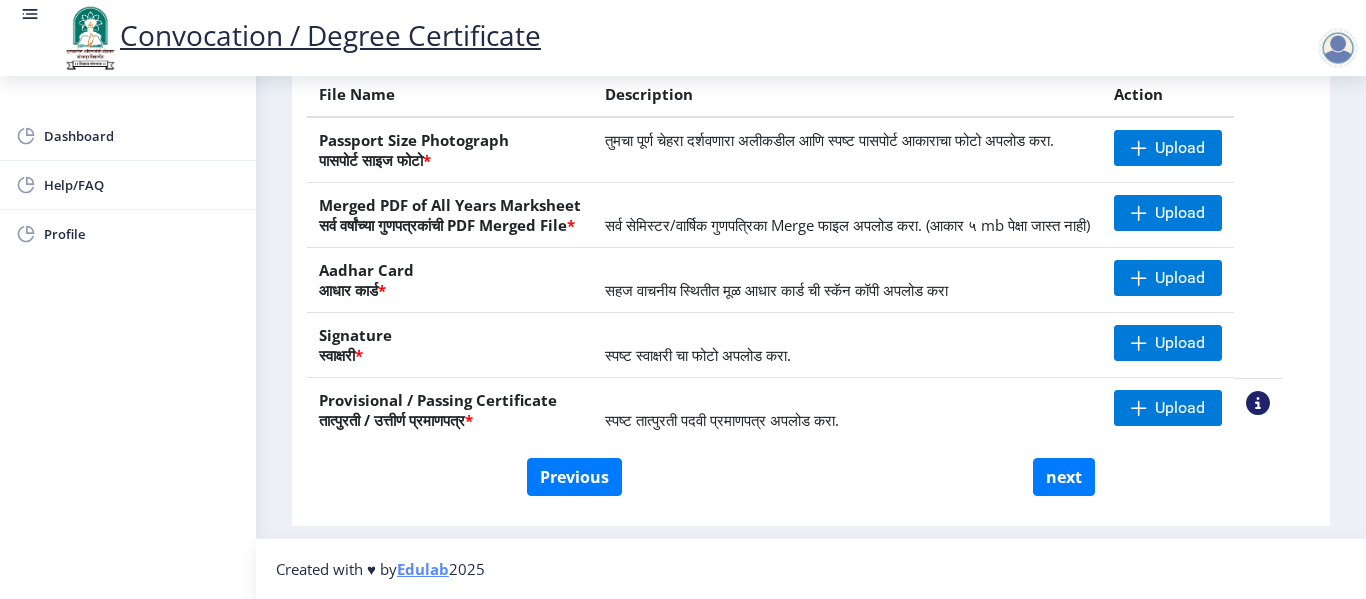click 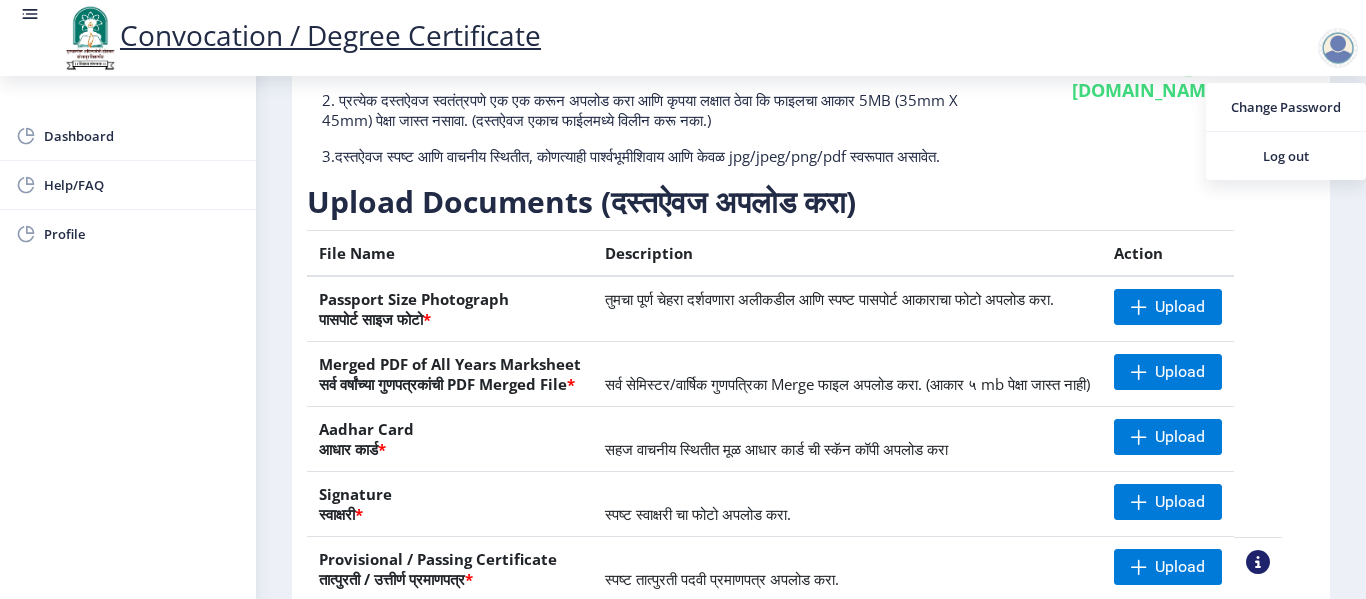 scroll, scrollTop: 11, scrollLeft: 0, axis: vertical 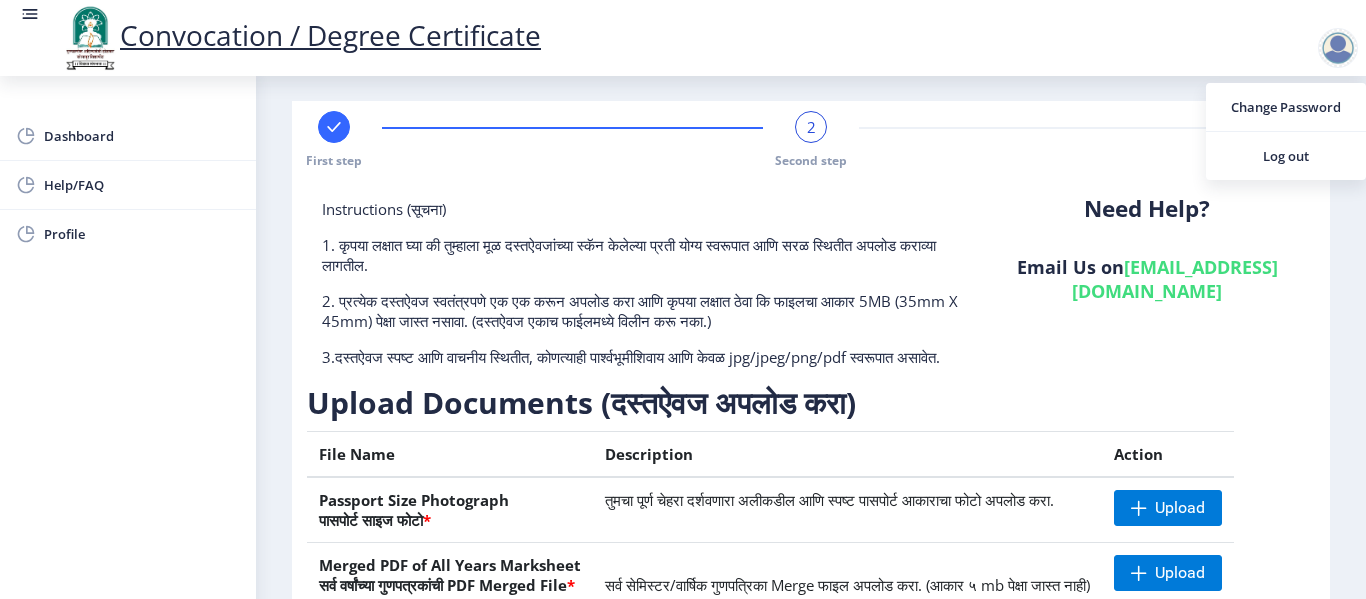 click on "First step 2 Second step 3 Third step" 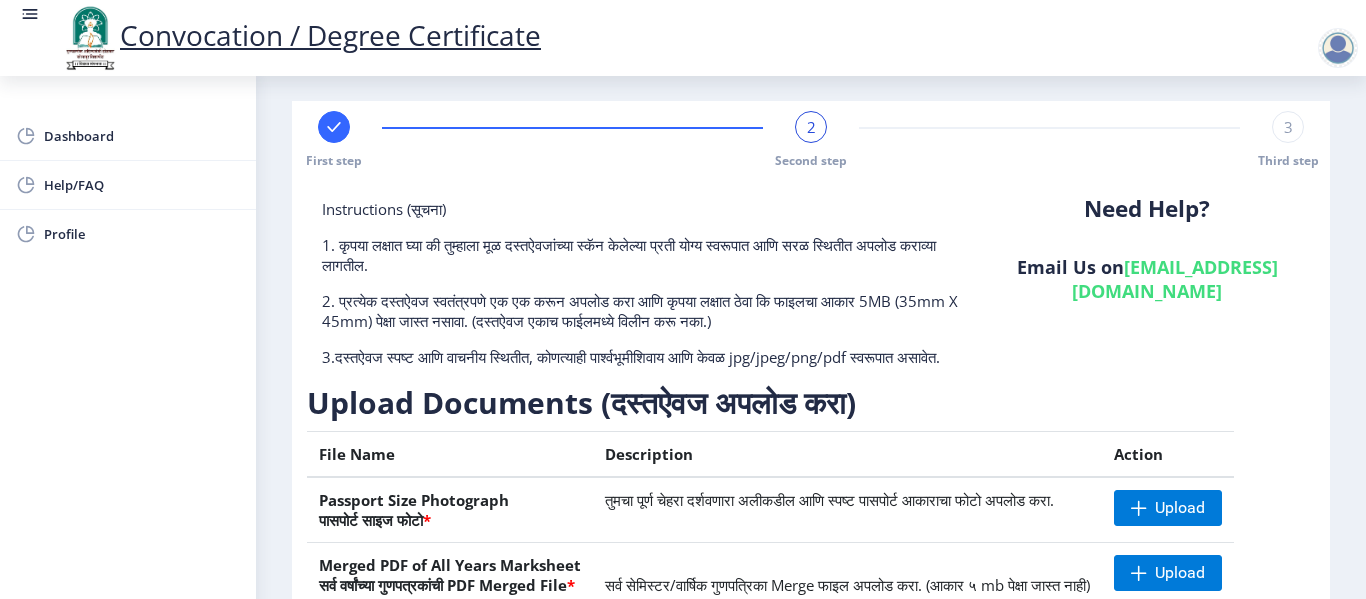 click 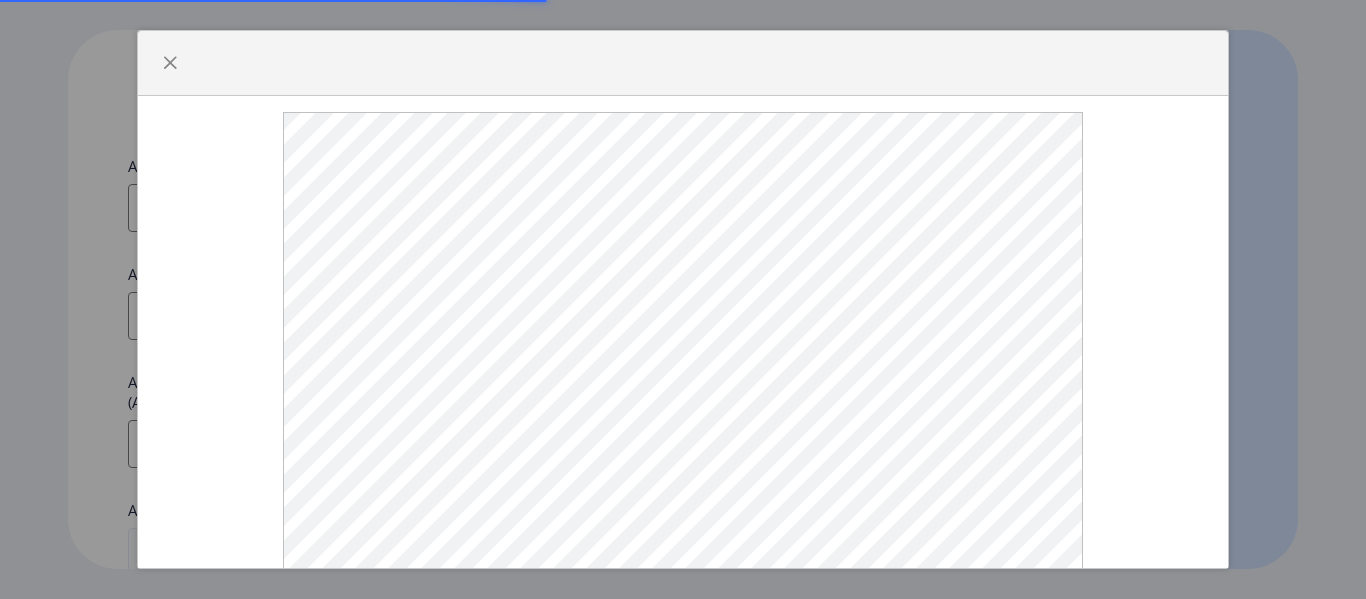 select 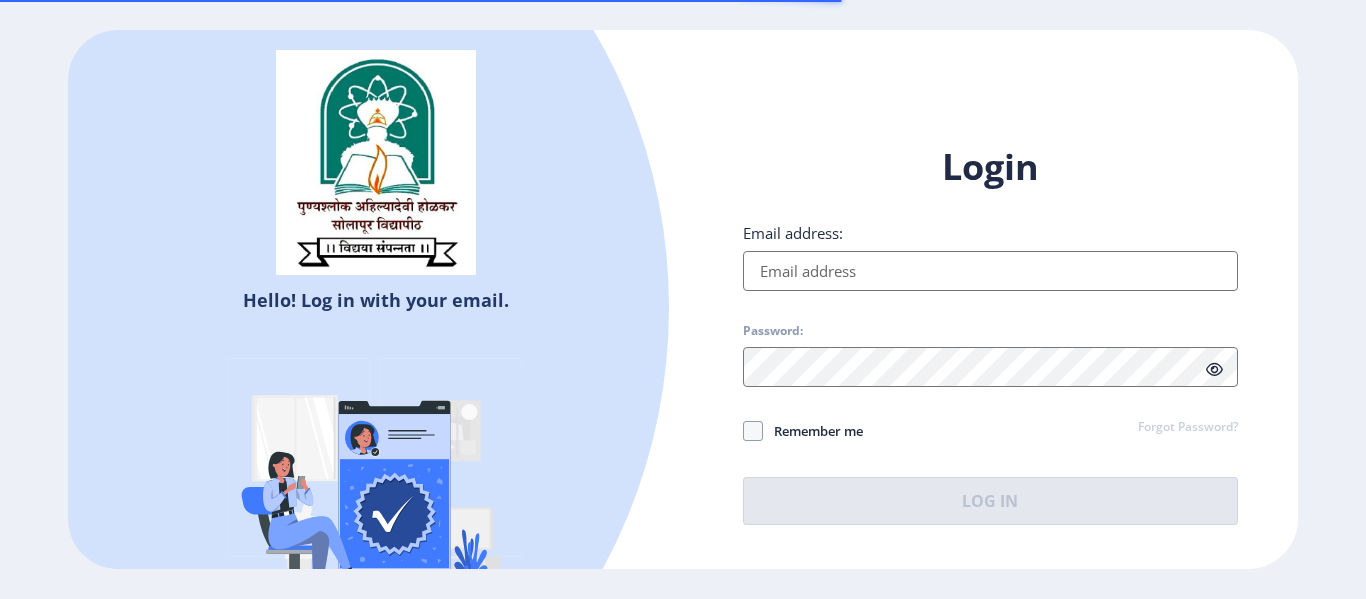 scroll, scrollTop: 0, scrollLeft: 0, axis: both 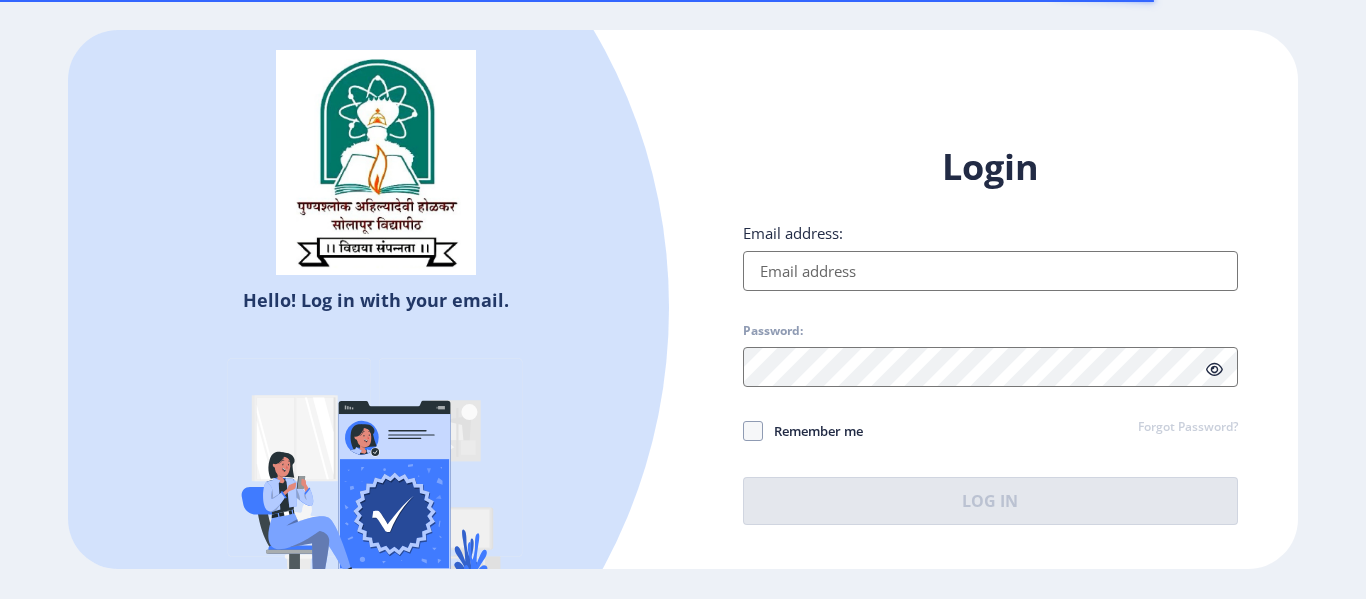 click on "Email address:" at bounding box center [990, 271] 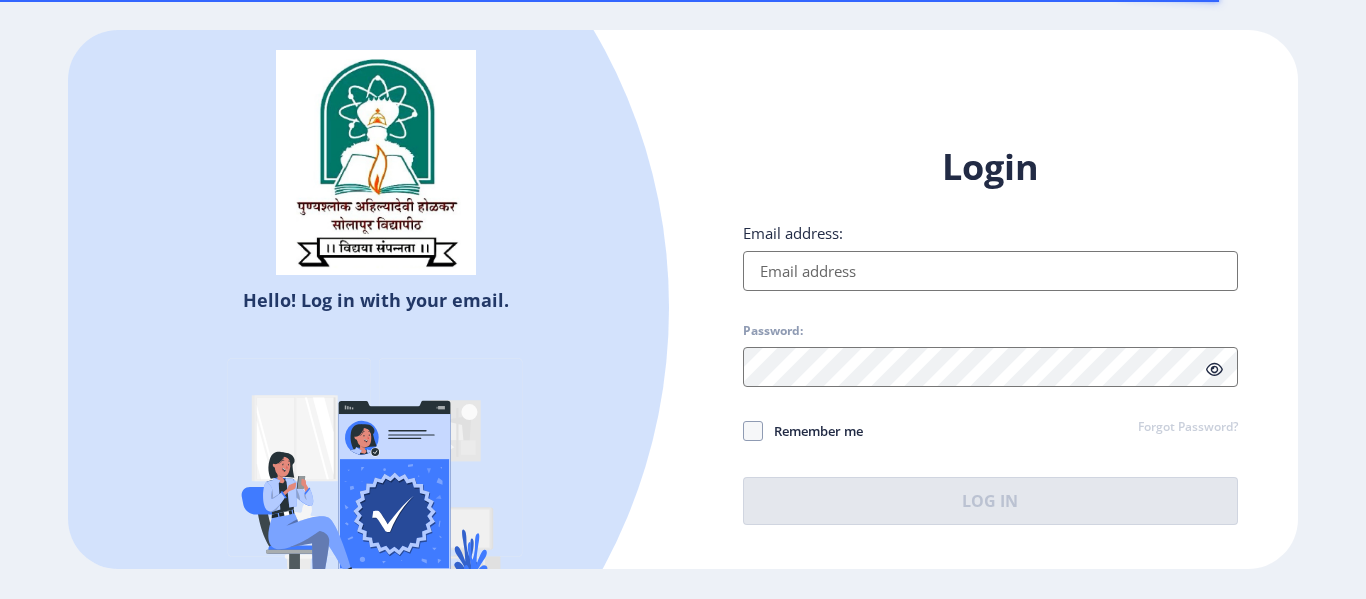 type on "[EMAIL_ADDRESS][DOMAIN_NAME]" 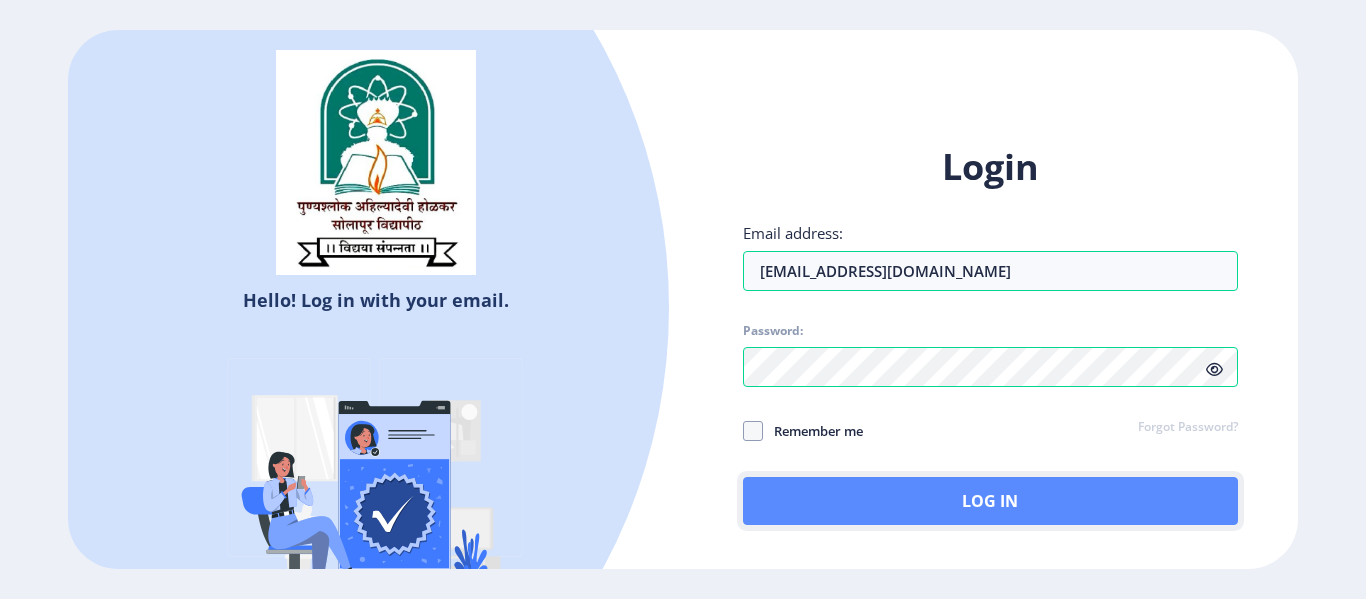 click on "Log In" 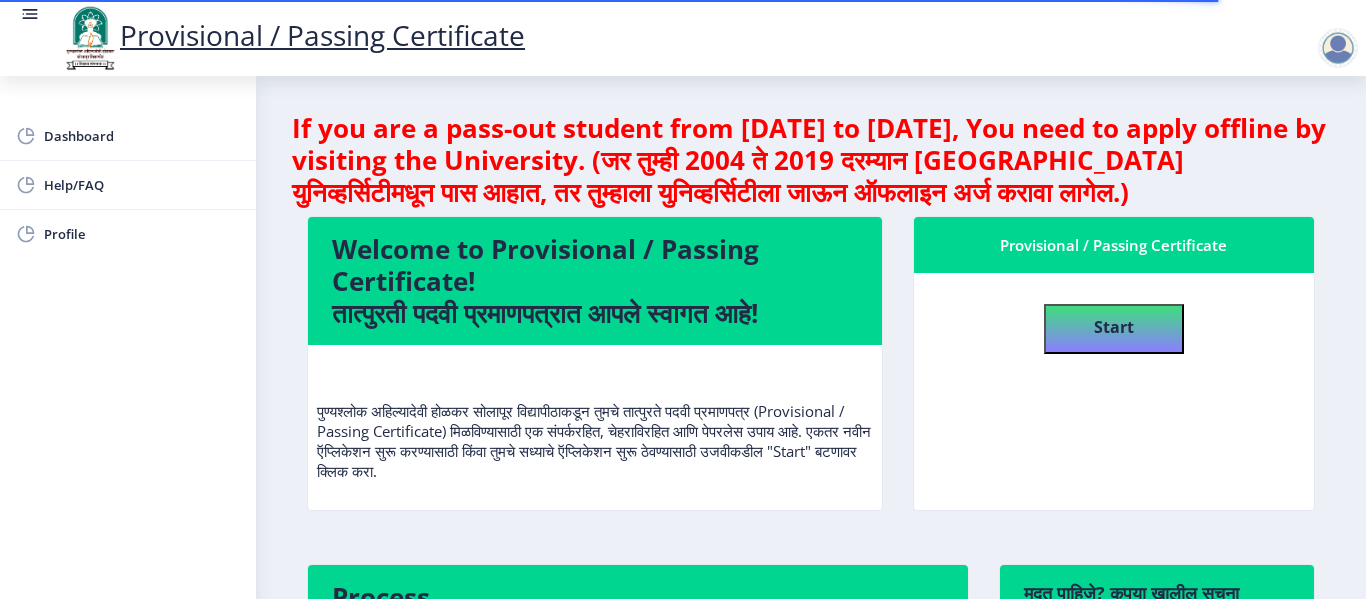 scroll, scrollTop: 3, scrollLeft: 0, axis: vertical 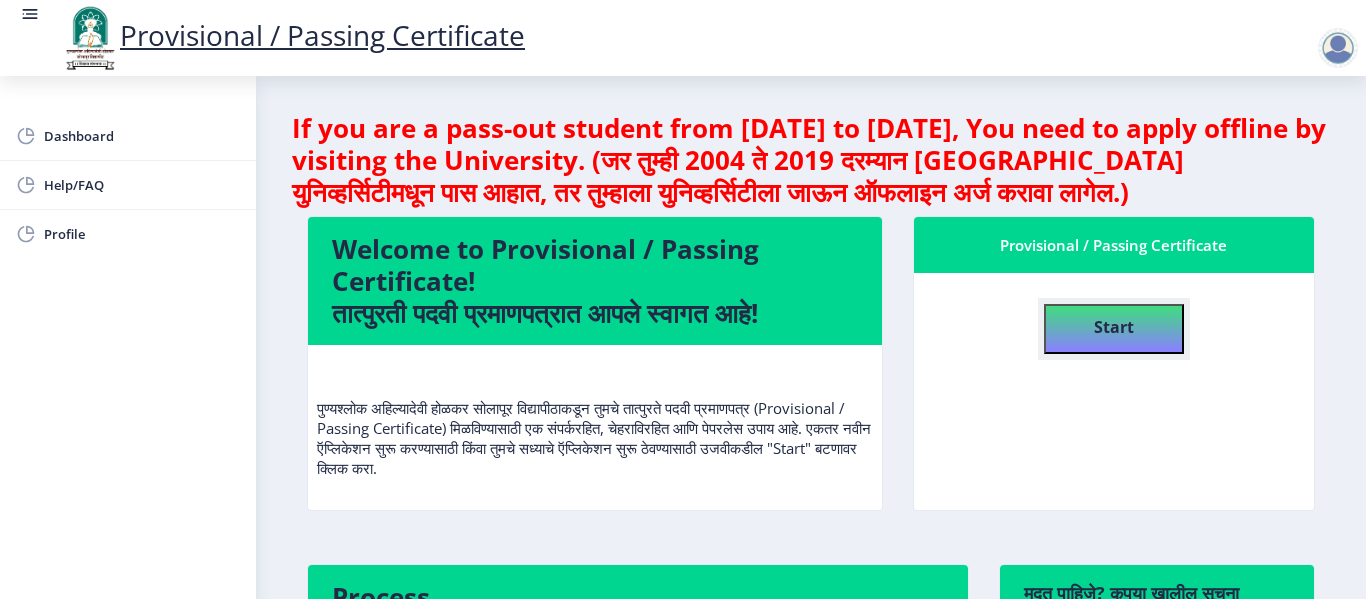 click on "Start" 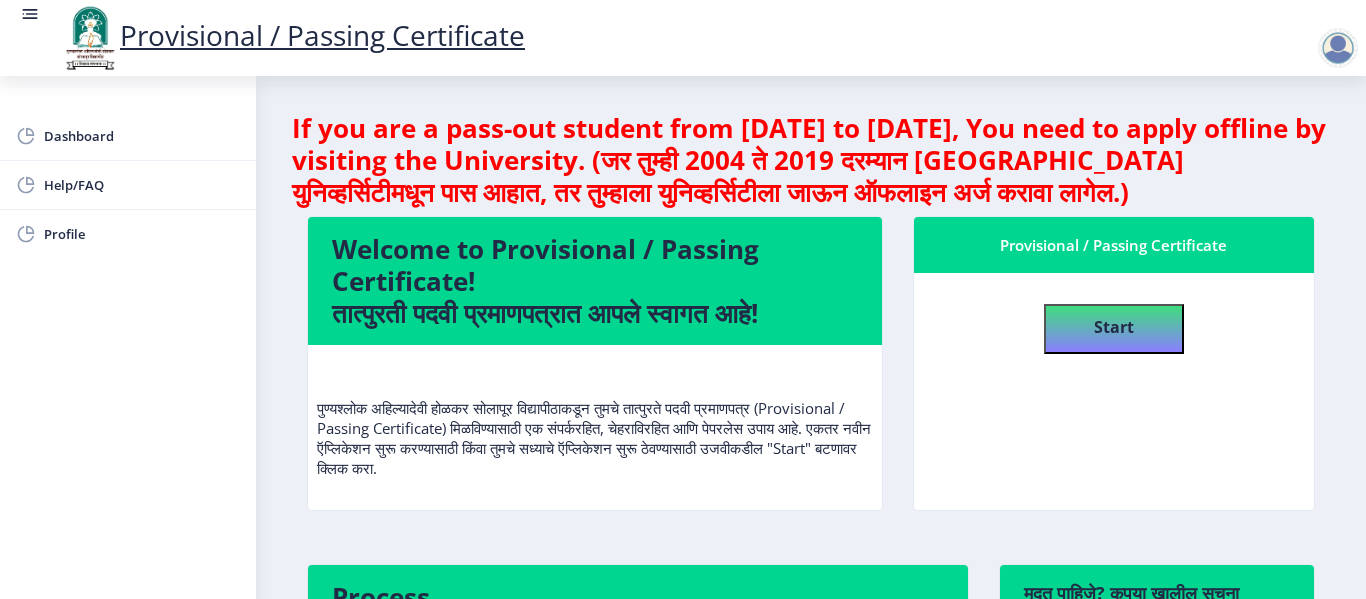 select 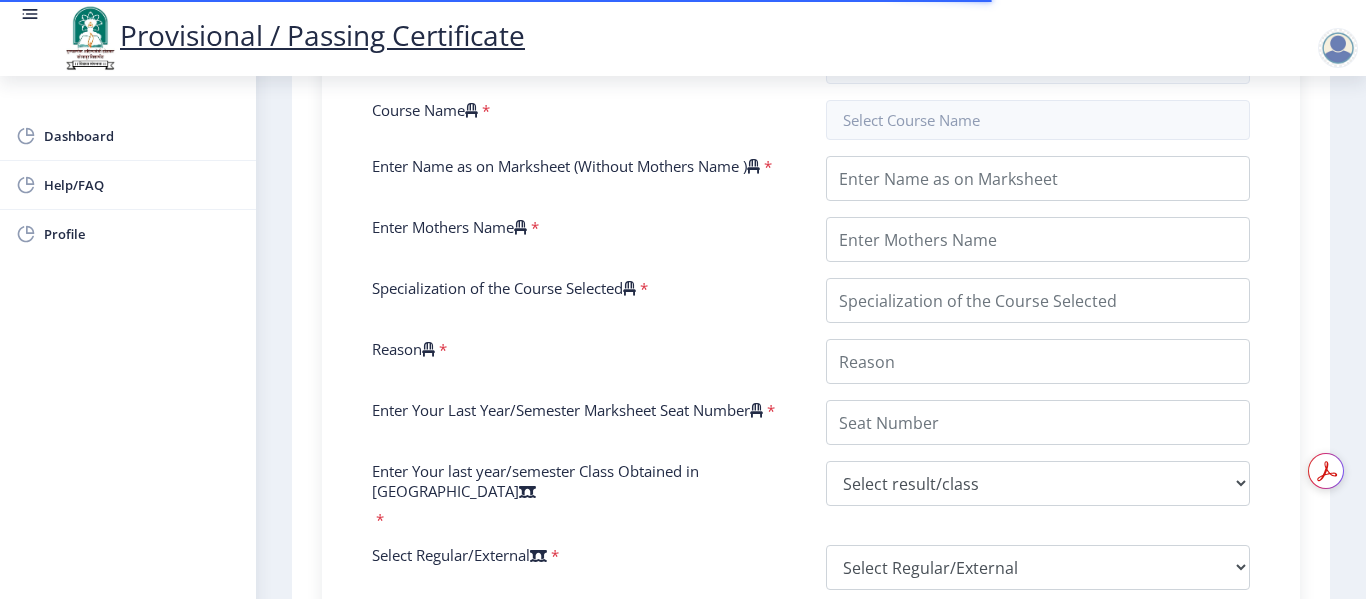 scroll, scrollTop: 400, scrollLeft: 0, axis: vertical 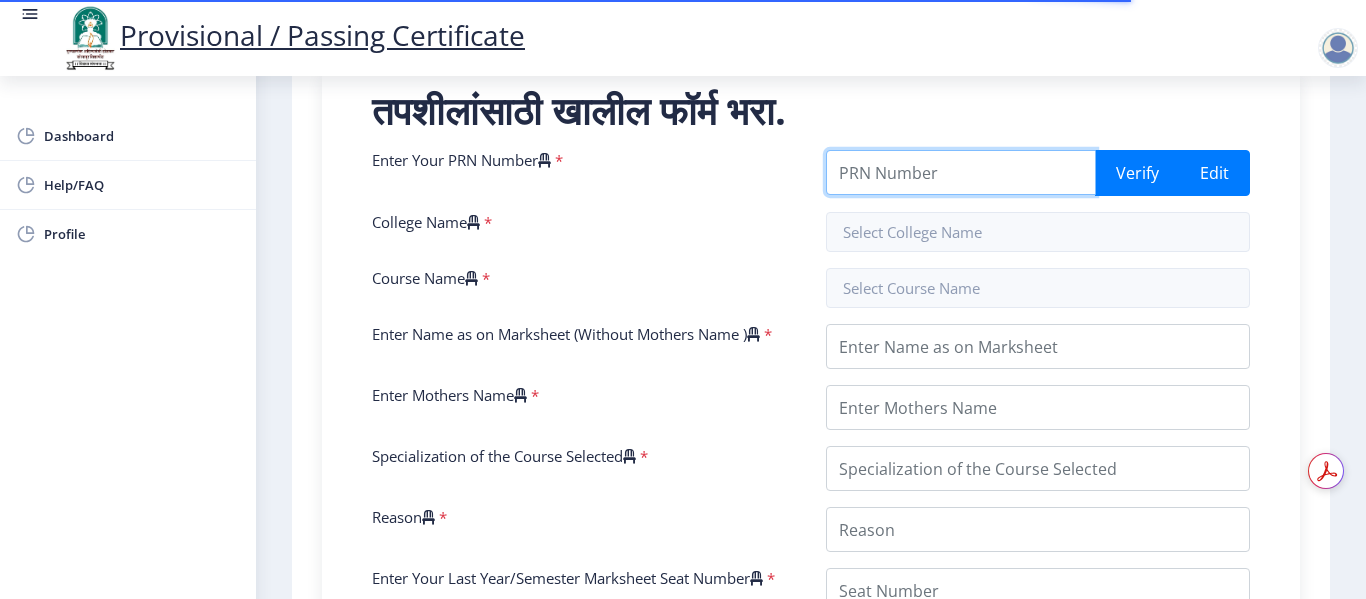 click on "Enter Your PRN Number" at bounding box center (961, 172) 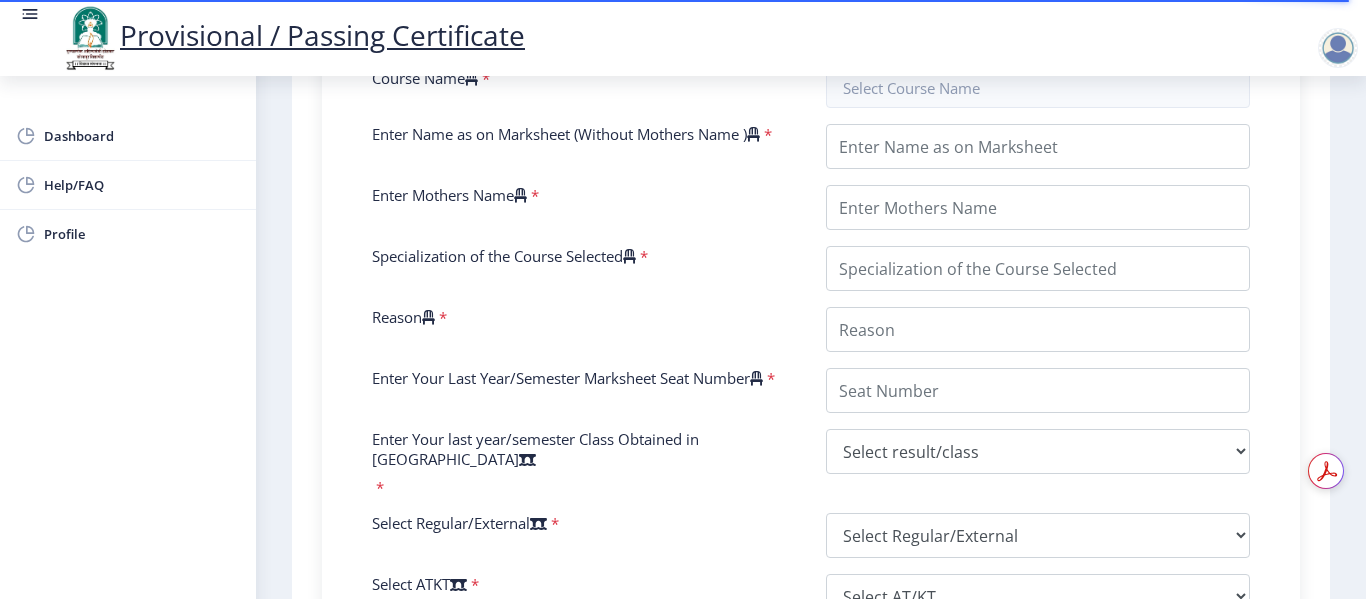 scroll, scrollTop: 700, scrollLeft: 0, axis: vertical 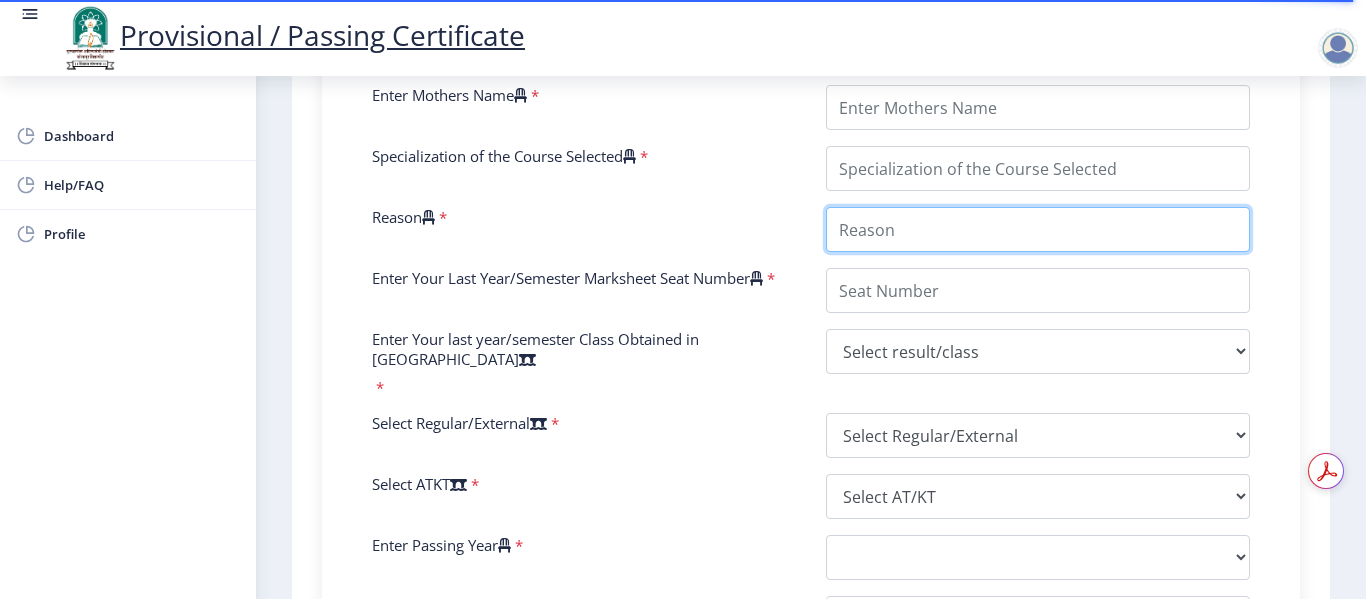 click on "Enter Your PRN Number    * Verify Edit College Name   * Course Name   *  Enter Name as on Marksheet (Without Mothers Name )   *  Enter Mothers Name    *  Specialization of the Course Selected    *  Reason    *  Enter Your Last Year/Semester Marksheet Seat Number   * Enter Your last year/semester Class Obtained in Exam   * Select result/class  DISTINCTION   FIRST CLASS   HIGHER SECOND CLASS   SECOND CLASS   PASS CLASS   SUCCESSFUL   OUTSTANDING - EXEMPLARY  Grade O Grade A+ Grade A Grade B+ Grade B Grade C+ Grade C Grade F/FC Grade F Grade D Grade E FIRST CLASS WITH DISTINCTION Select Regular/External   *  Select Regular/External   Regular  External  Special Select ATKT   *  Select AT/KT   None ATKT  Enter Passing Year   *  2025   2024   2023   2022   2021   2020   2019   2018   2017   2016   2015   2014   2013   2012   2011   2010   2009   2008   2007   2006   2005   2004   2003   2002   2001   2000   1999   1998   1997   1996   1995   1994   1993   1992   1991   1990   1989   1988" at bounding box center (811, 284) 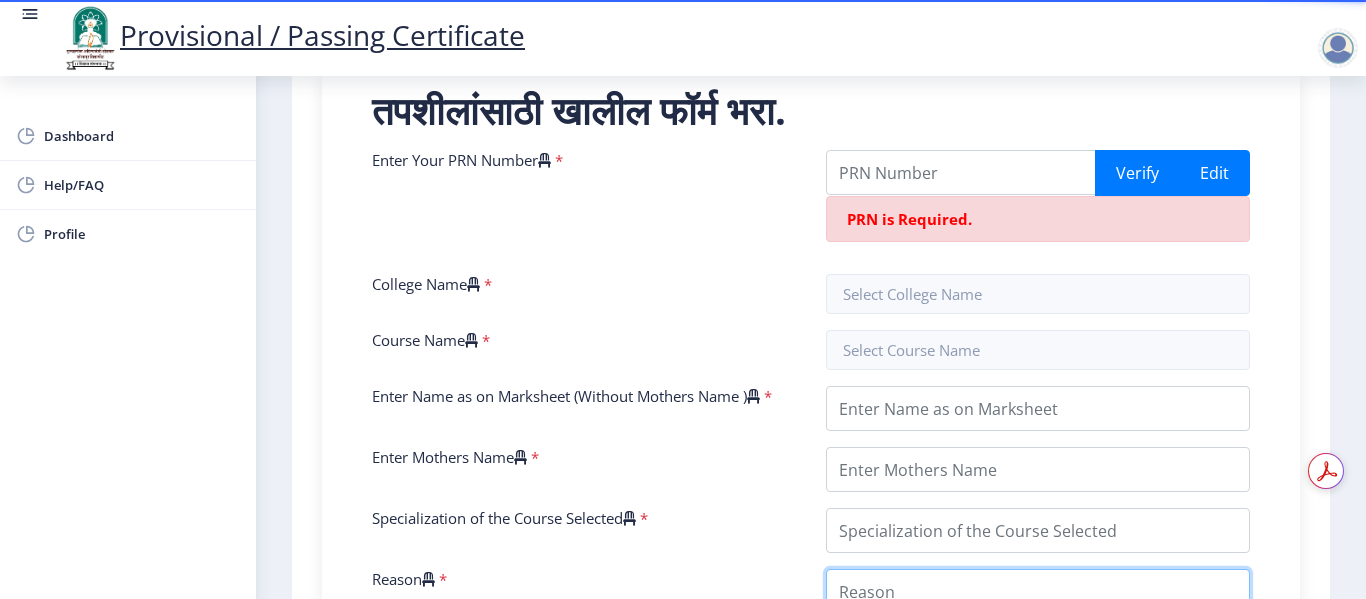 scroll, scrollTop: 0, scrollLeft: 0, axis: both 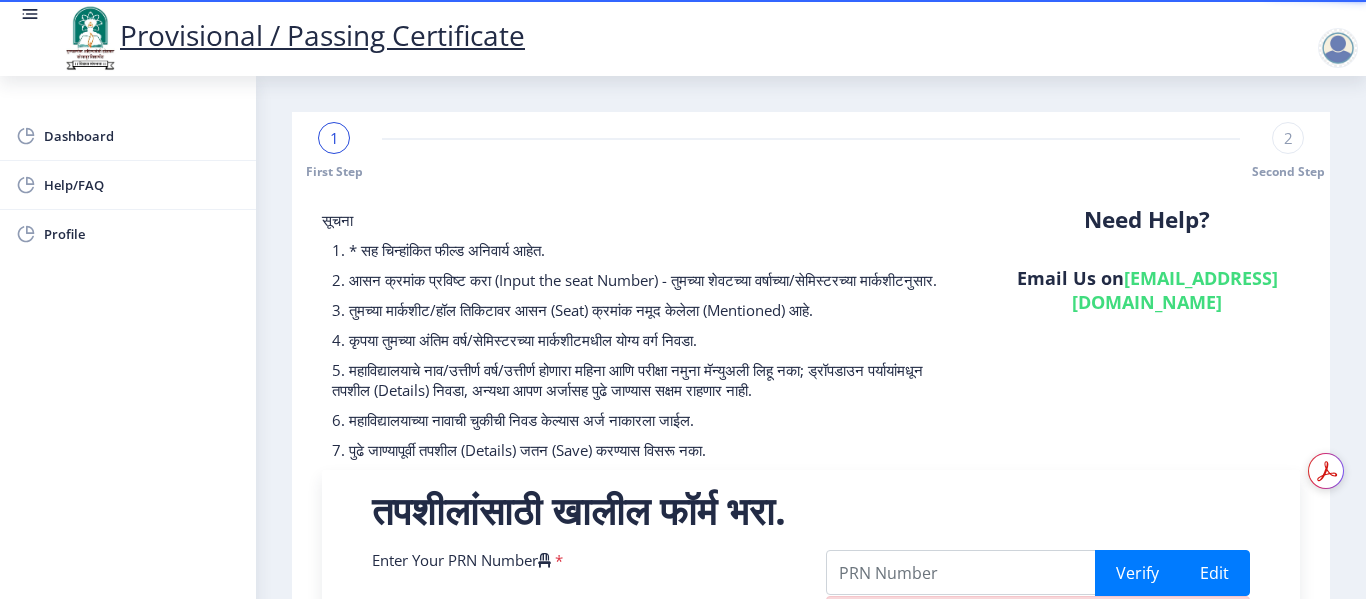 click 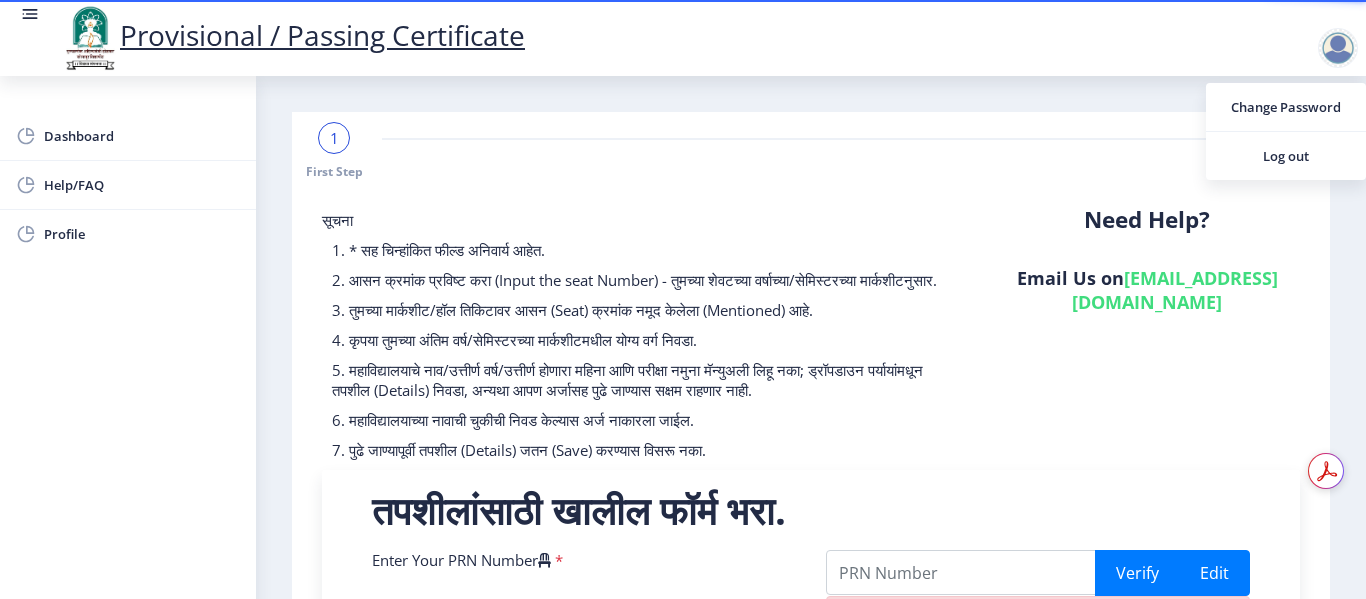 click on "1 First Step 2 Second Step" 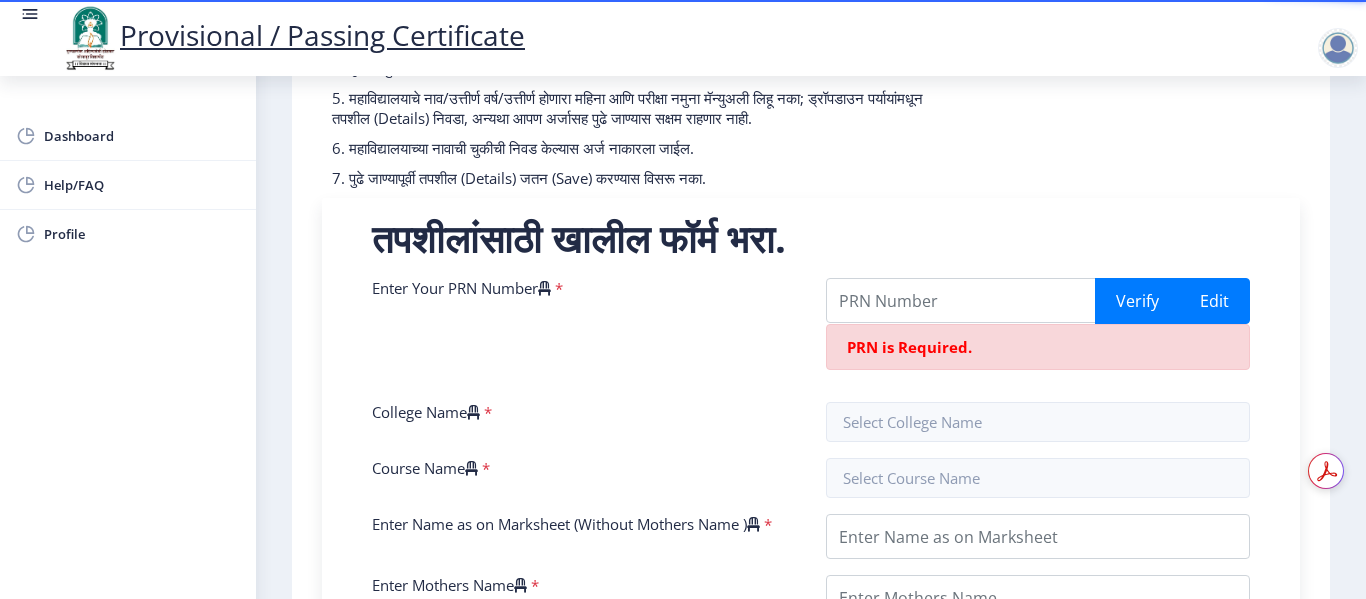 scroll, scrollTop: 400, scrollLeft: 0, axis: vertical 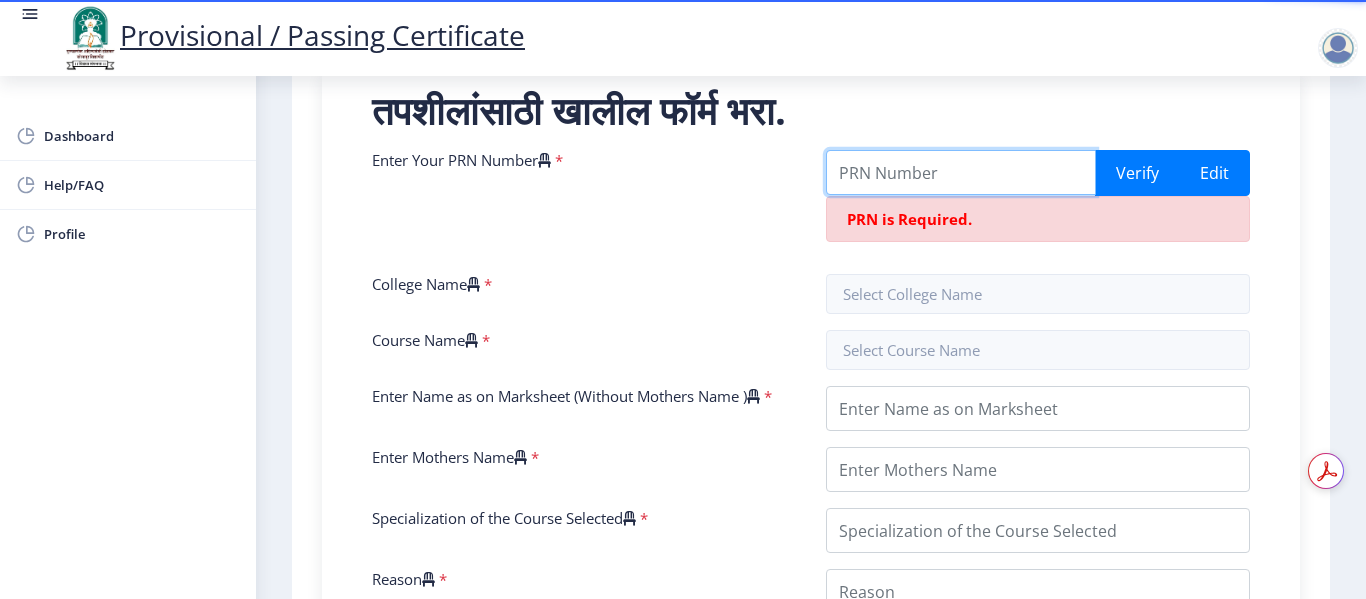 click on "Enter Your PRN Number" at bounding box center (961, 172) 